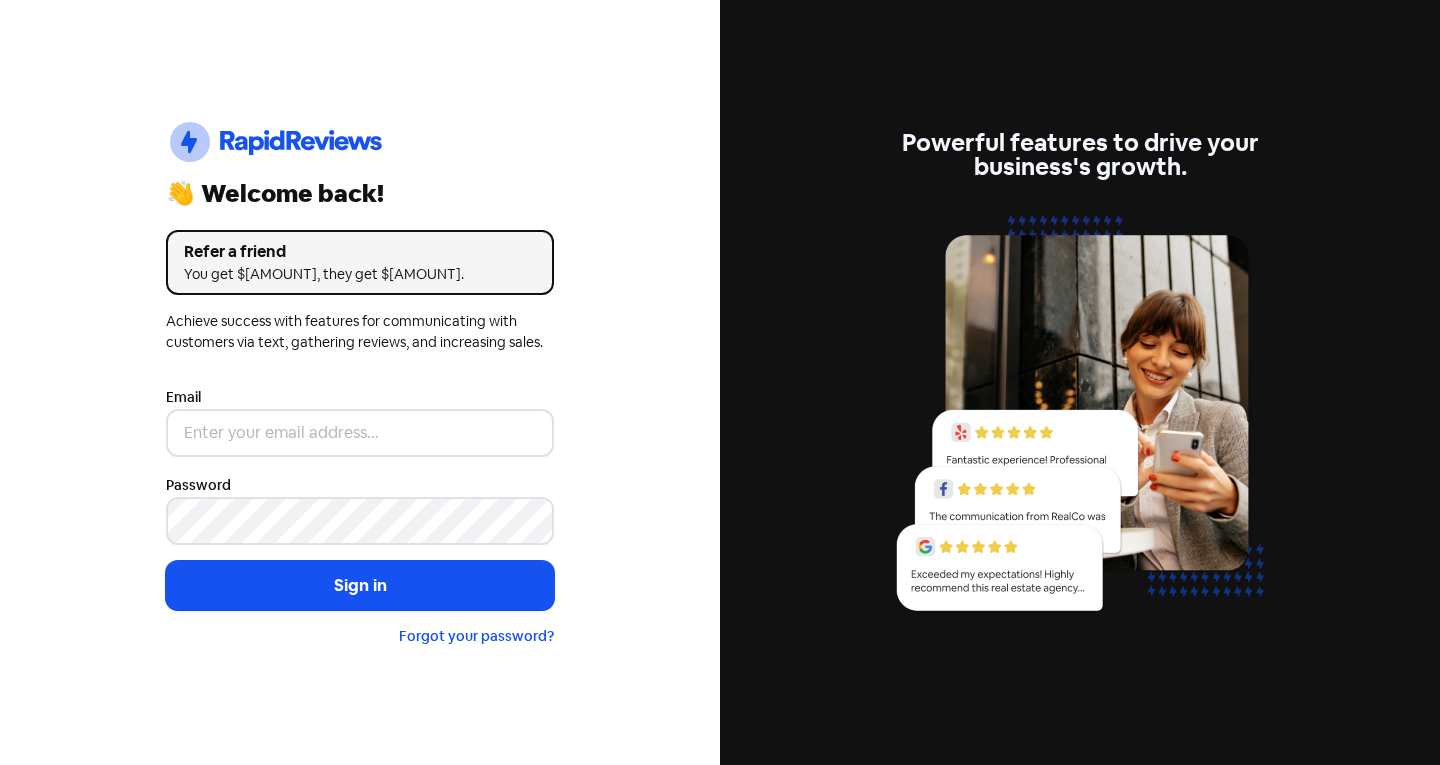 scroll, scrollTop: 0, scrollLeft: 0, axis: both 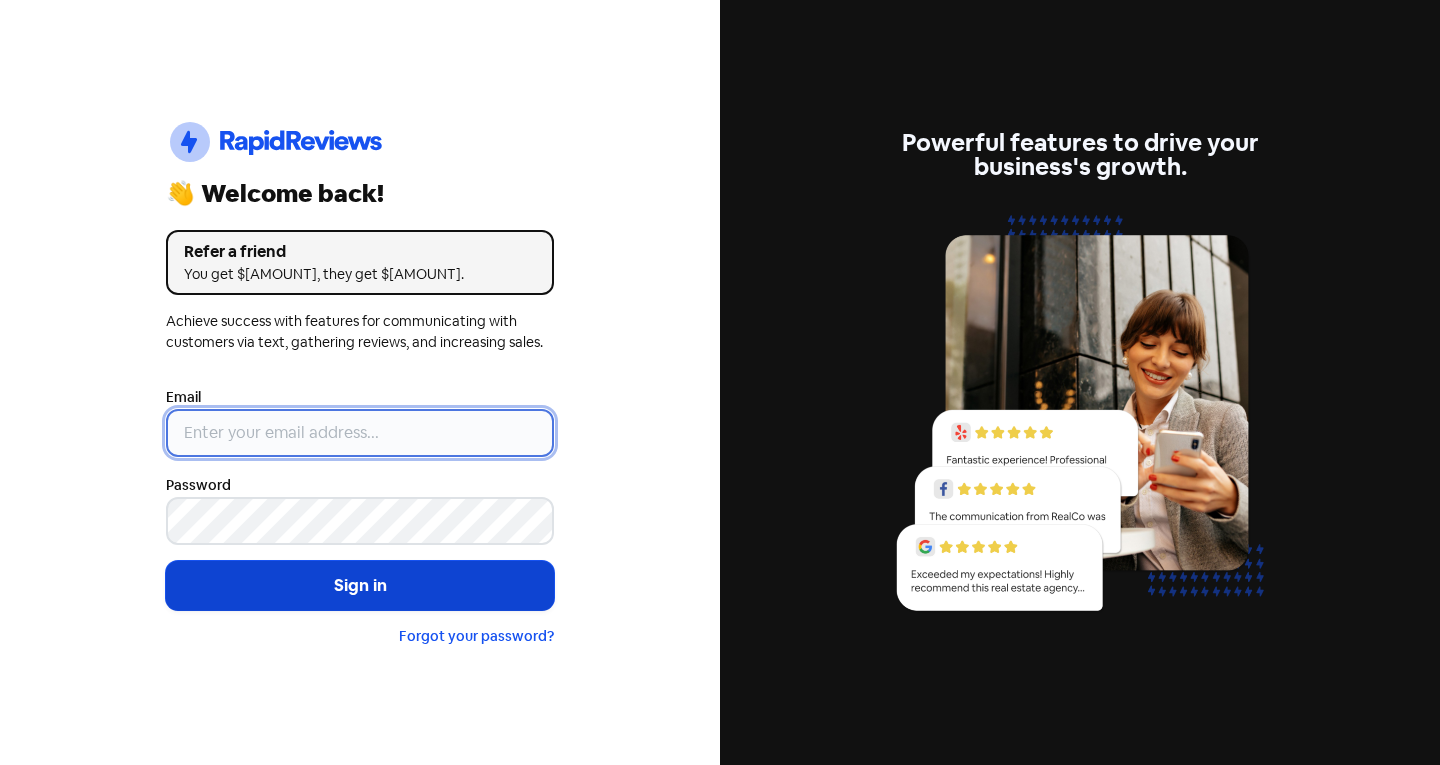 type on "[EMAIL]" 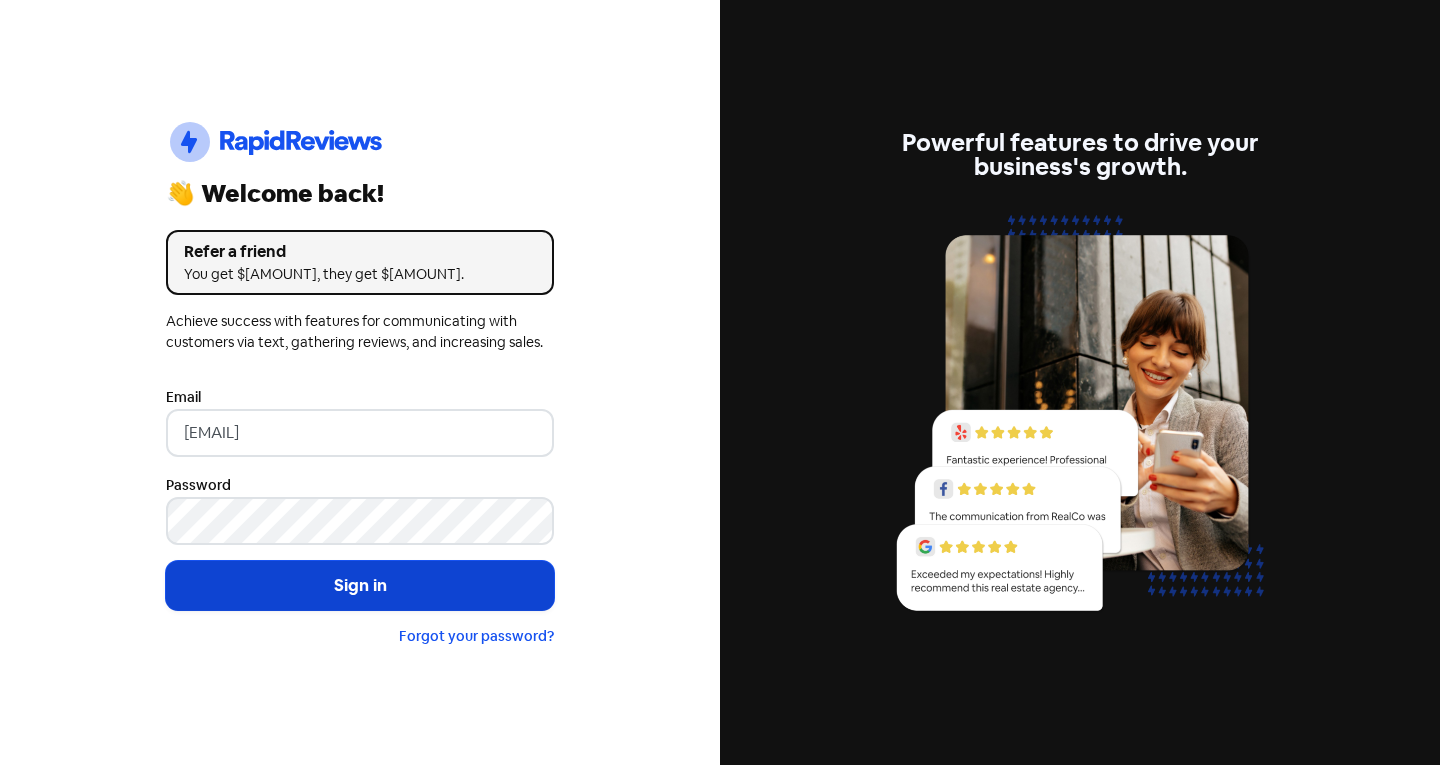 click on "Sign in" at bounding box center [360, 586] 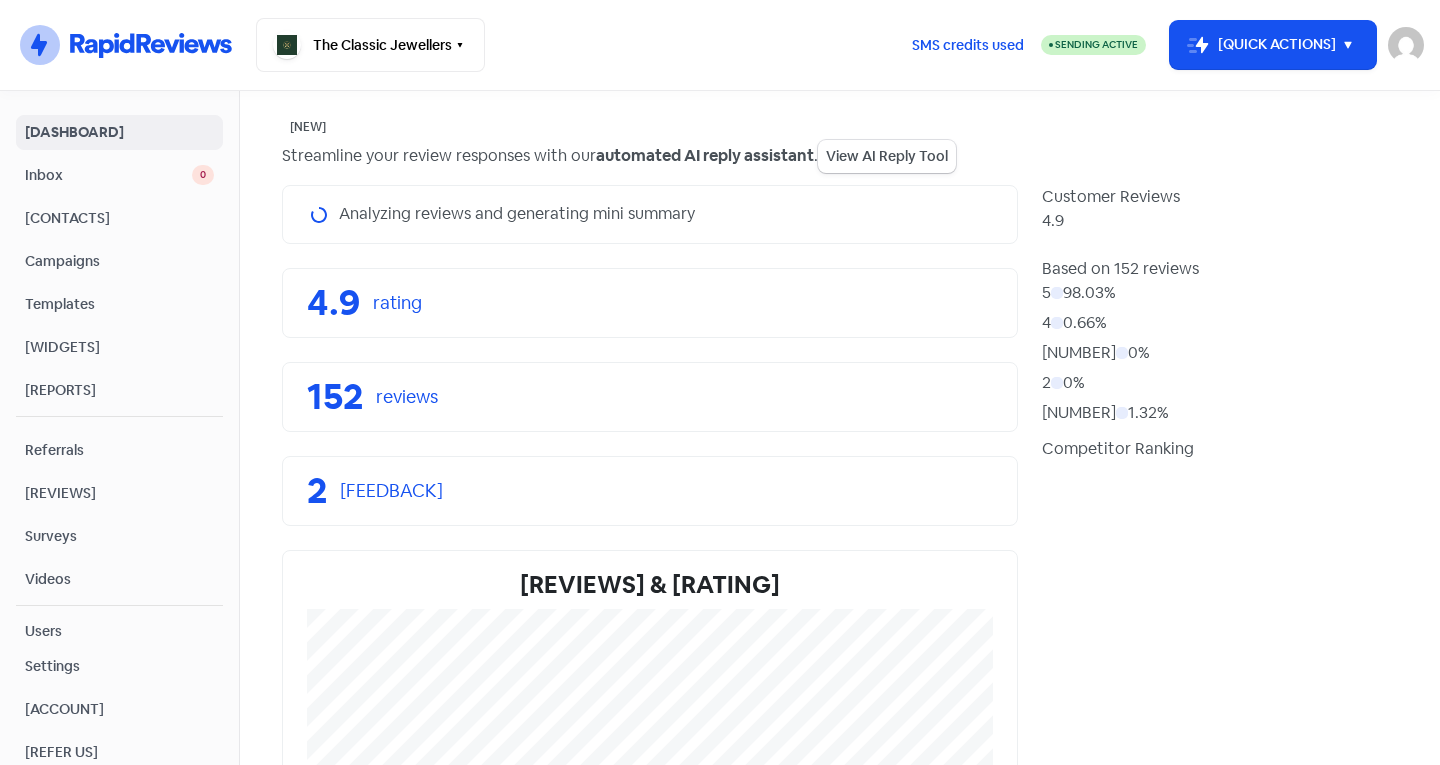 scroll, scrollTop: 0, scrollLeft: 0, axis: both 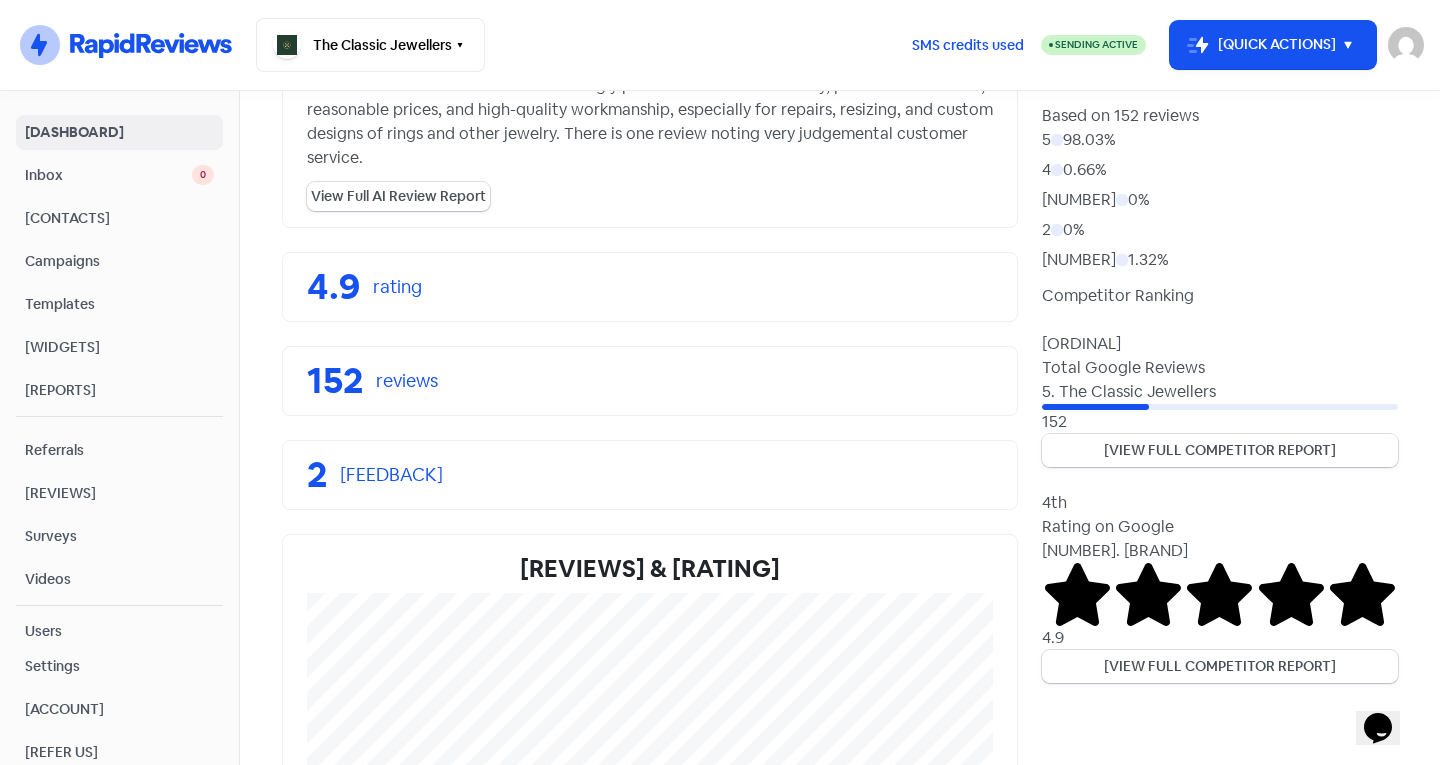 click on "[VIEW FULL COMPETITOR REPORT]" at bounding box center [1220, 450] 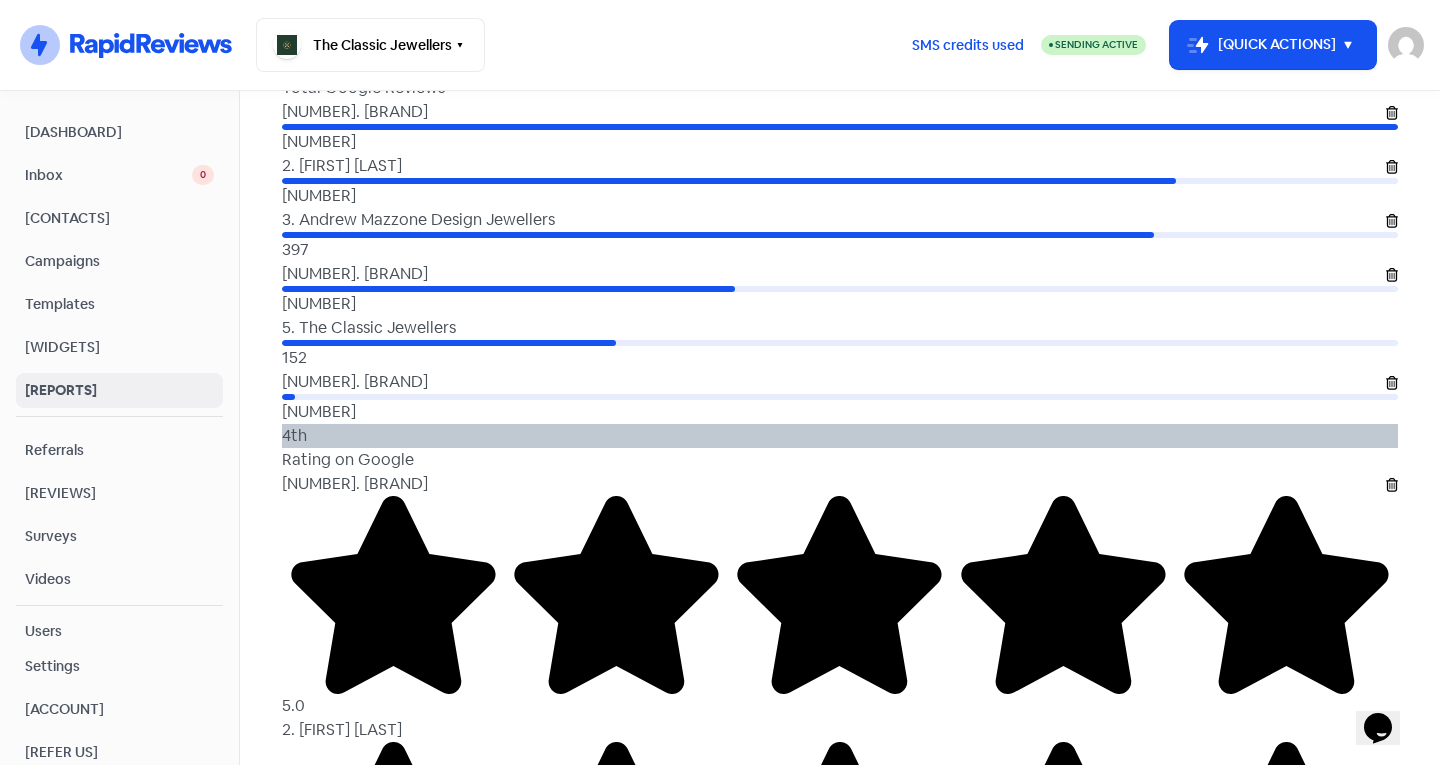 scroll, scrollTop: 234, scrollLeft: 0, axis: vertical 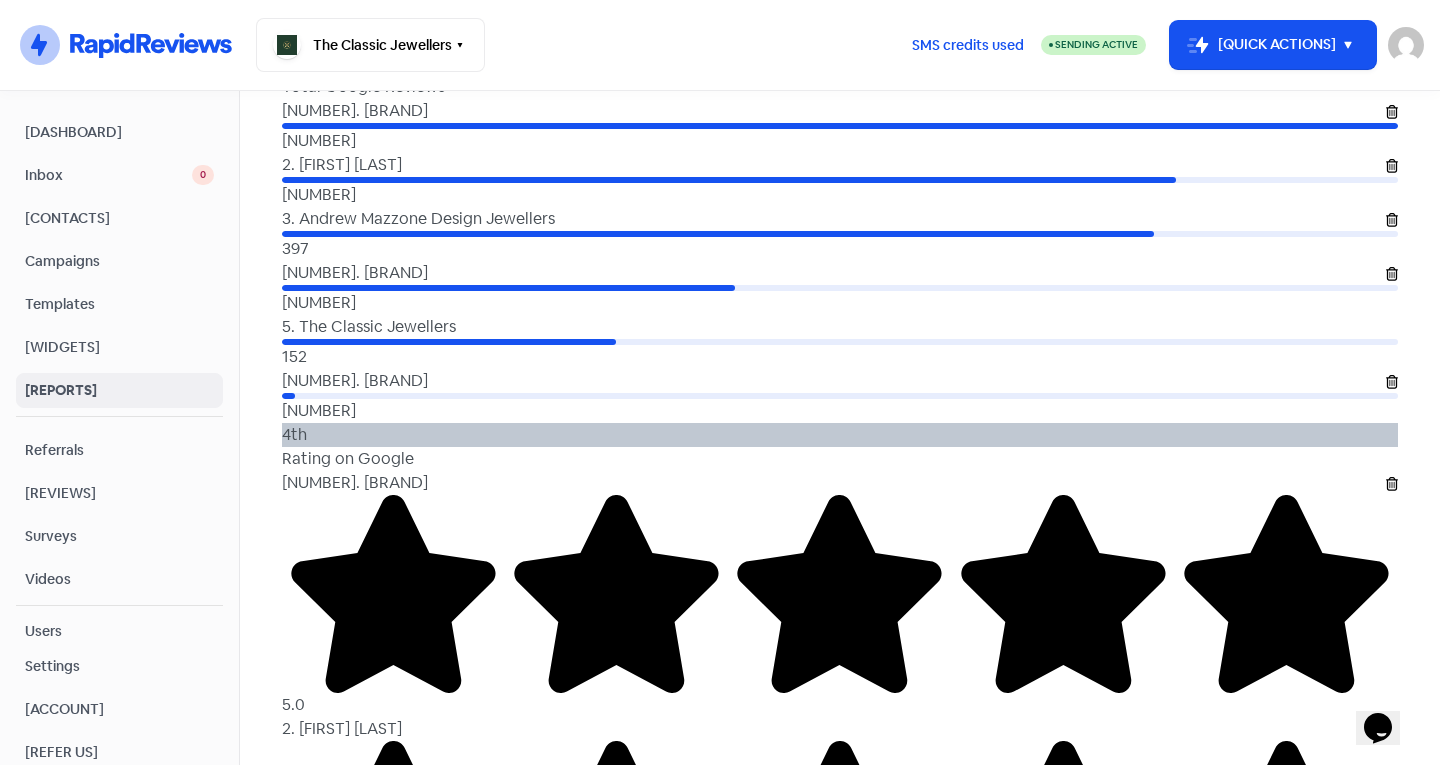 drag, startPoint x: 1136, startPoint y: 242, endPoint x: 926, endPoint y: 243, distance: 210.00238 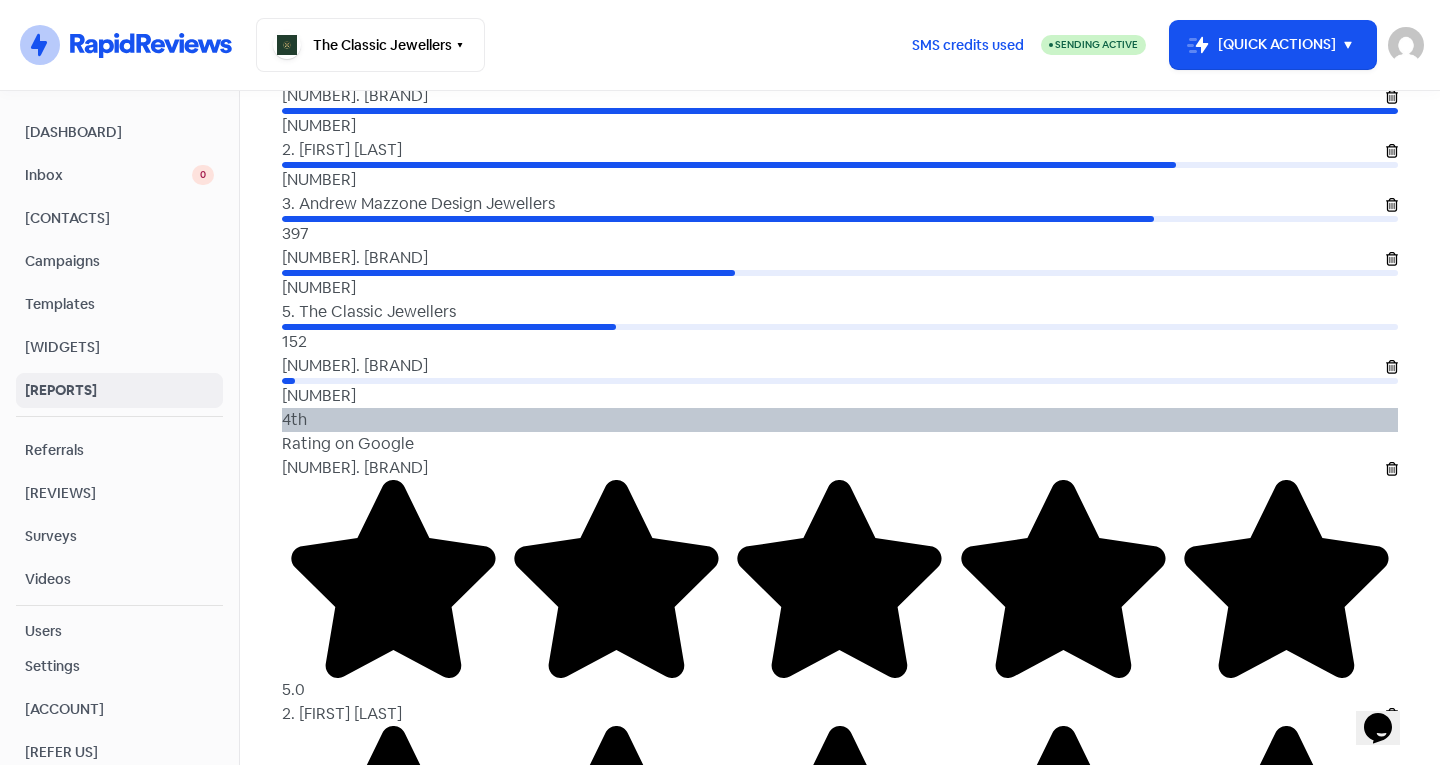 scroll, scrollTop: 249, scrollLeft: 0, axis: vertical 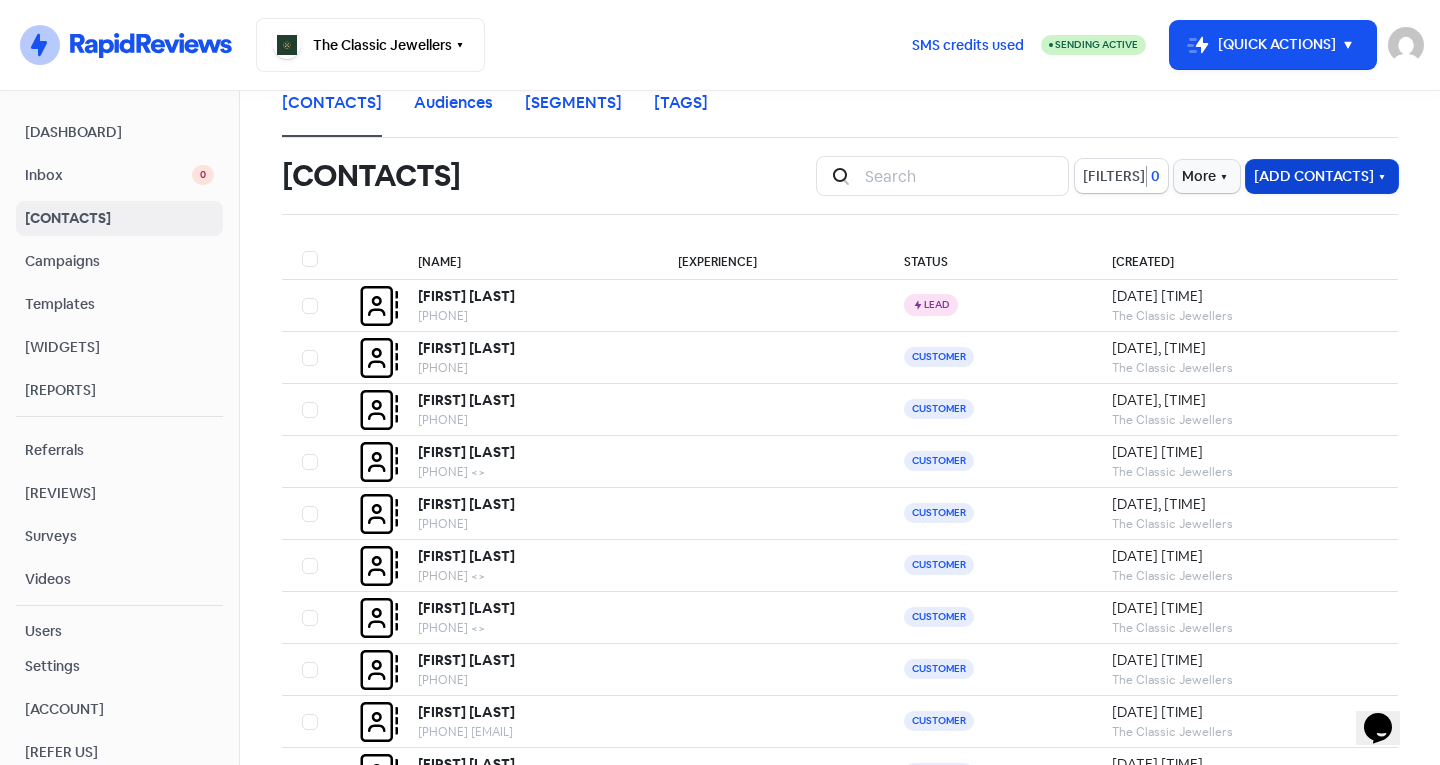 click on "[ADD CONTACTS]" at bounding box center (1322, 176) 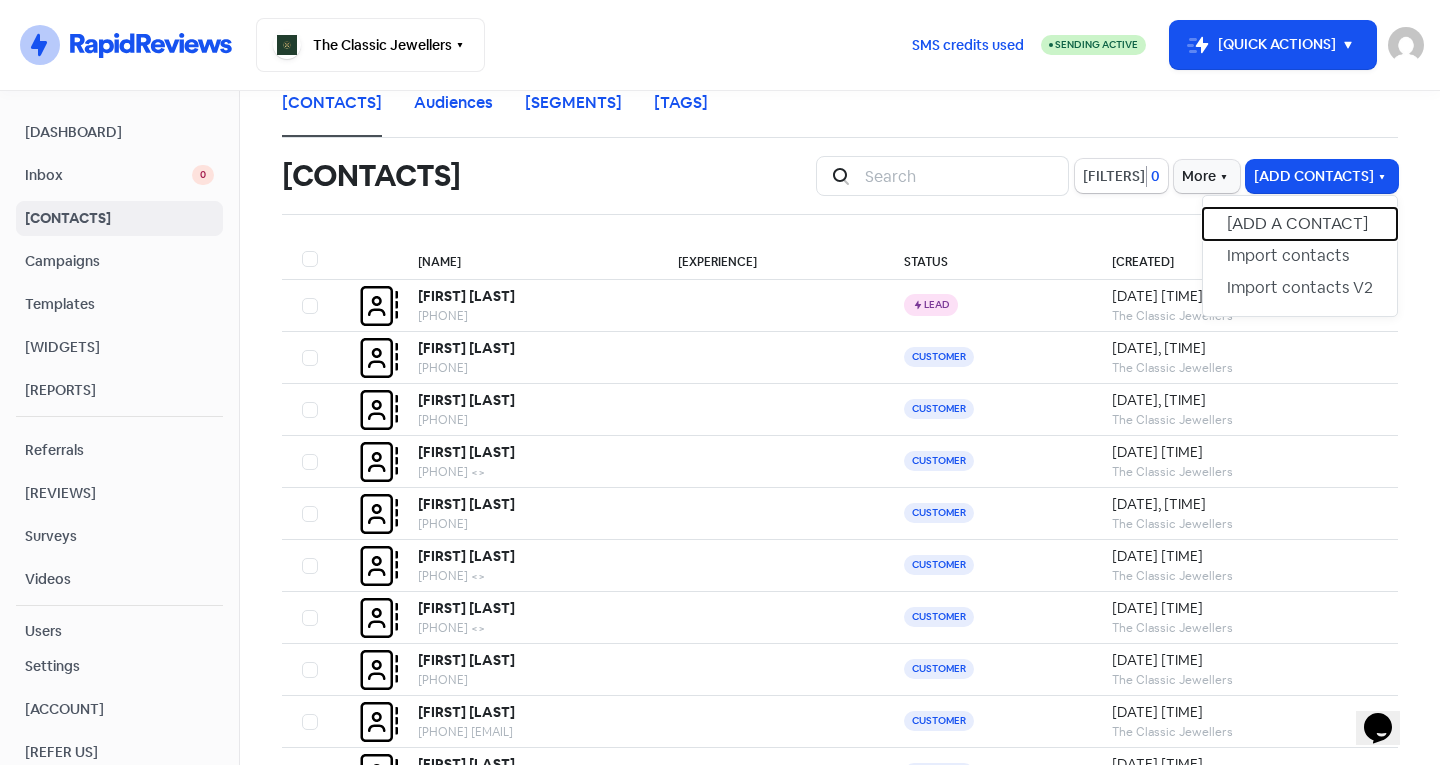 click on "[ADD A CONTACT]" at bounding box center [1300, 224] 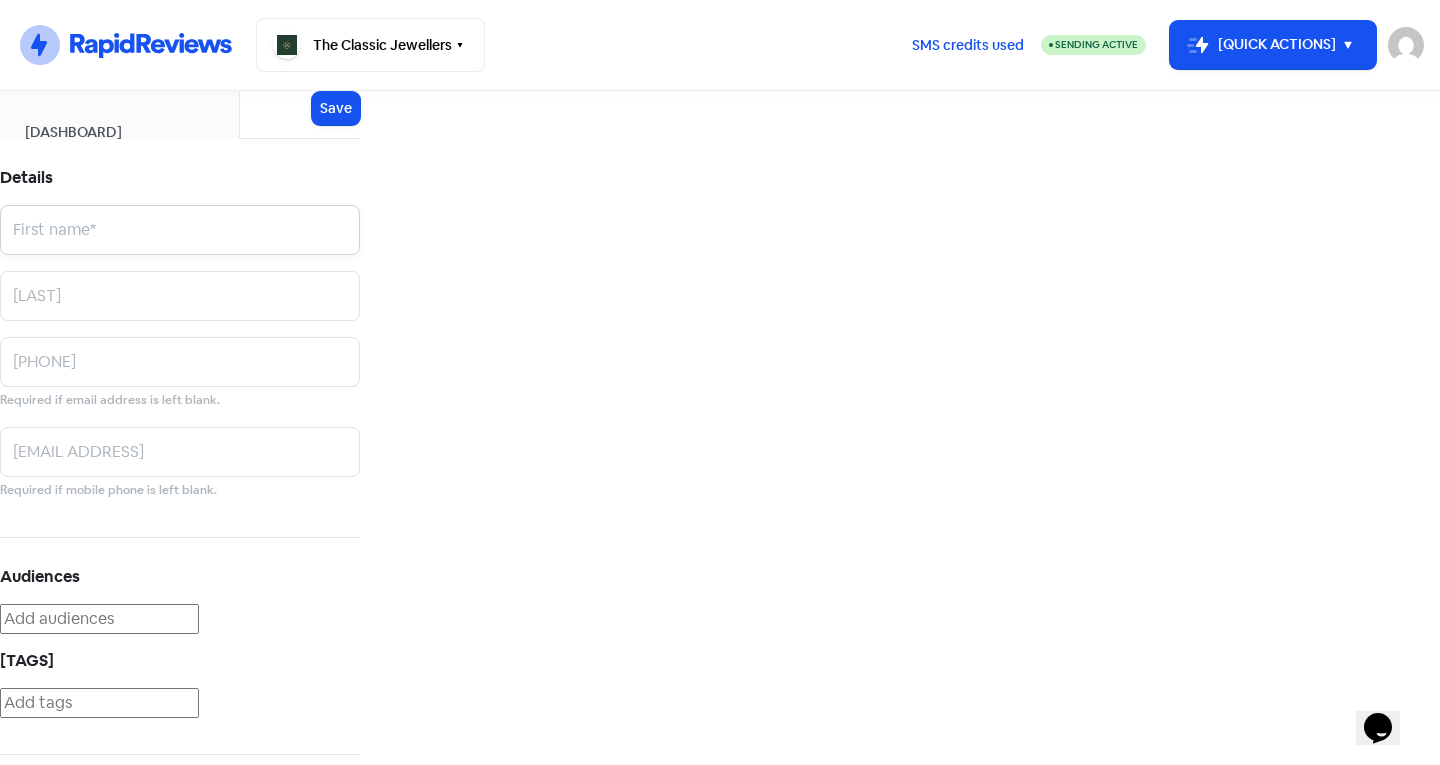 click at bounding box center (180, 230) 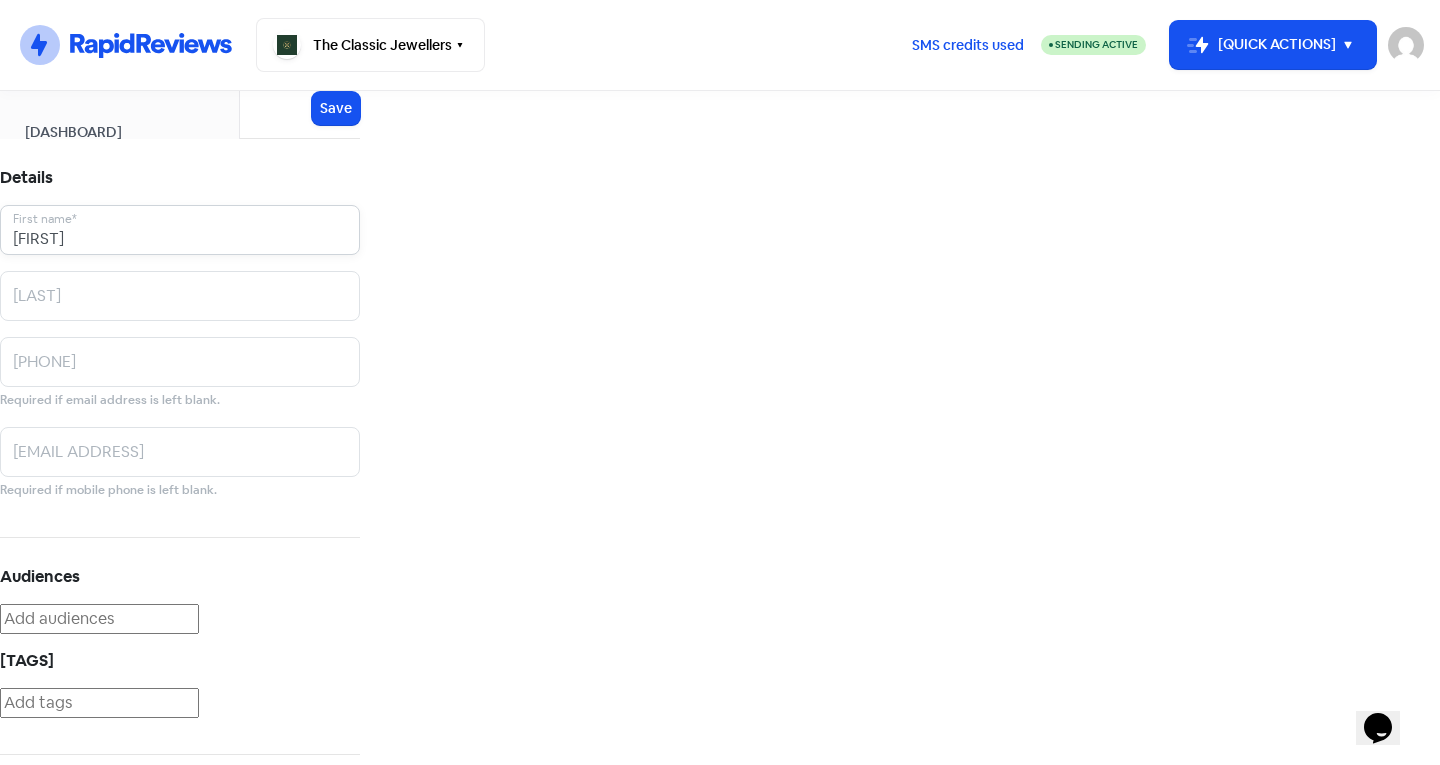 type on "[FIRST]" 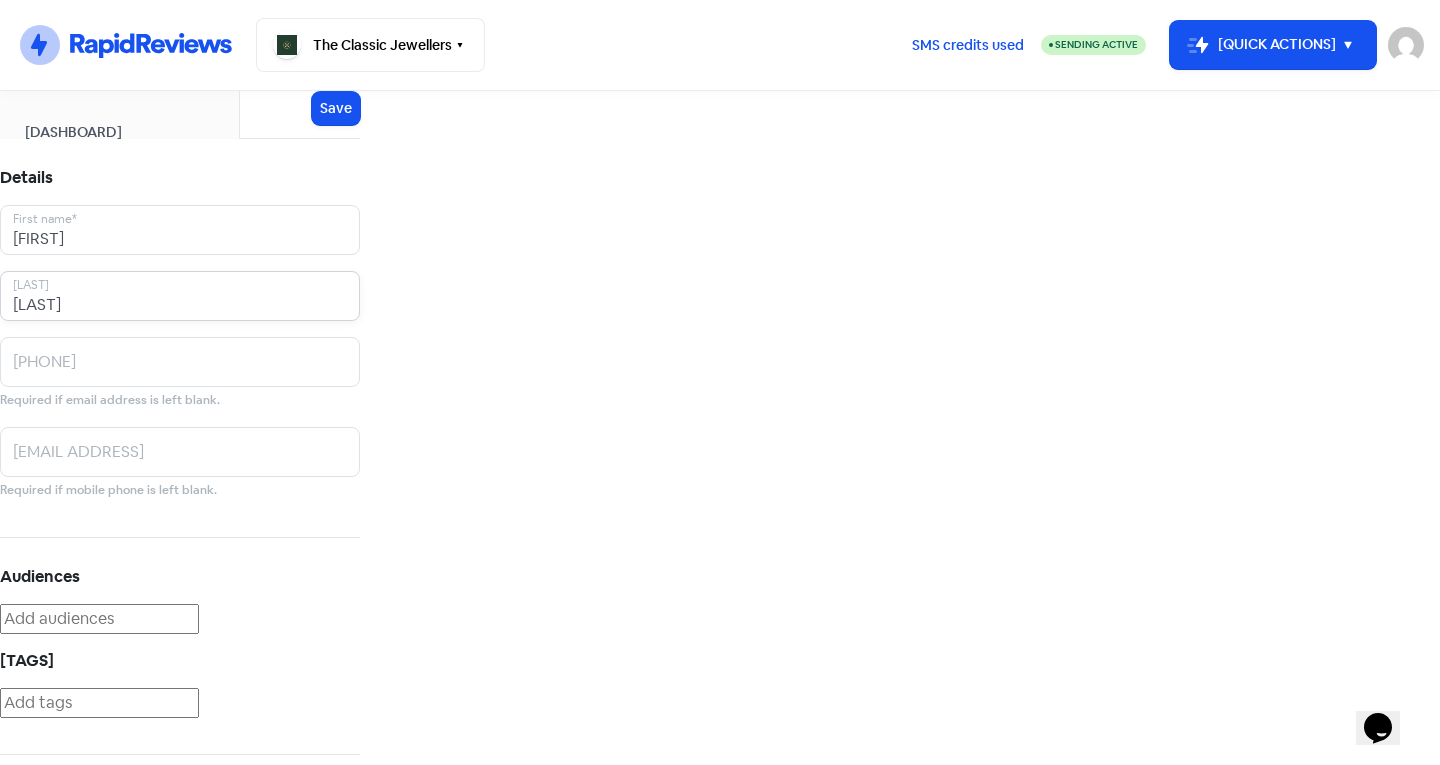 type on "[LAST]" 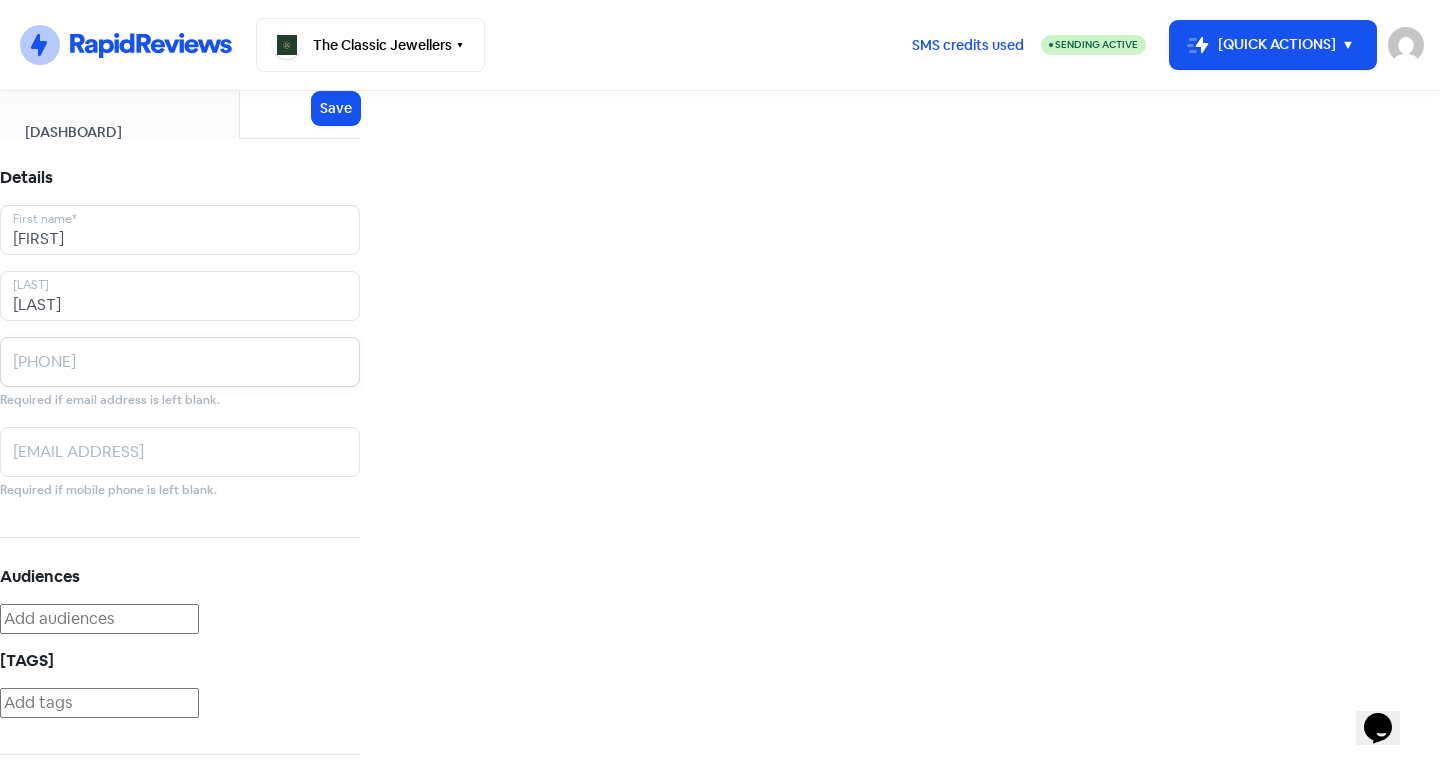 click at bounding box center (180, 230) 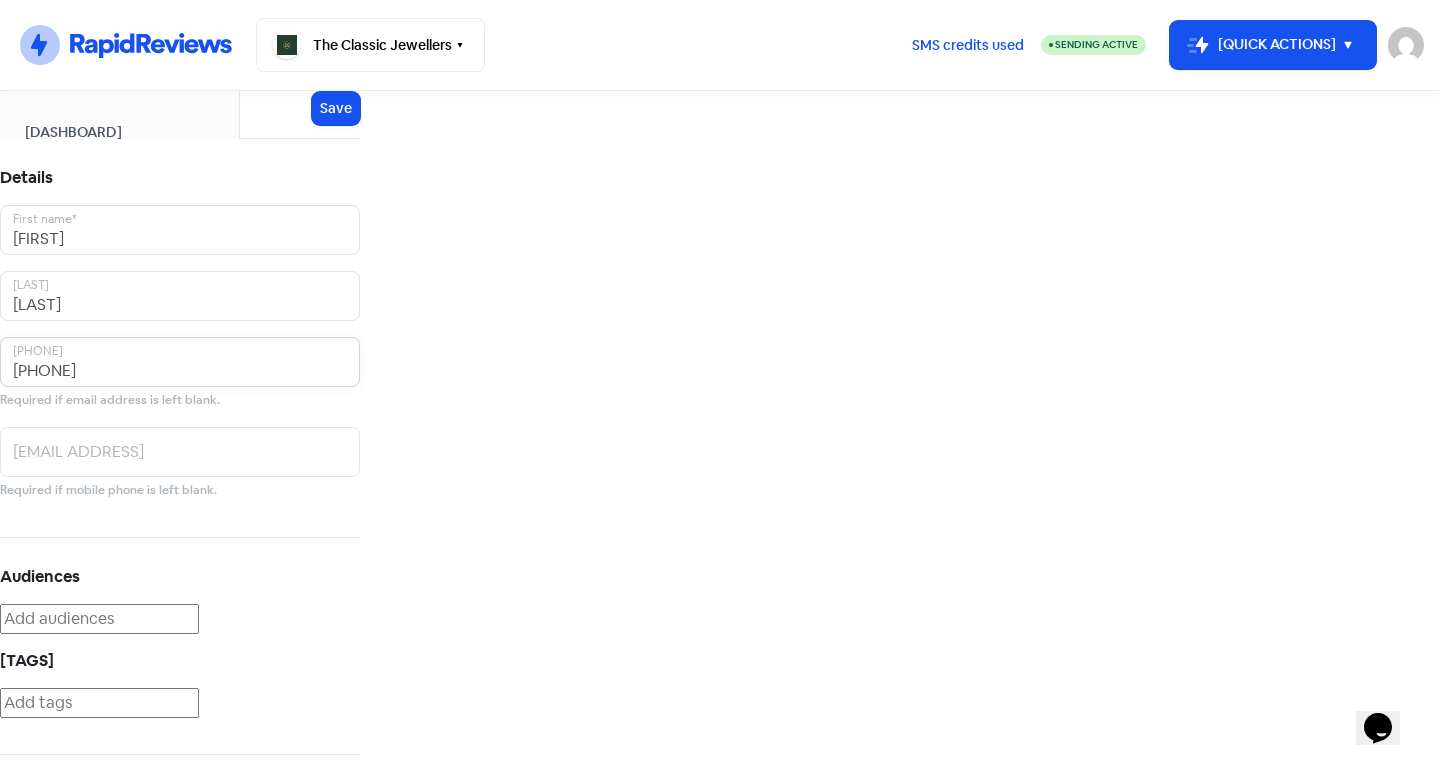 type on "[PHONE]" 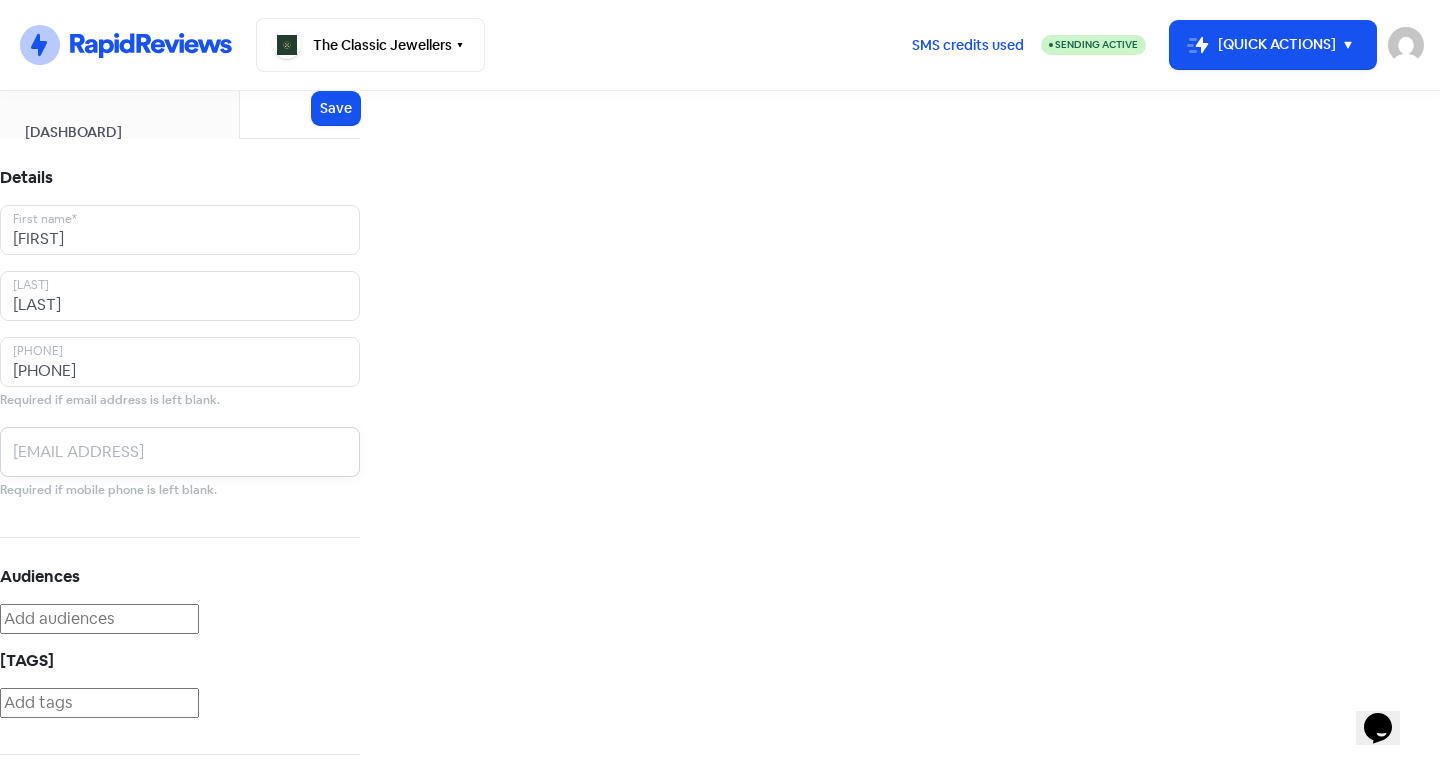 click at bounding box center [180, 230] 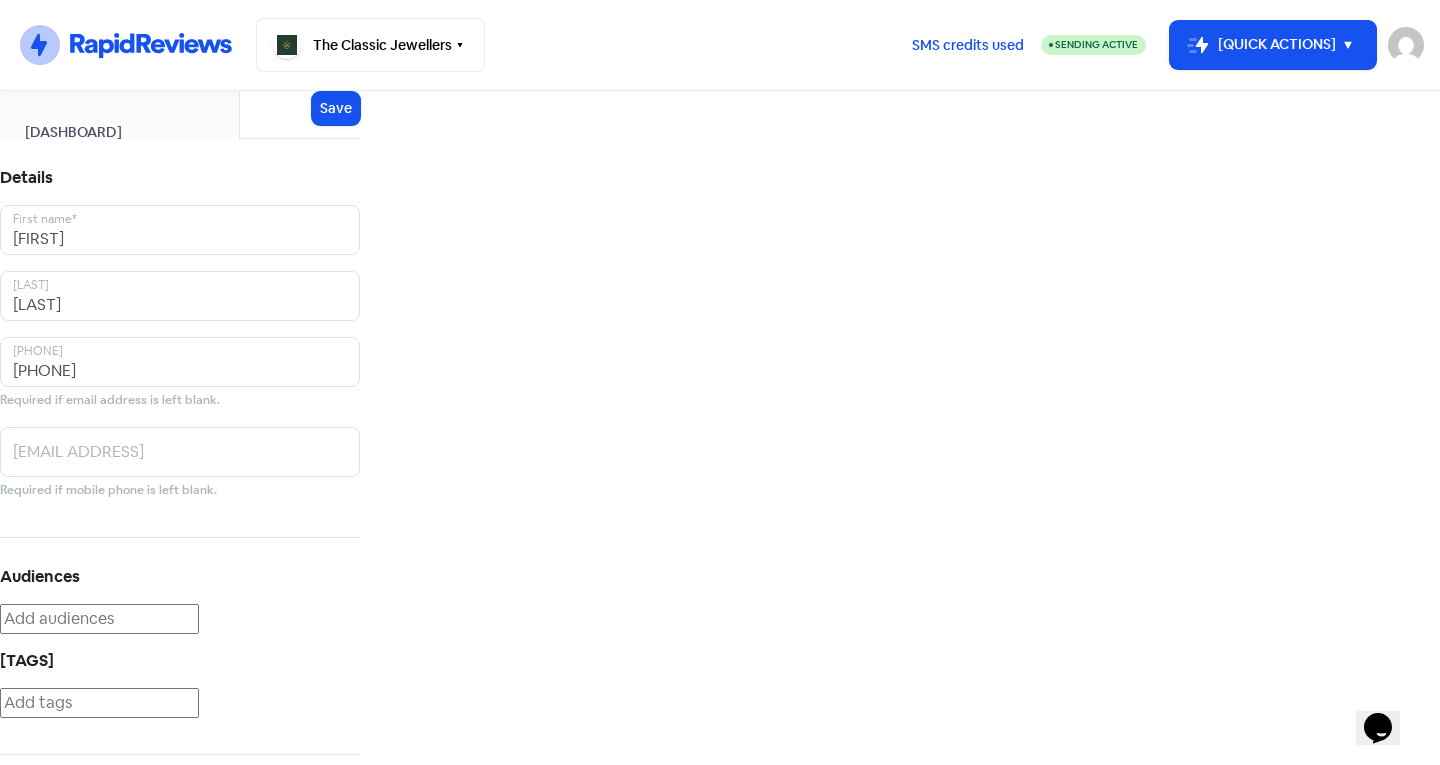 click on "Add a contact Icon For Loading Save Details [FIRST] First name* [LAST] Last name [PHONE] Mobile phone Required if email address is left blank. Email address Required if mobile phone is left blank. Audiences Tags Advanced Contact status Customer Lead" at bounding box center (180, 484) 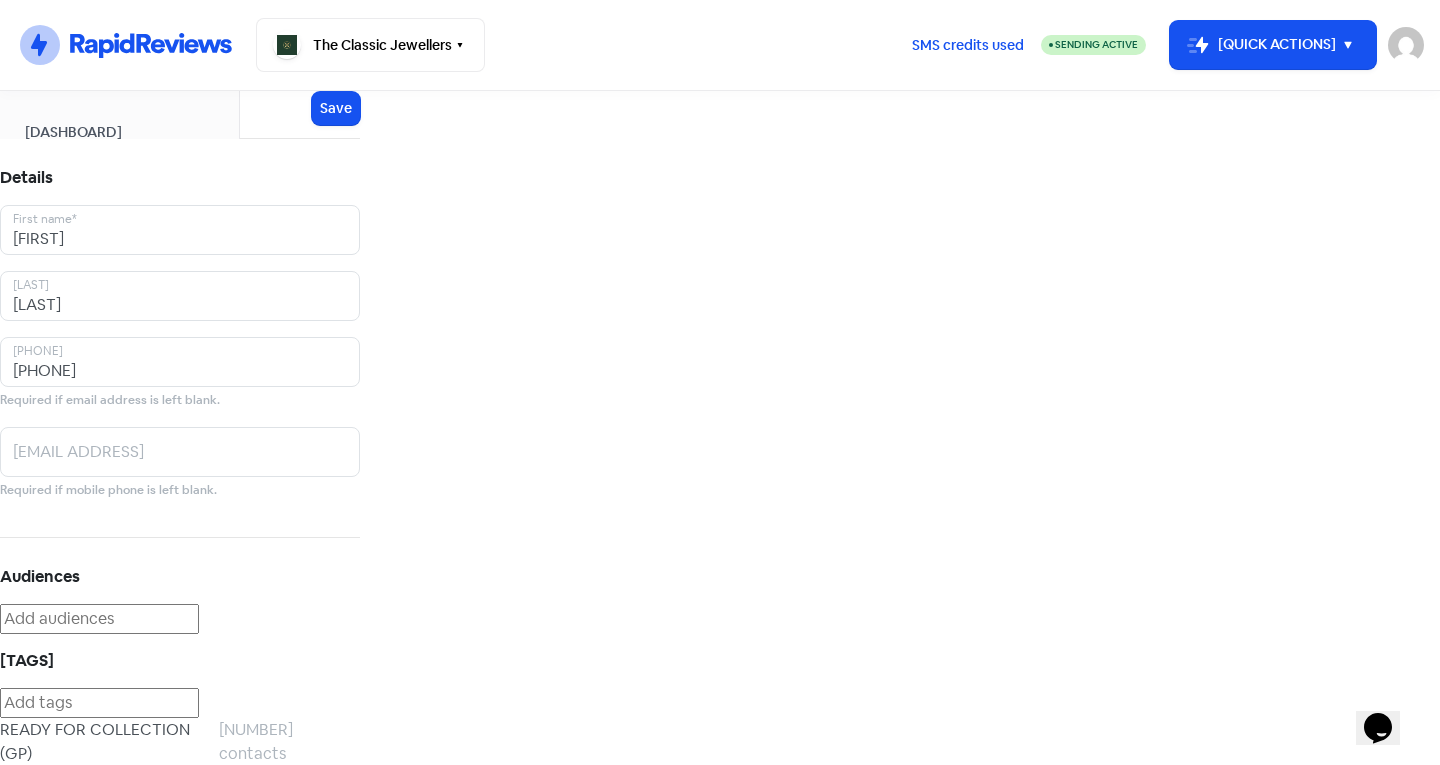 click on "READY FOR COLLECTION (JP)" at bounding box center (109, 742) 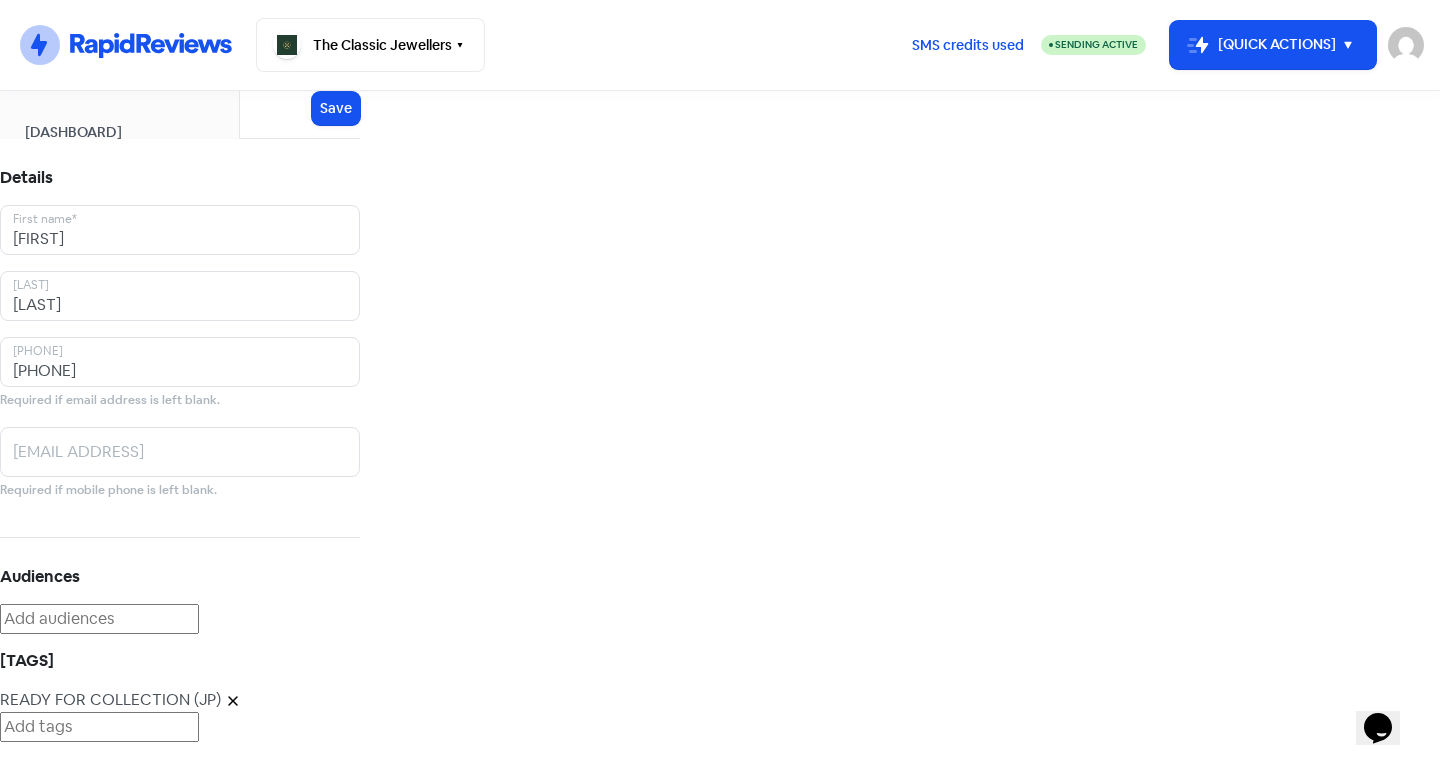 scroll, scrollTop: 0, scrollLeft: 0, axis: both 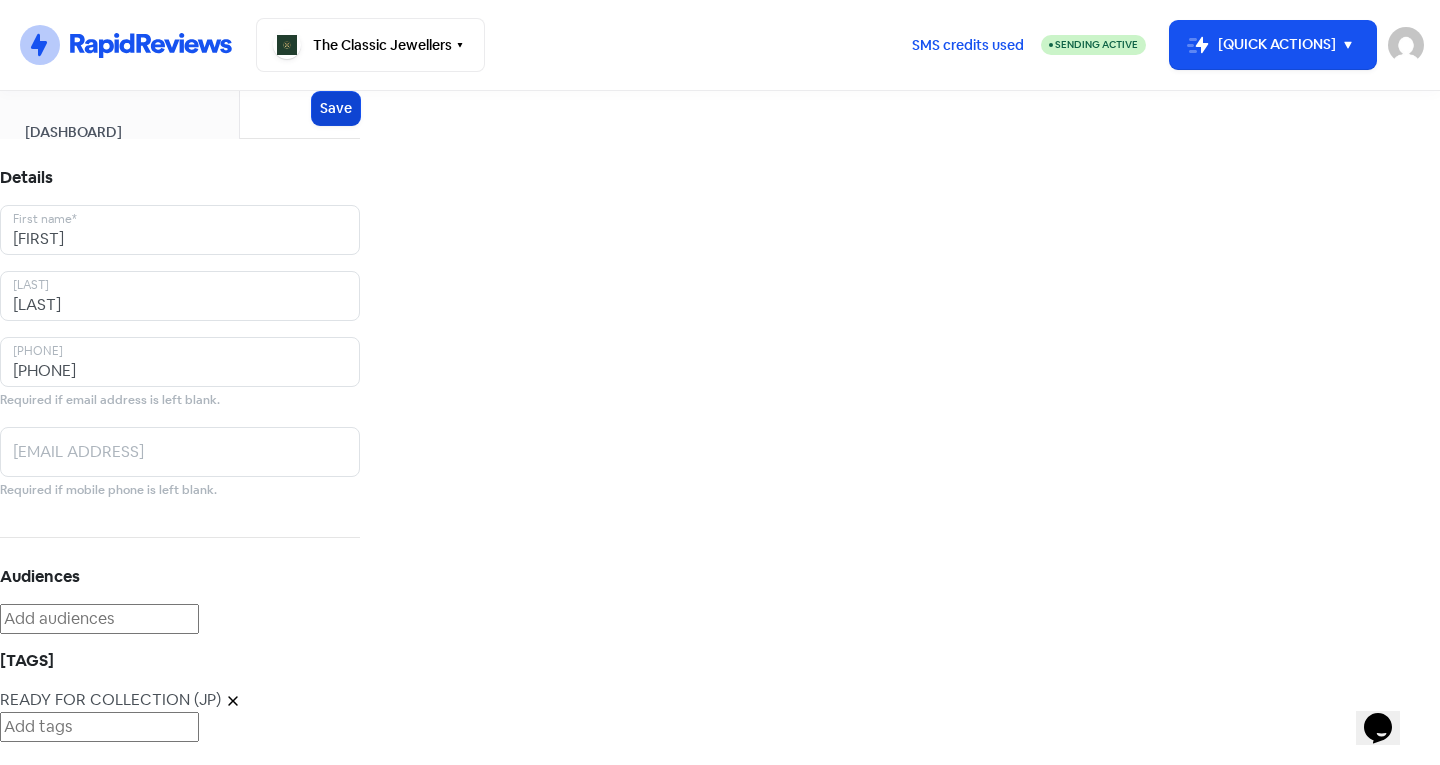 click on "Save" at bounding box center (336, 108) 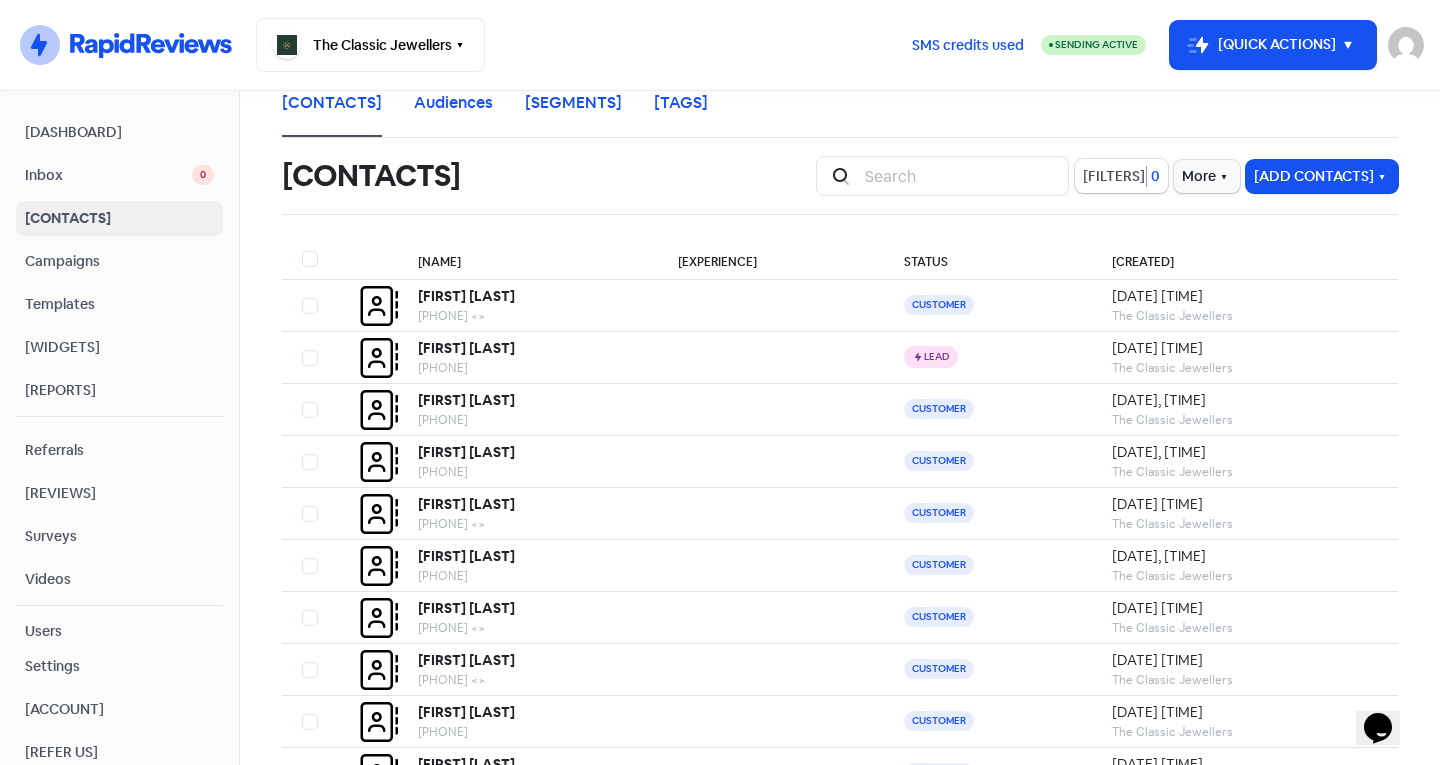 click on "Icon For Search Filters 0 More Add Contacts" at bounding box center (1107, 176) 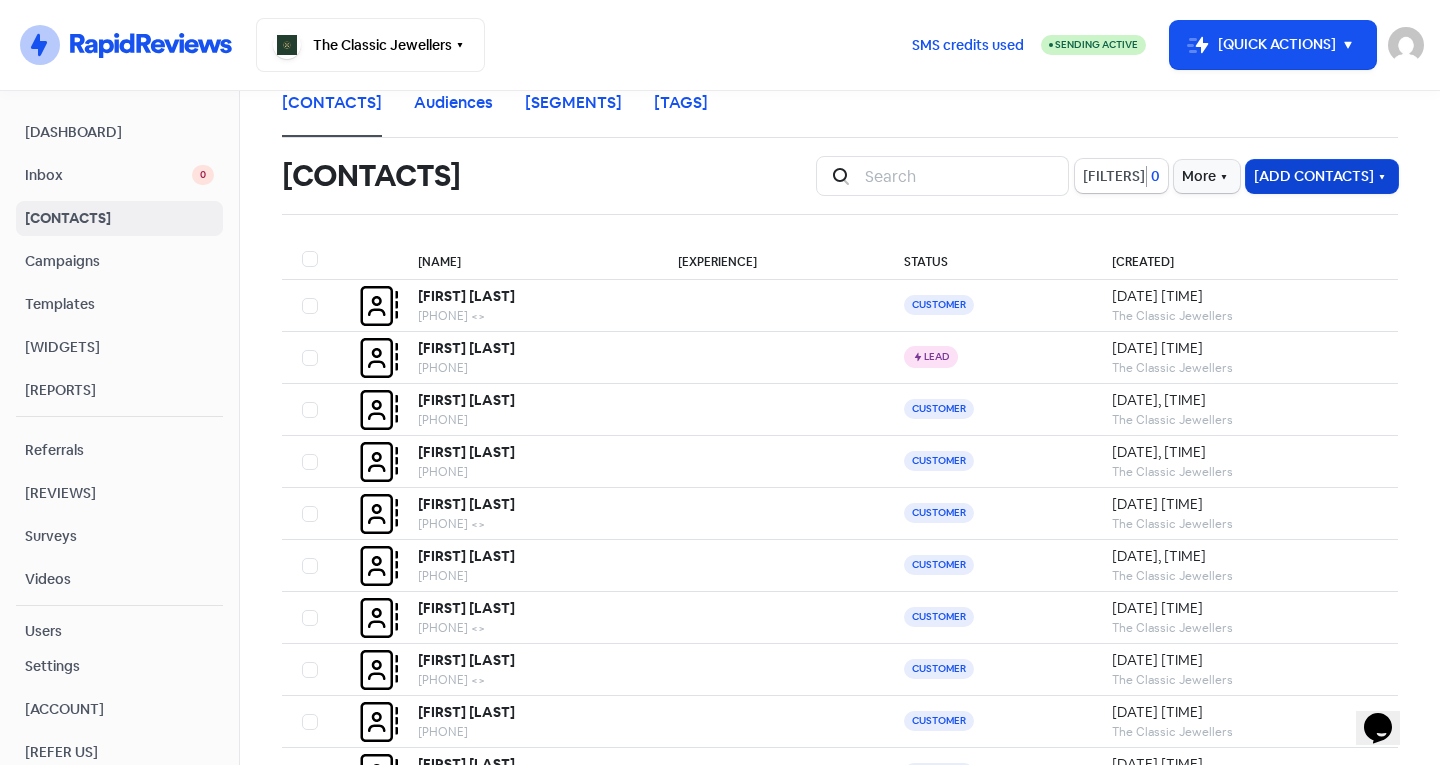 click on "[ADD CONTACTS]" at bounding box center [1322, 176] 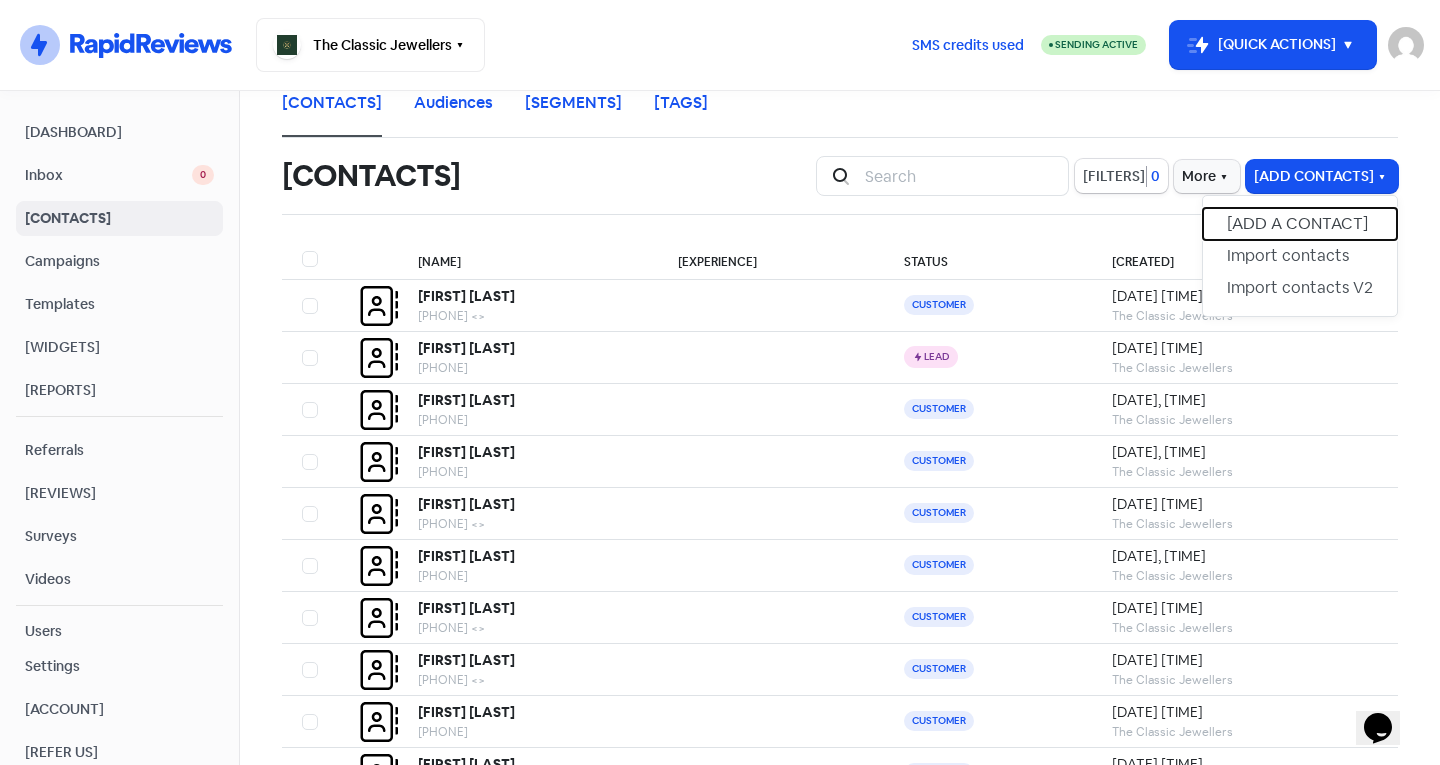 click on "[ADD A CONTACT]" at bounding box center [1300, 224] 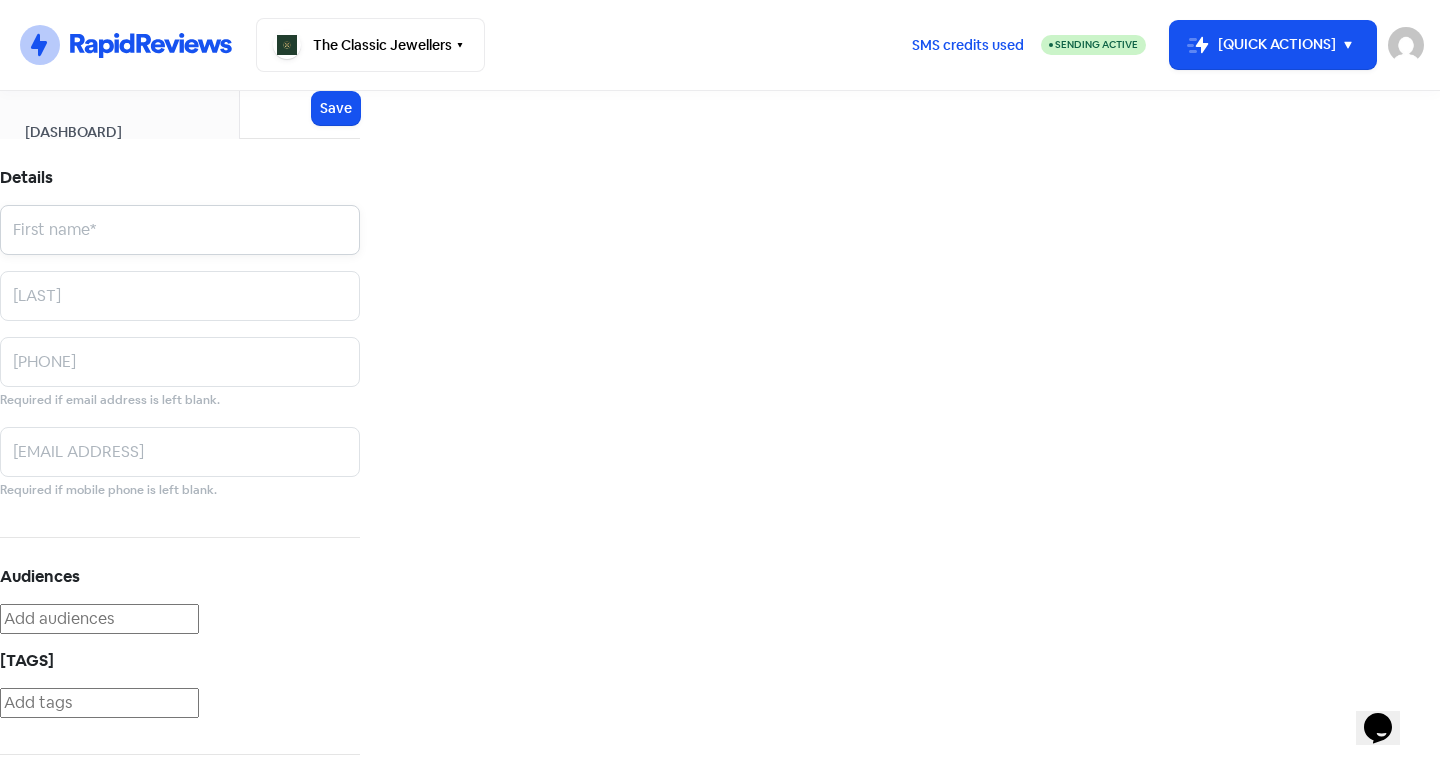 click at bounding box center (180, 230) 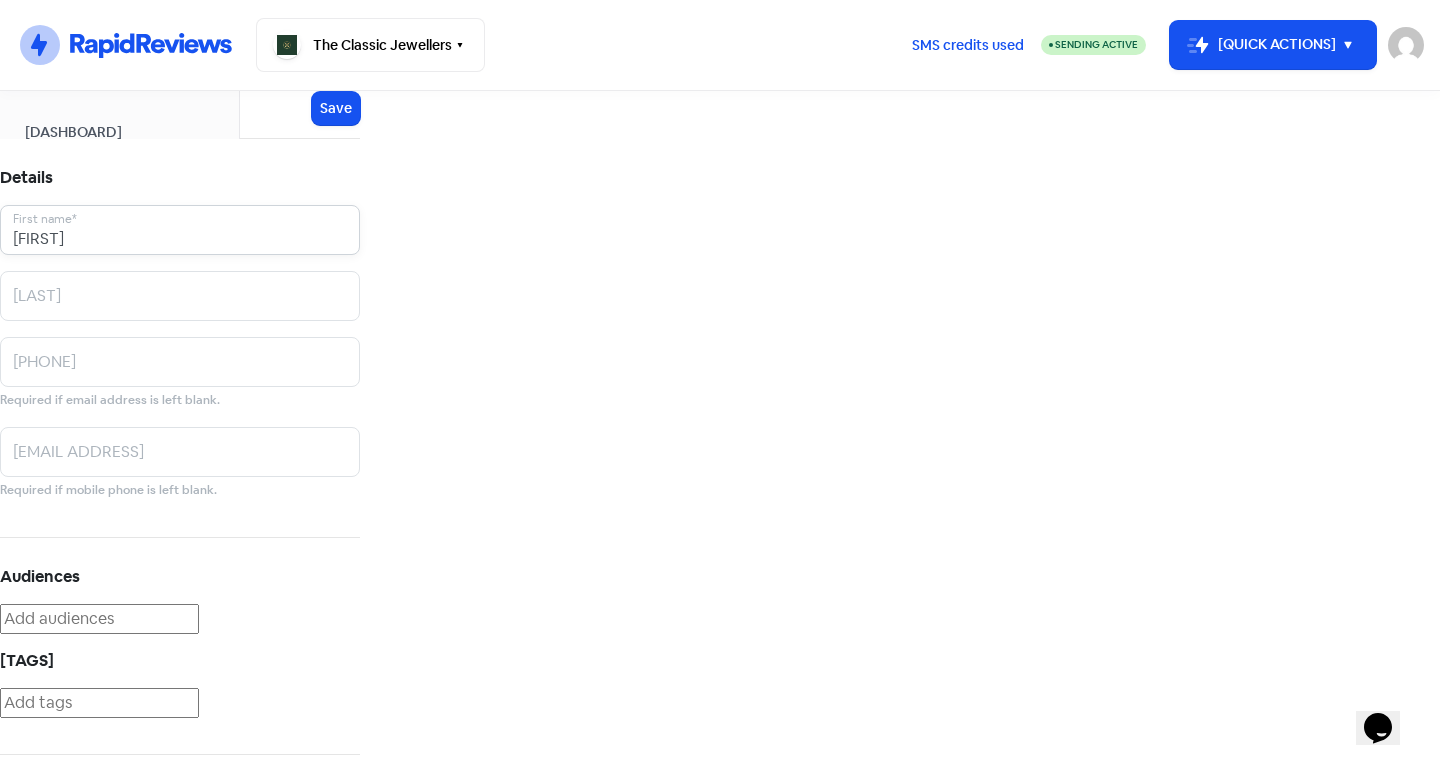 type on "[FIRST]" 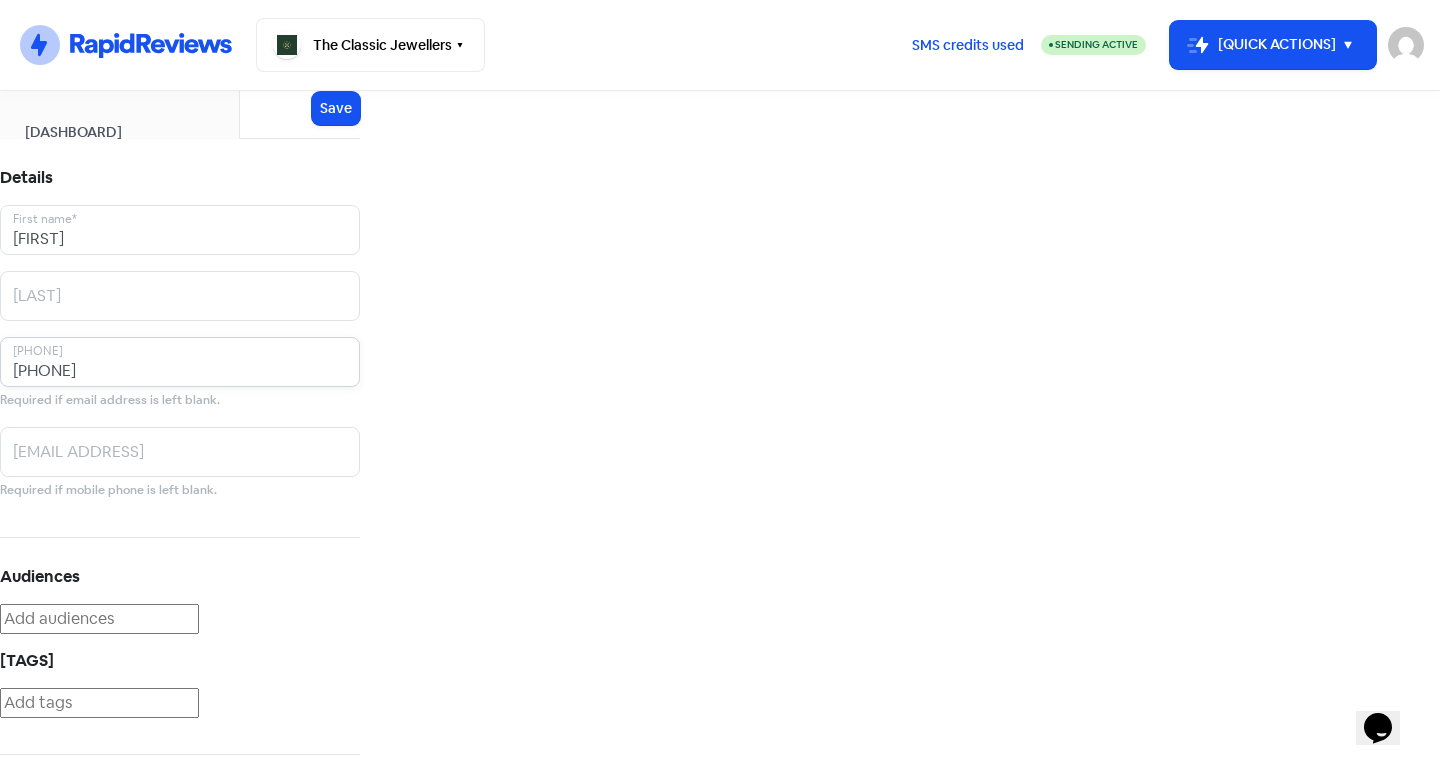 type on "[PHONE]" 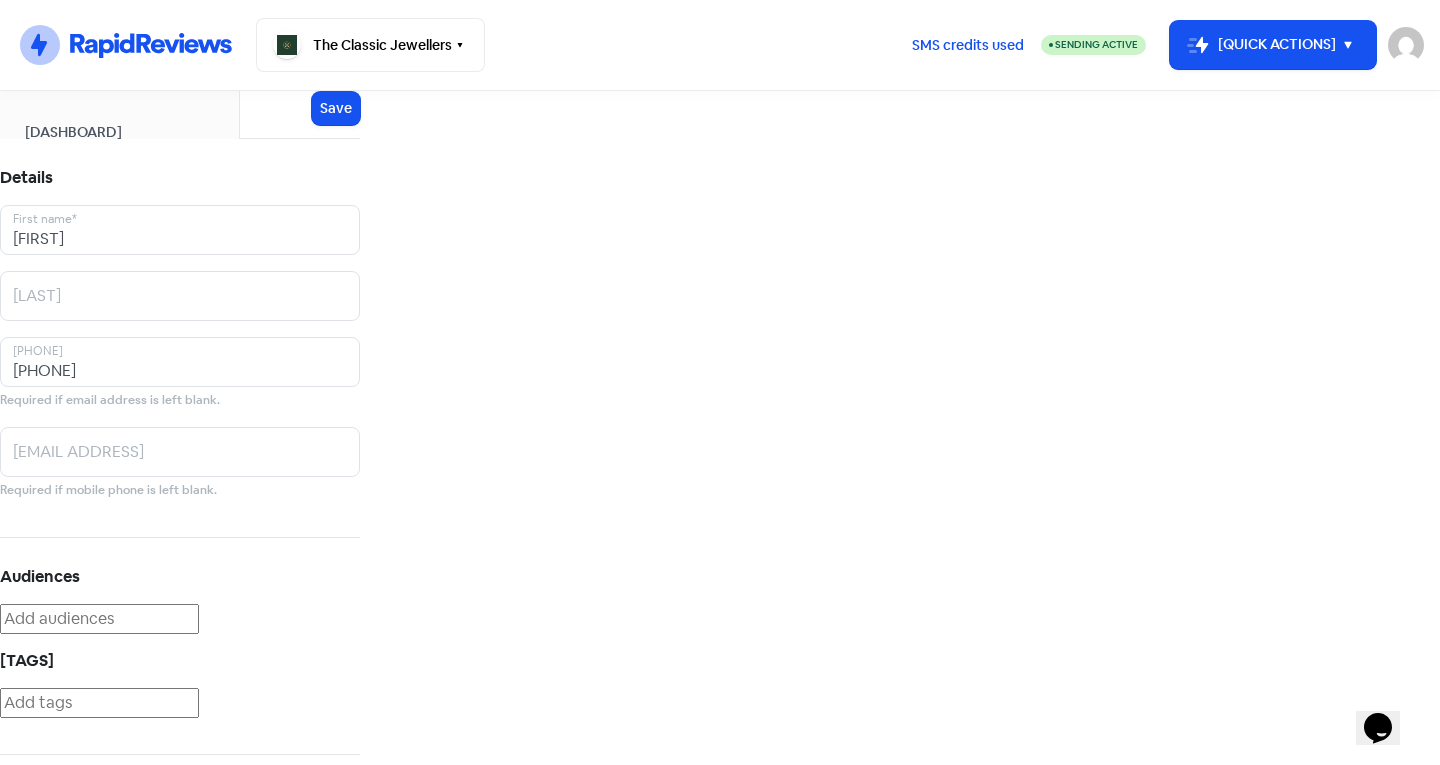 click on "Required if email address is left blank." at bounding box center (110, 400) 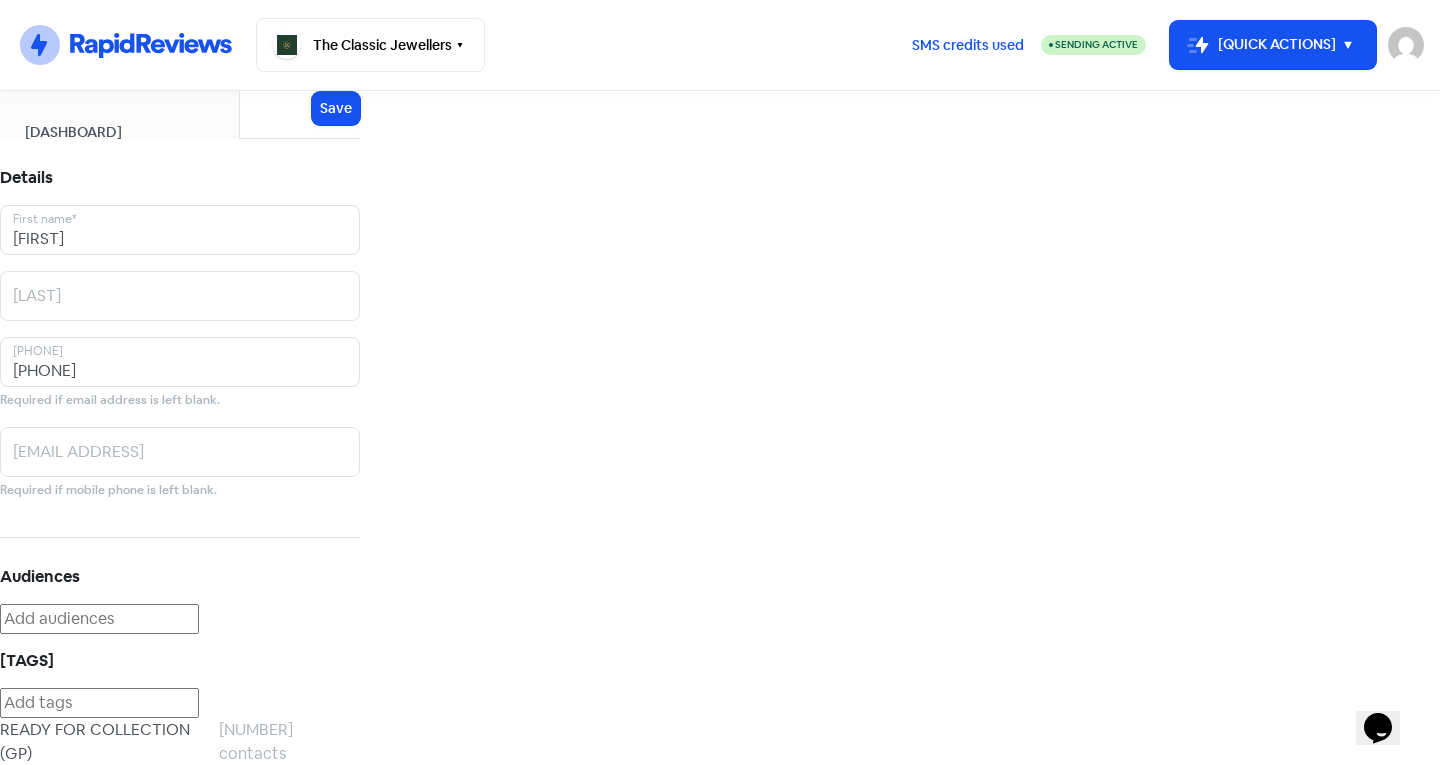 scroll, scrollTop: 110, scrollLeft: 0, axis: vertical 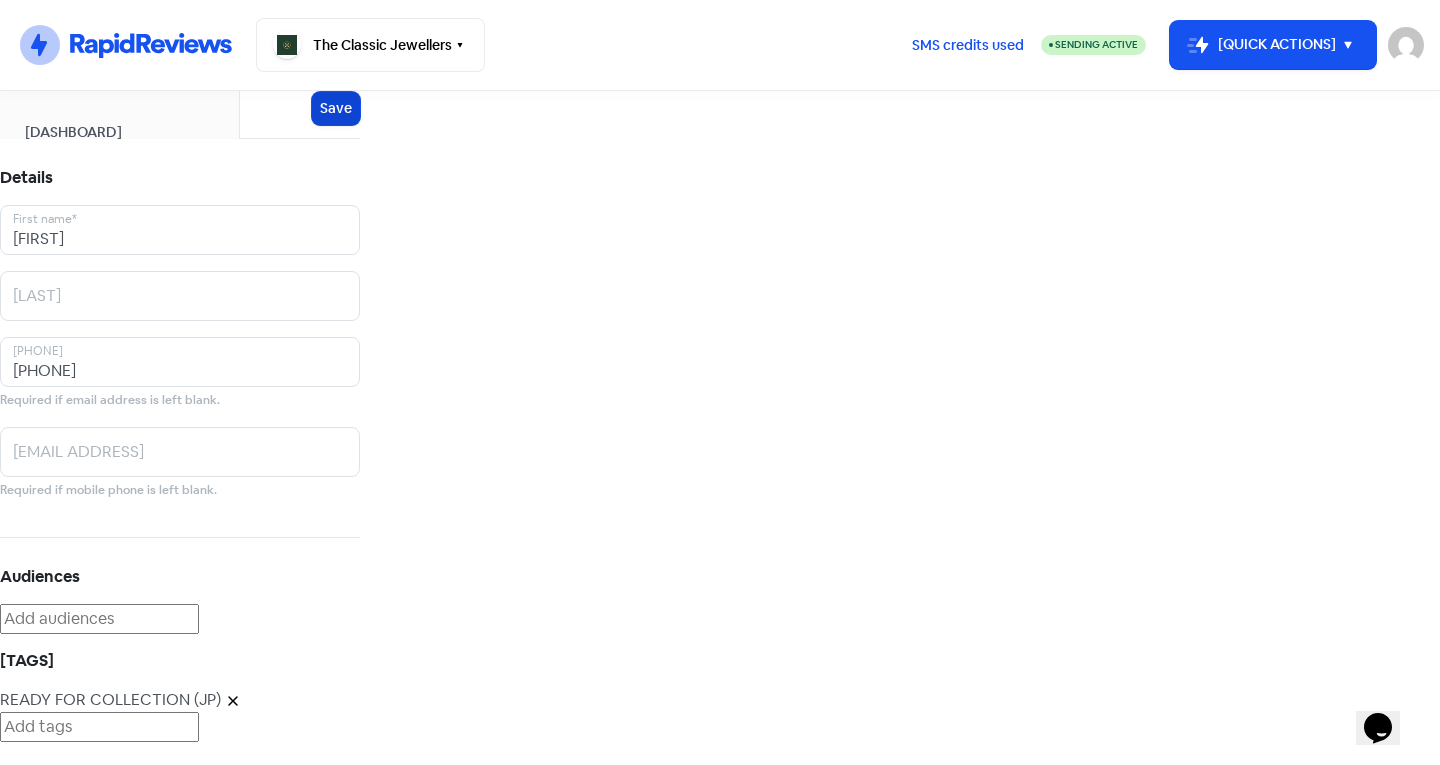 click on "Save" at bounding box center (336, 108) 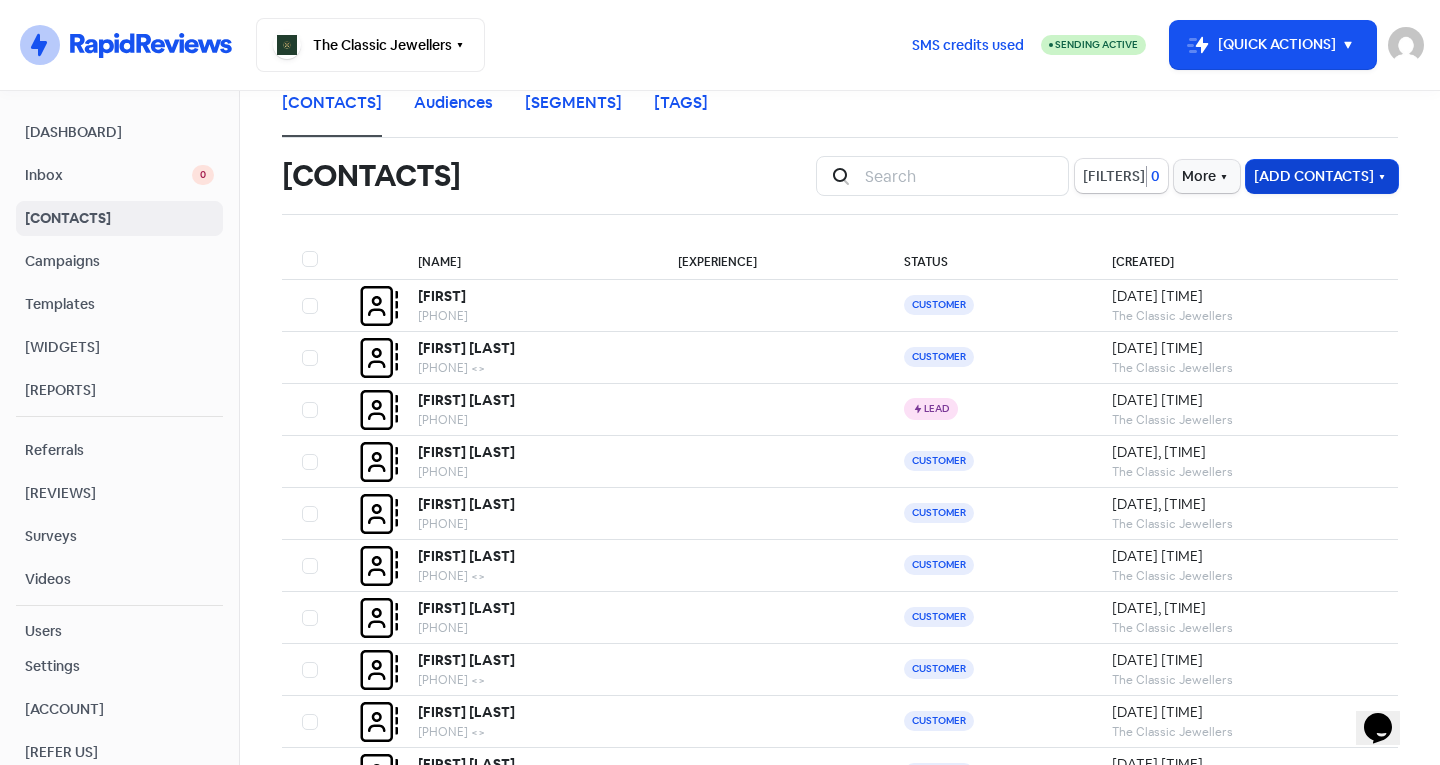 click on "[ADD CONTACTS]" at bounding box center (1322, 176) 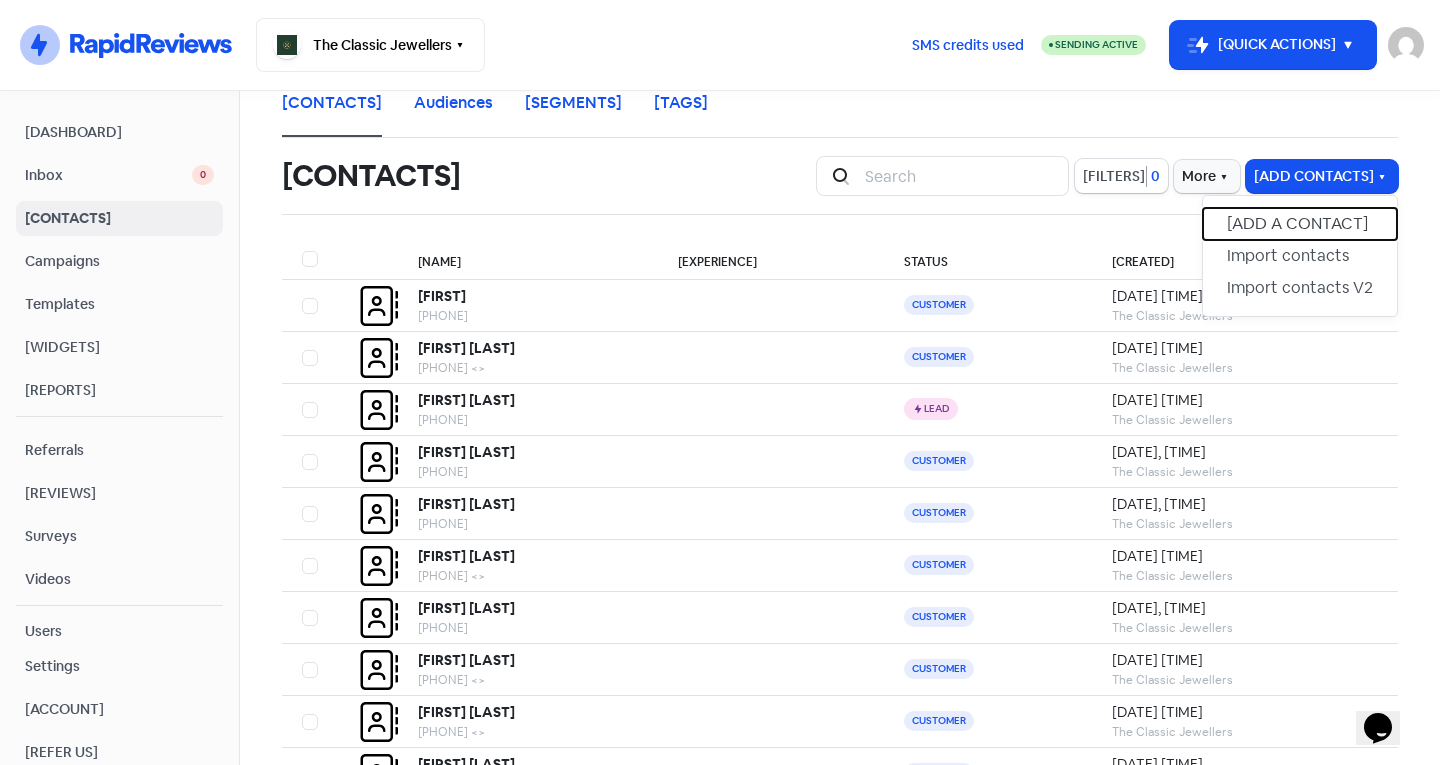 click on "[ADD A CONTACT]" at bounding box center (1300, 224) 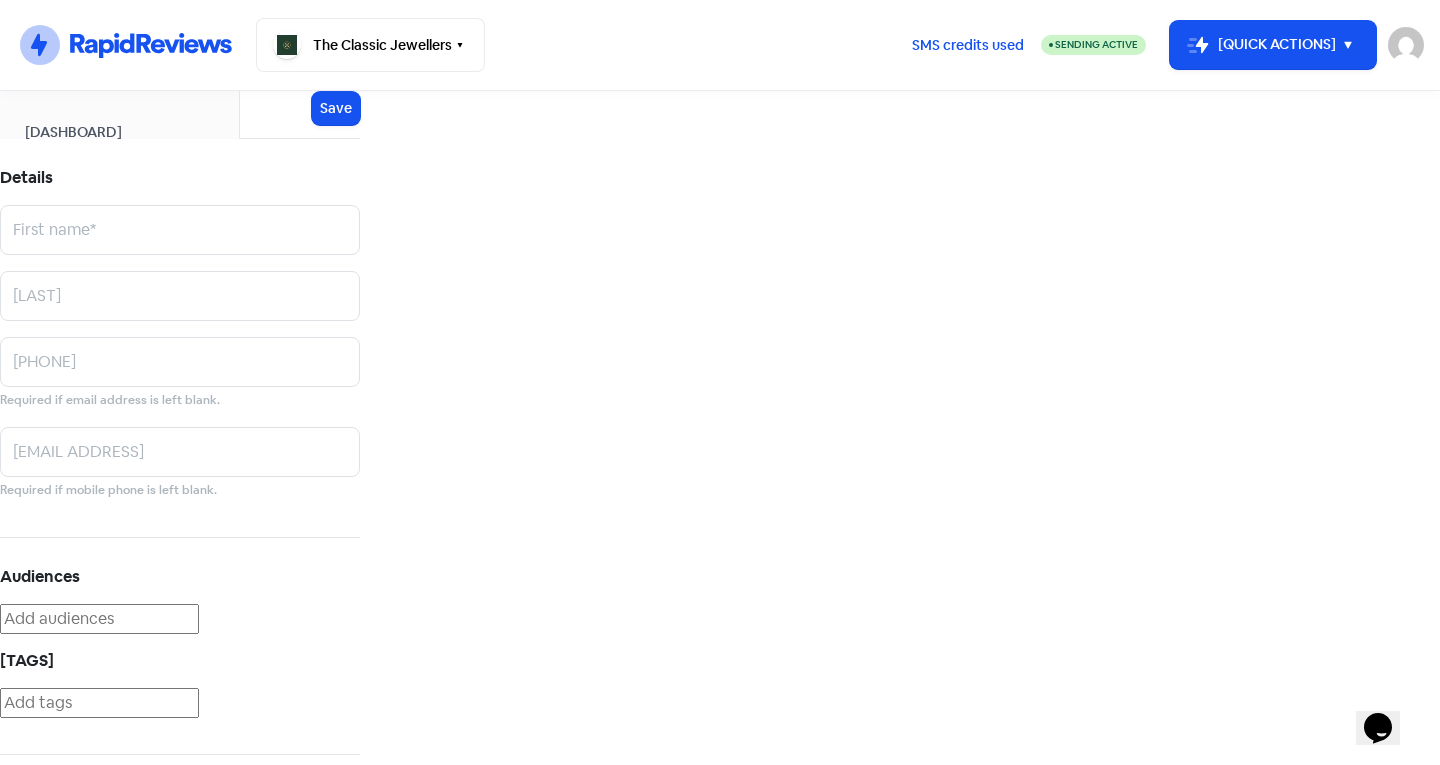 click at bounding box center [720, 878] 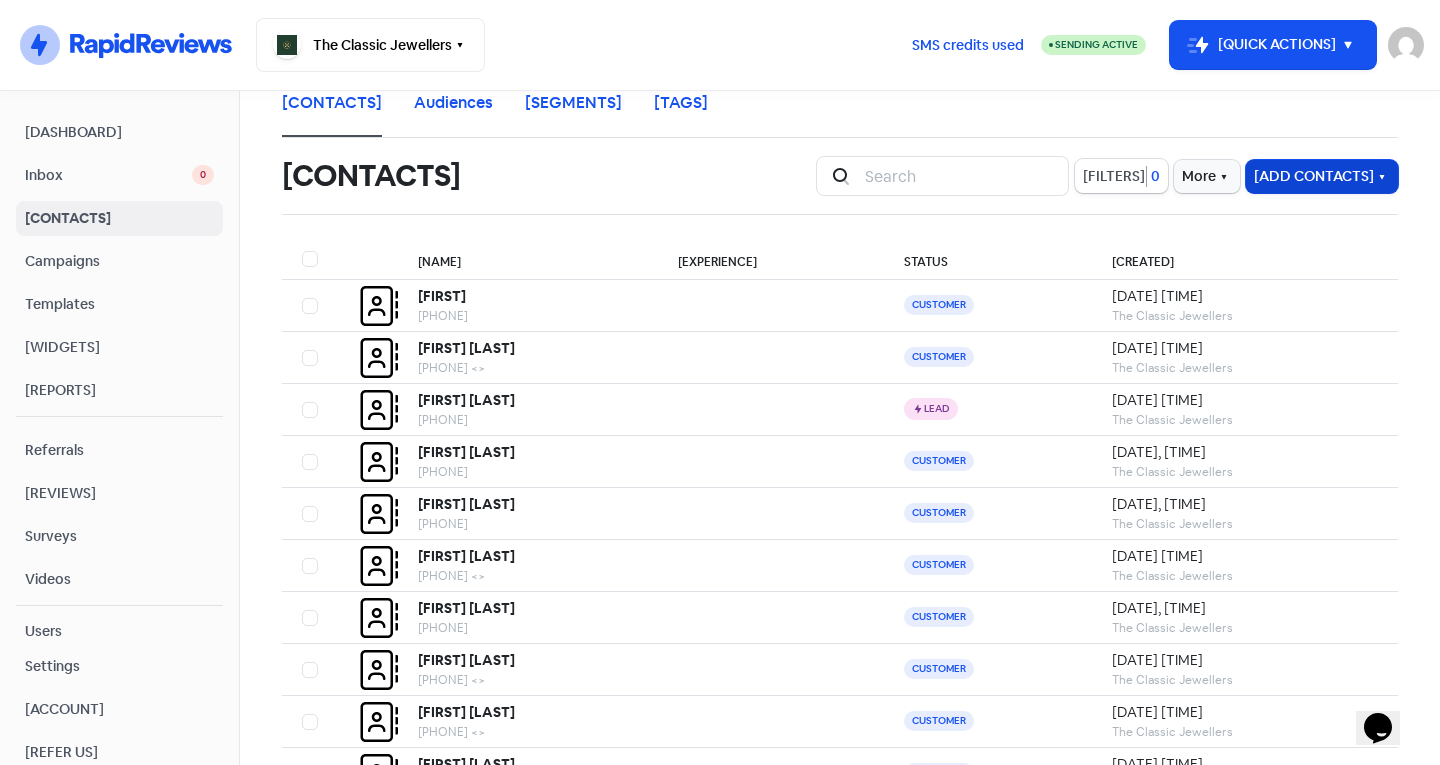 click on "[ADD CONTACTS]" at bounding box center (1322, 176) 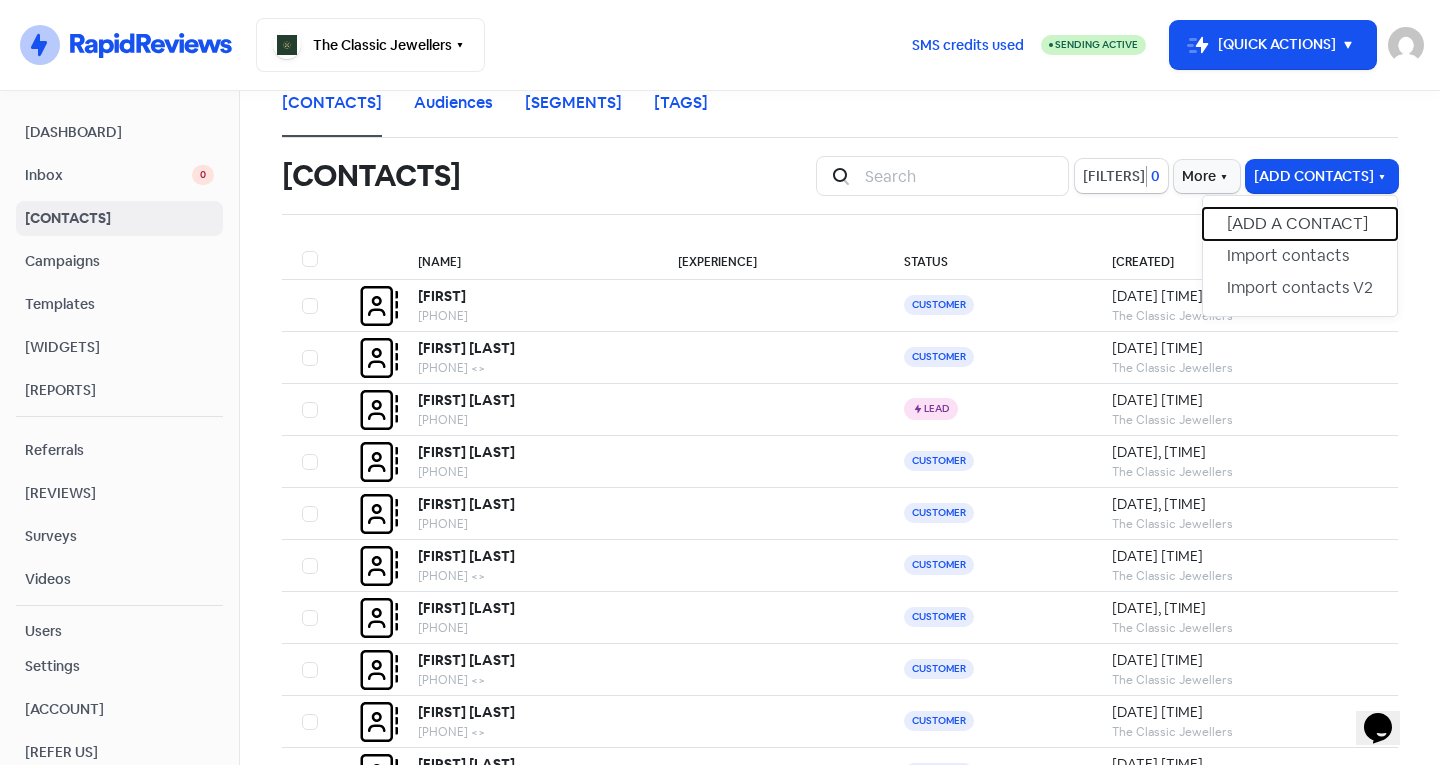click on "[ADD A CONTACT]" at bounding box center [1300, 224] 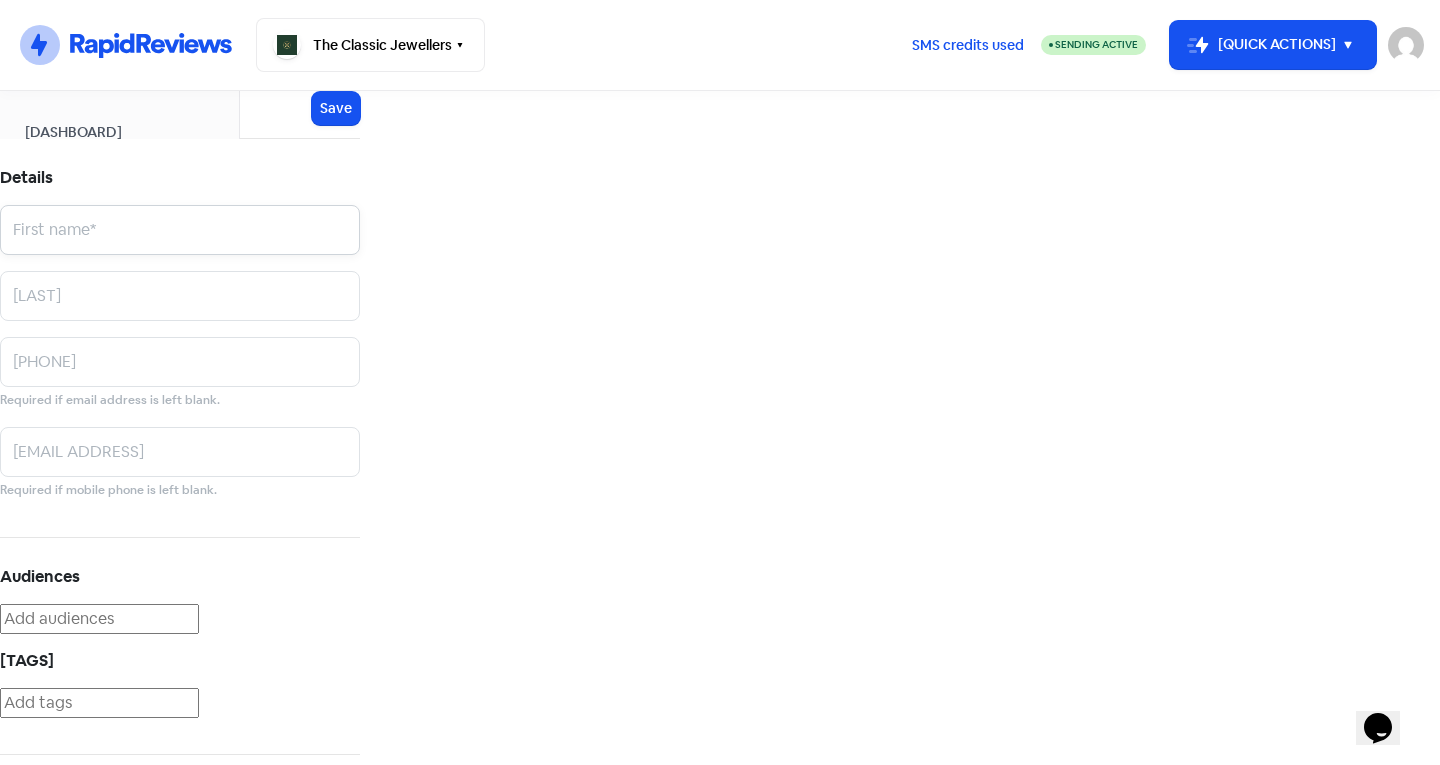click at bounding box center (180, 230) 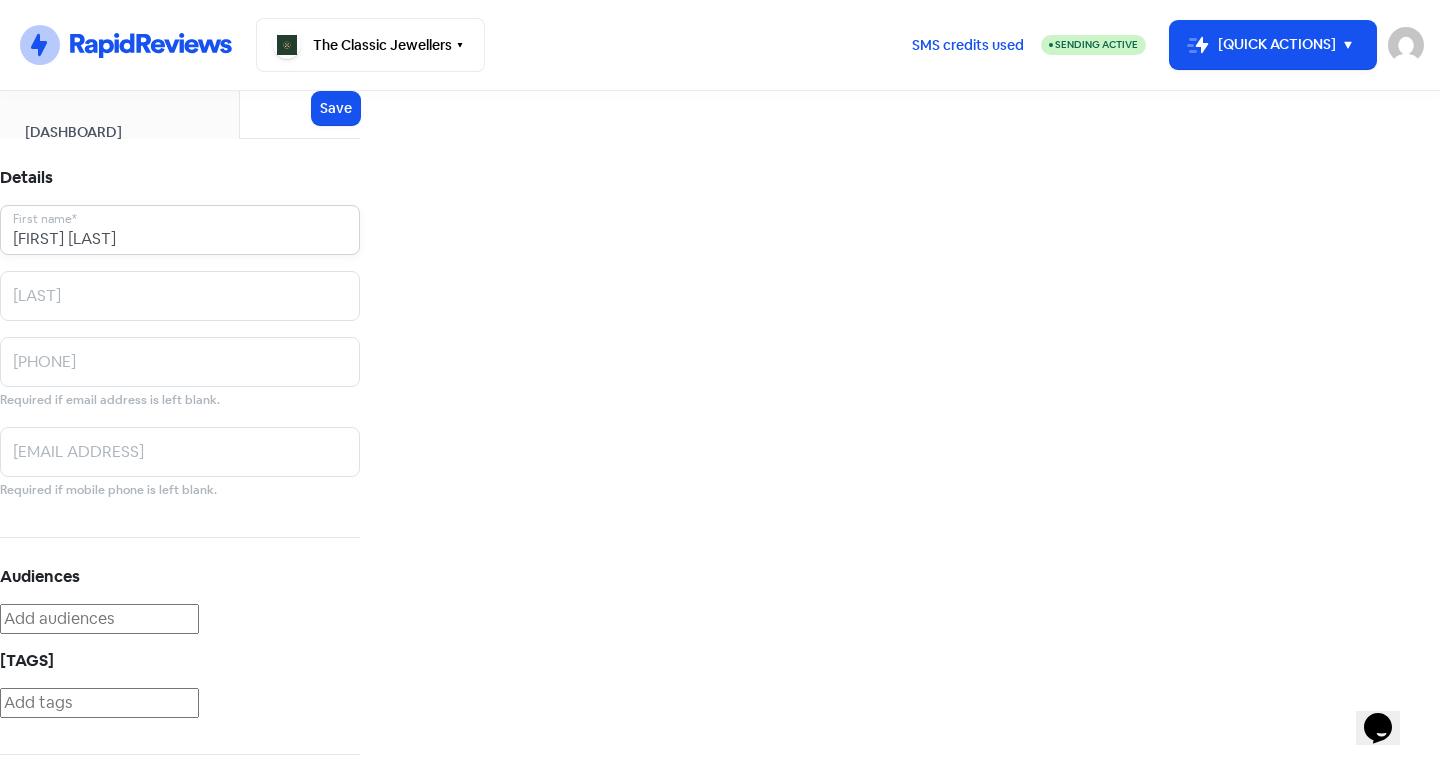 type on "[FIRST] [LAST]" 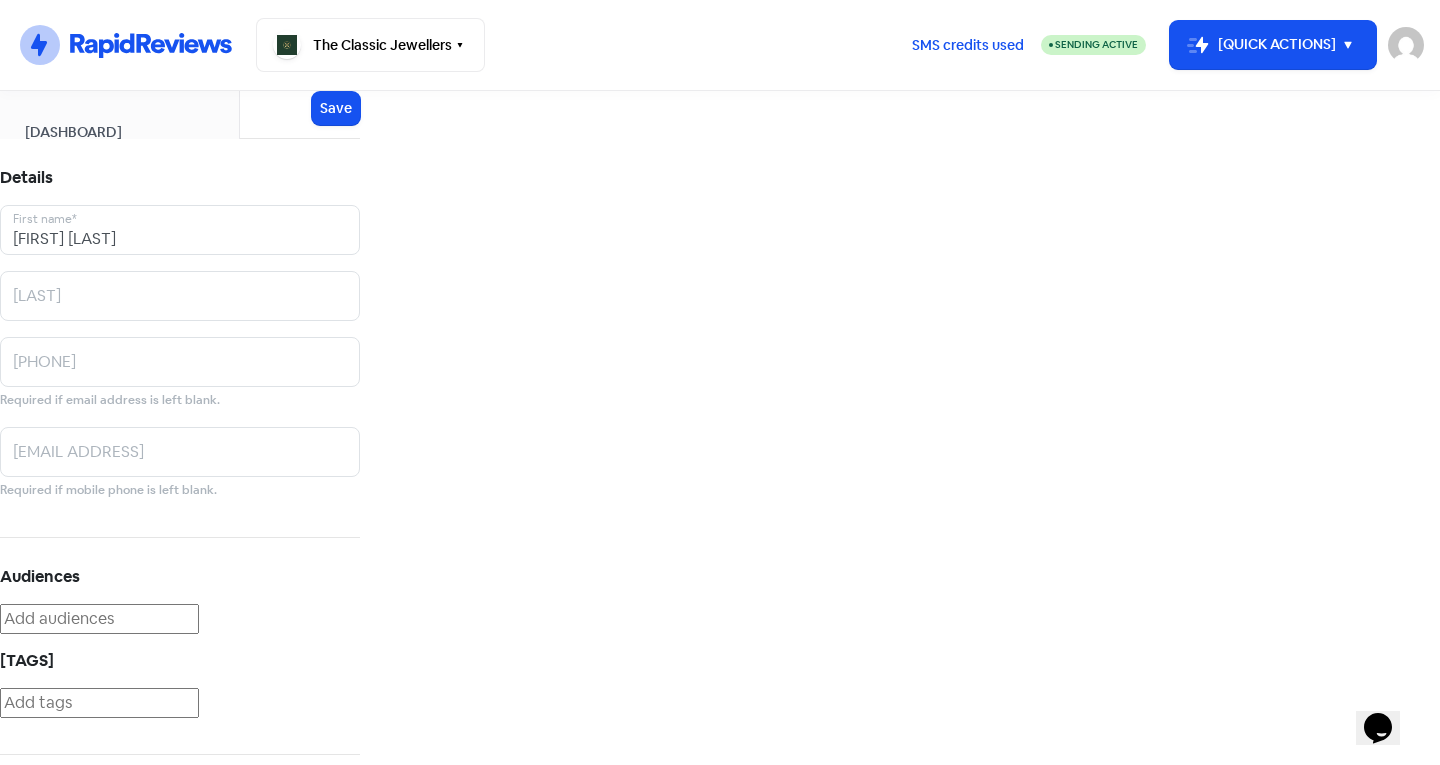 click on "Details" at bounding box center (180, 178) 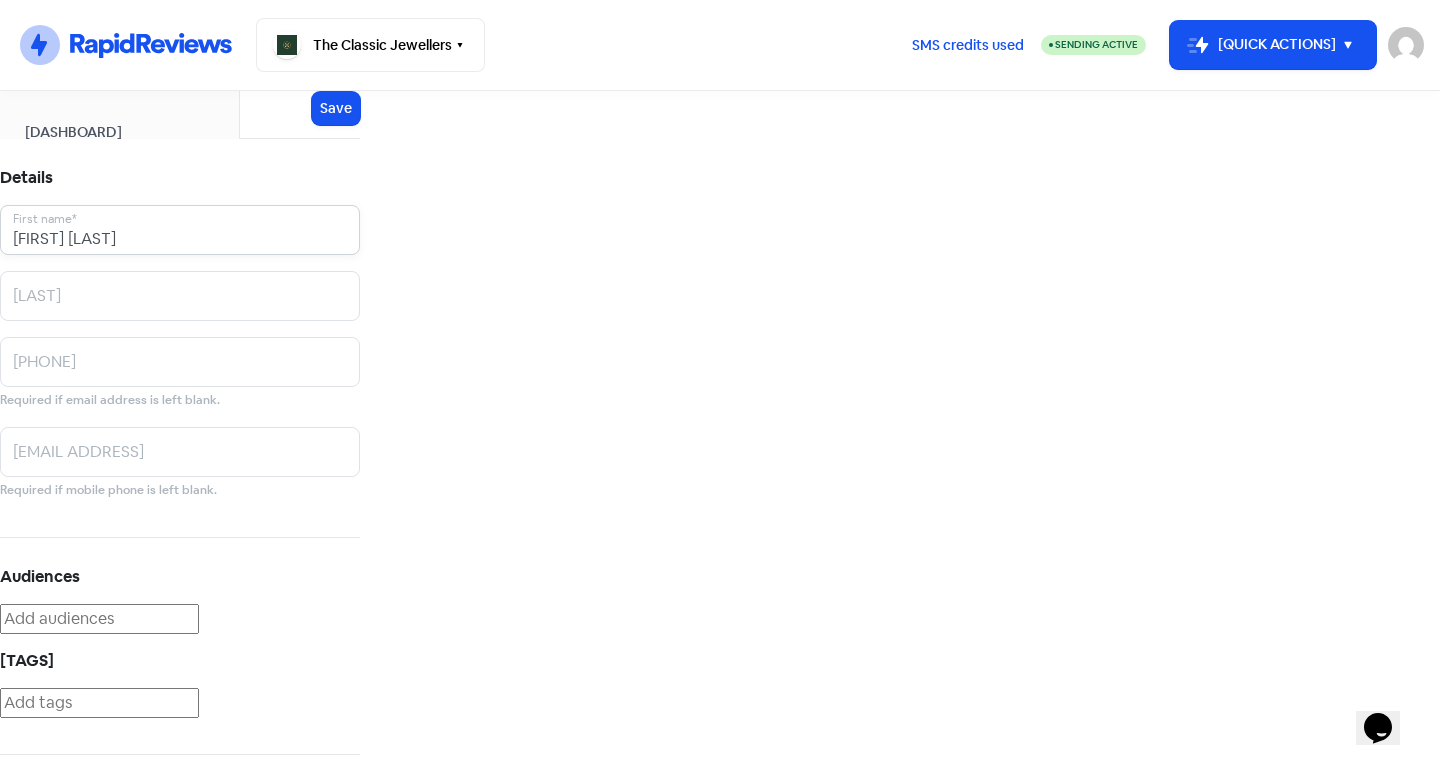 click on "[FIRST] [LAST]" at bounding box center (180, 230) 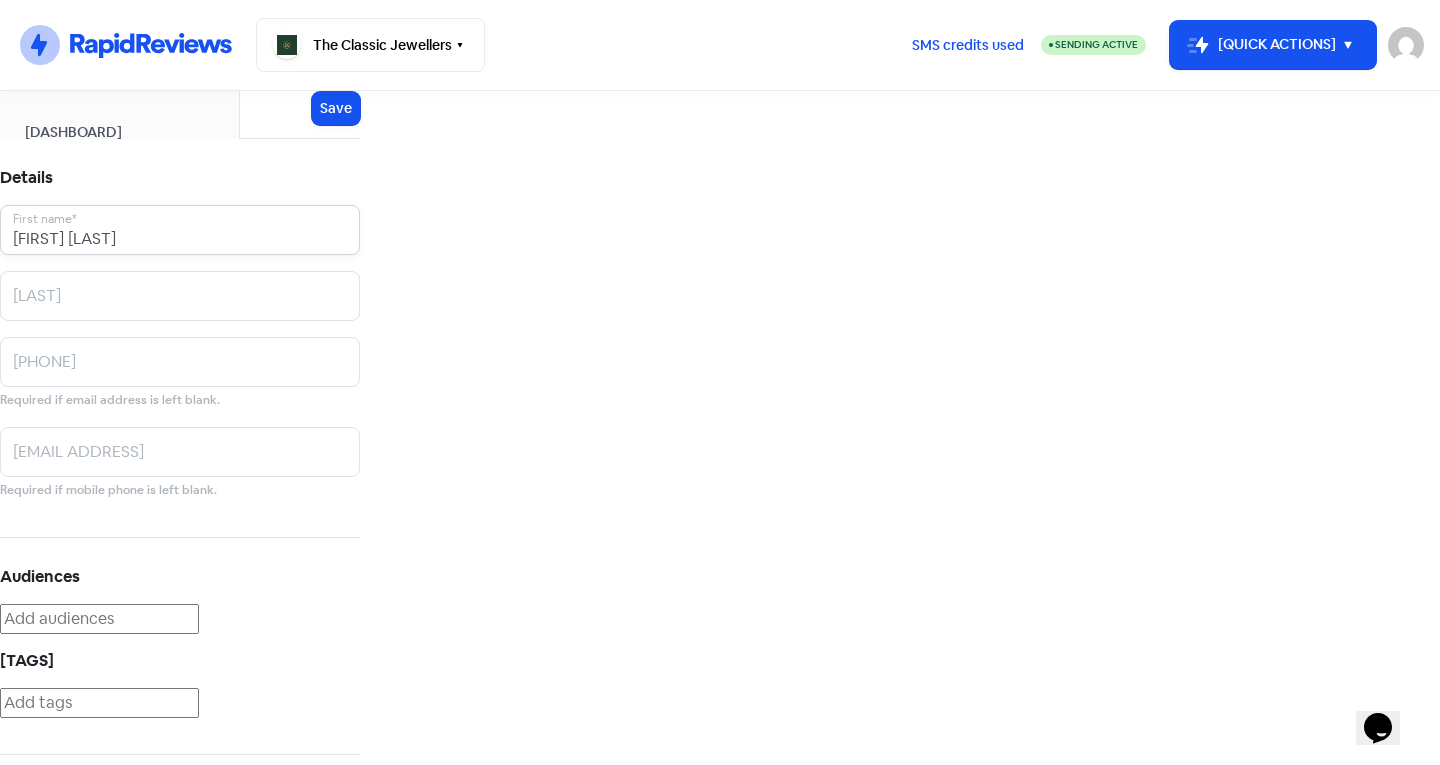 click on "[FIRST] [LAST]" at bounding box center [180, 230] 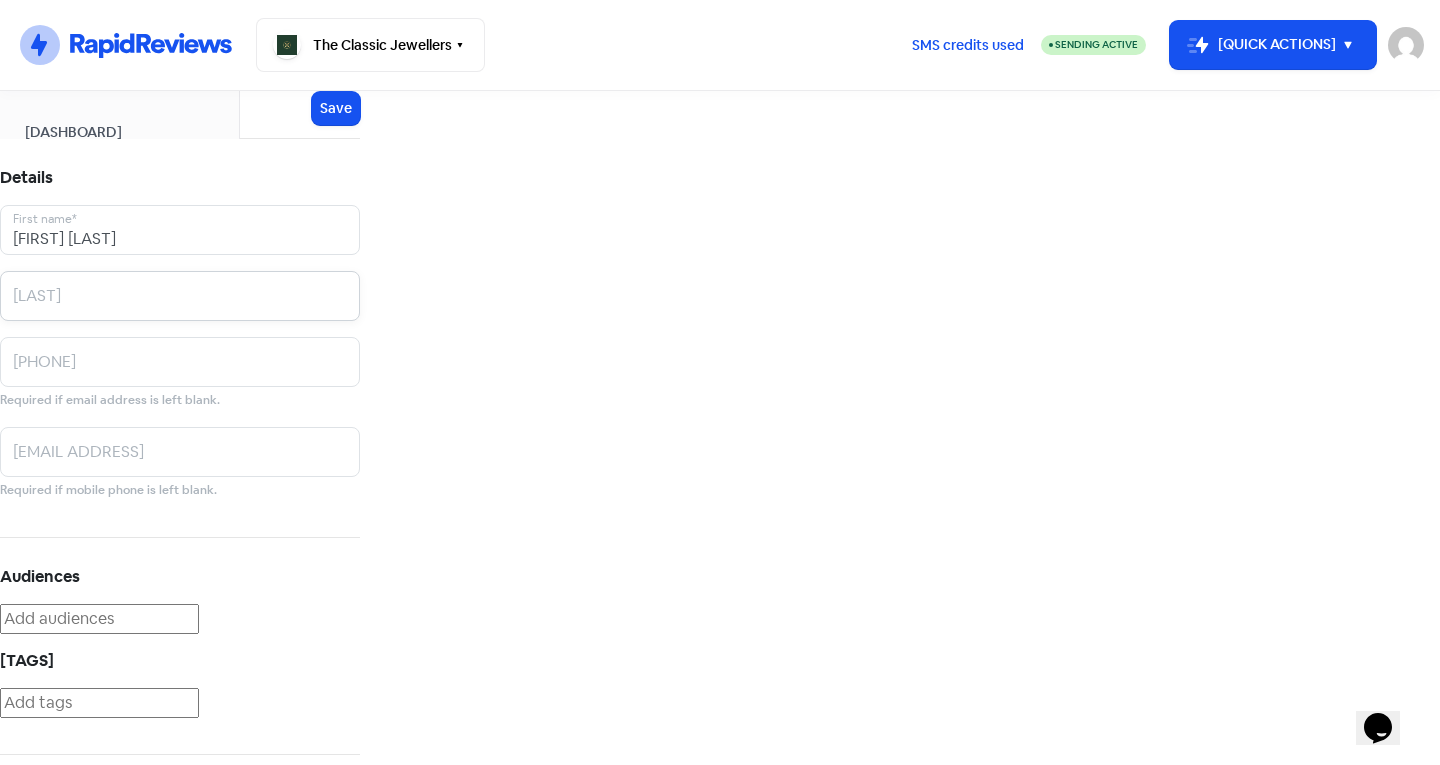 click at bounding box center (180, 230) 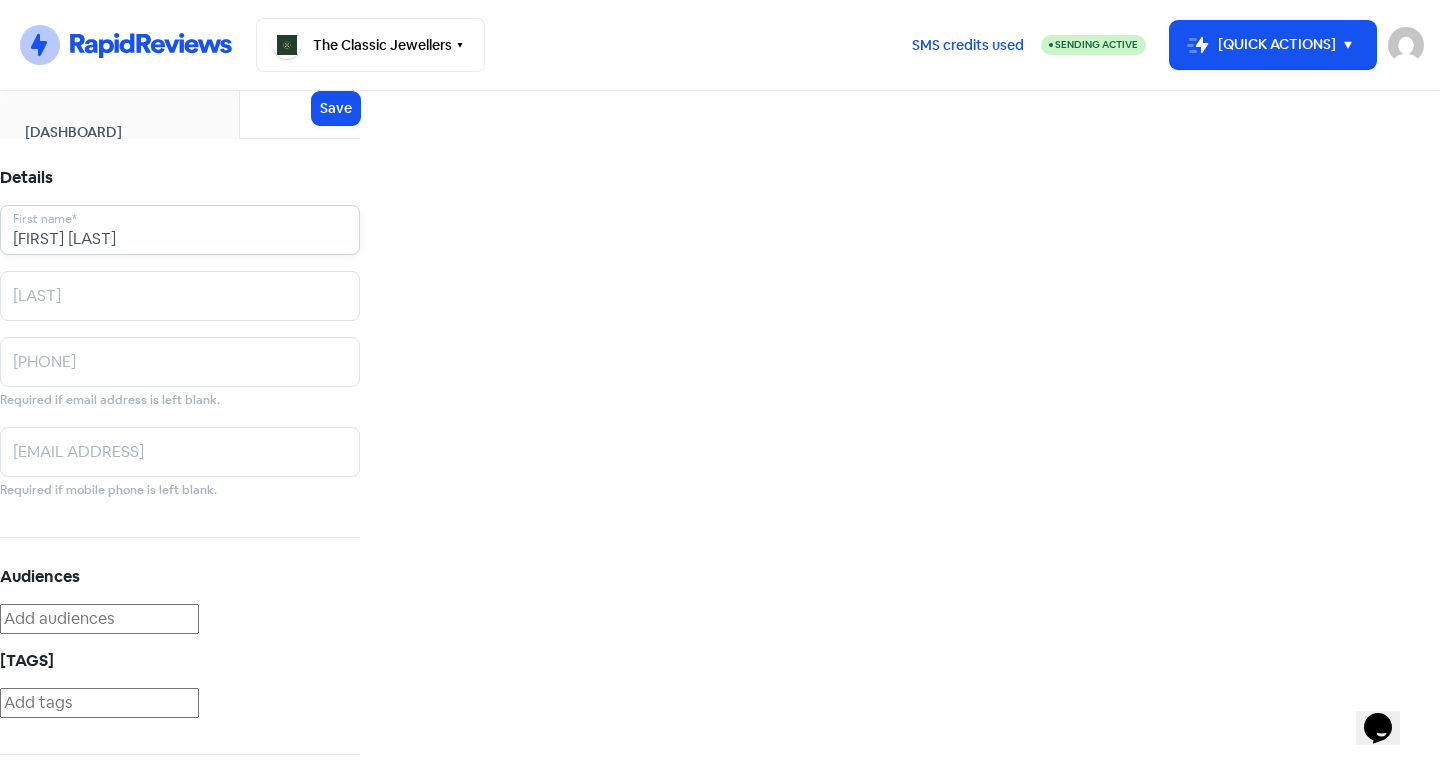 click on "[FIRST] [LAST]" at bounding box center [180, 230] 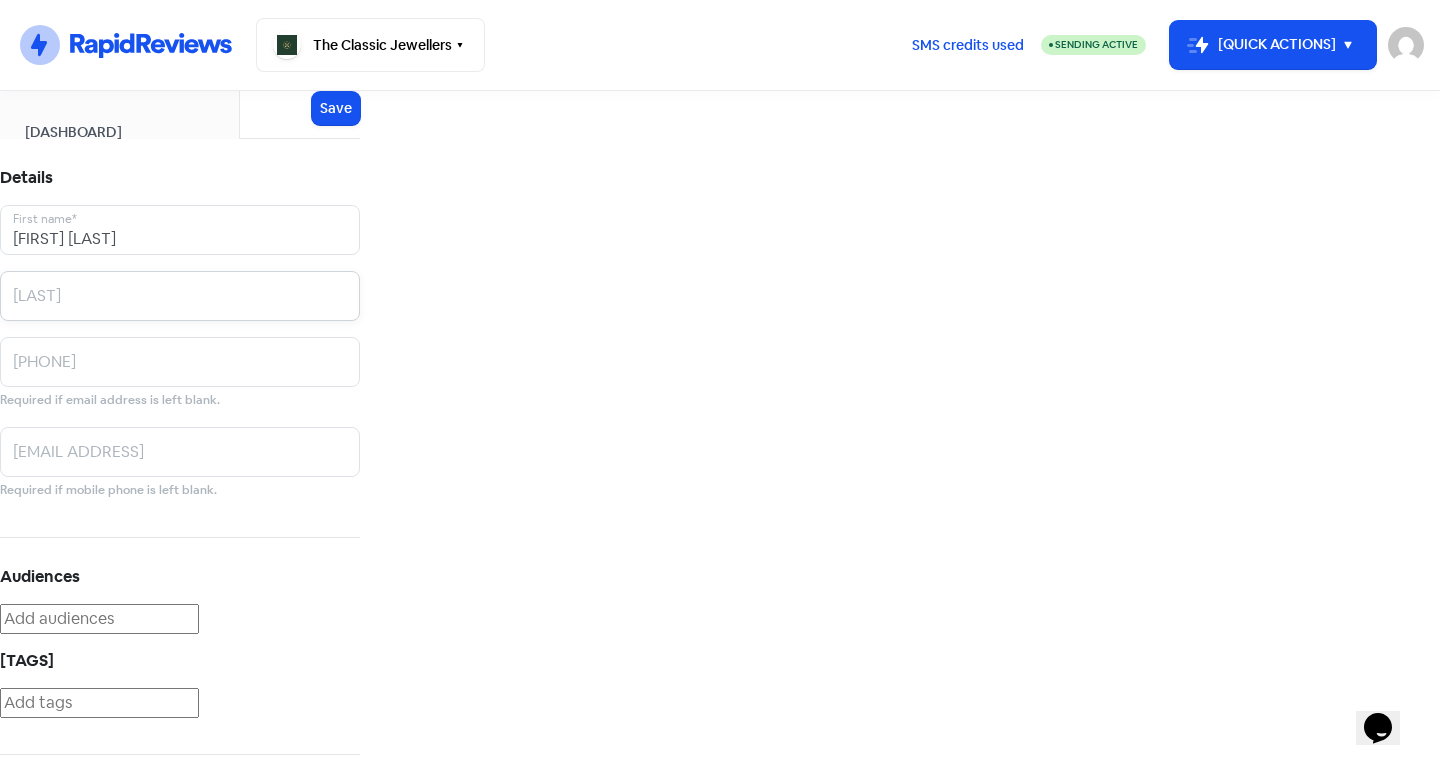 click at bounding box center (180, 230) 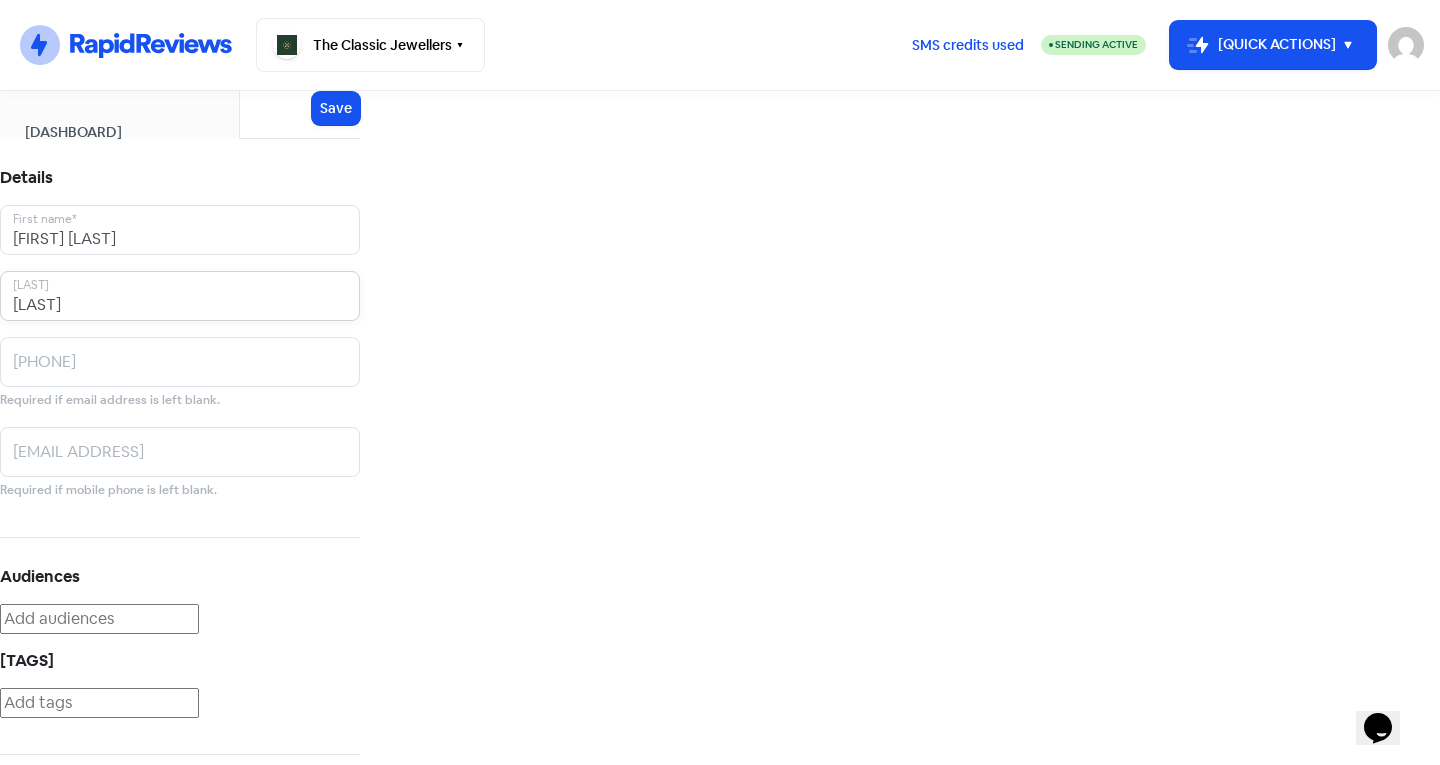 type on "[LAST]" 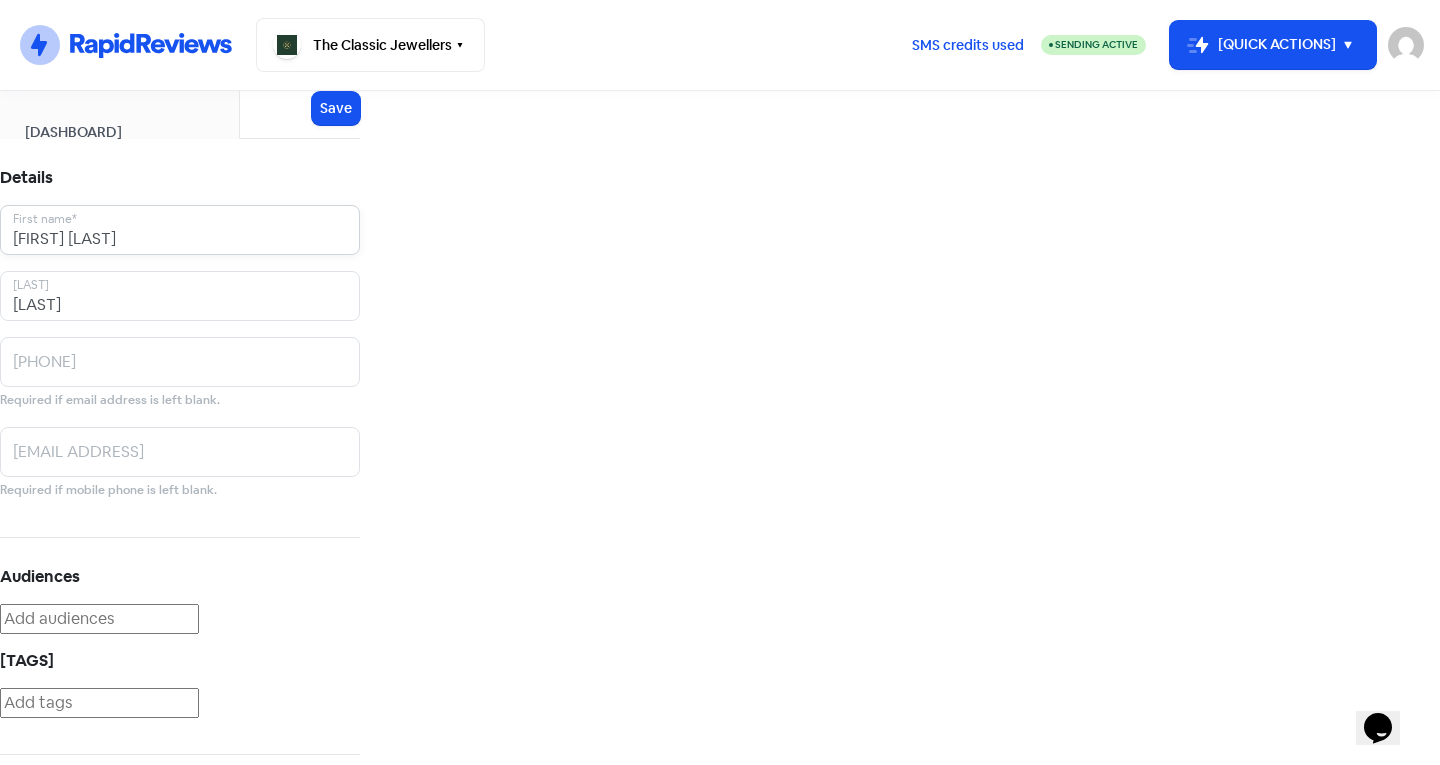 click on "[FIRST] [LAST]" at bounding box center [180, 230] 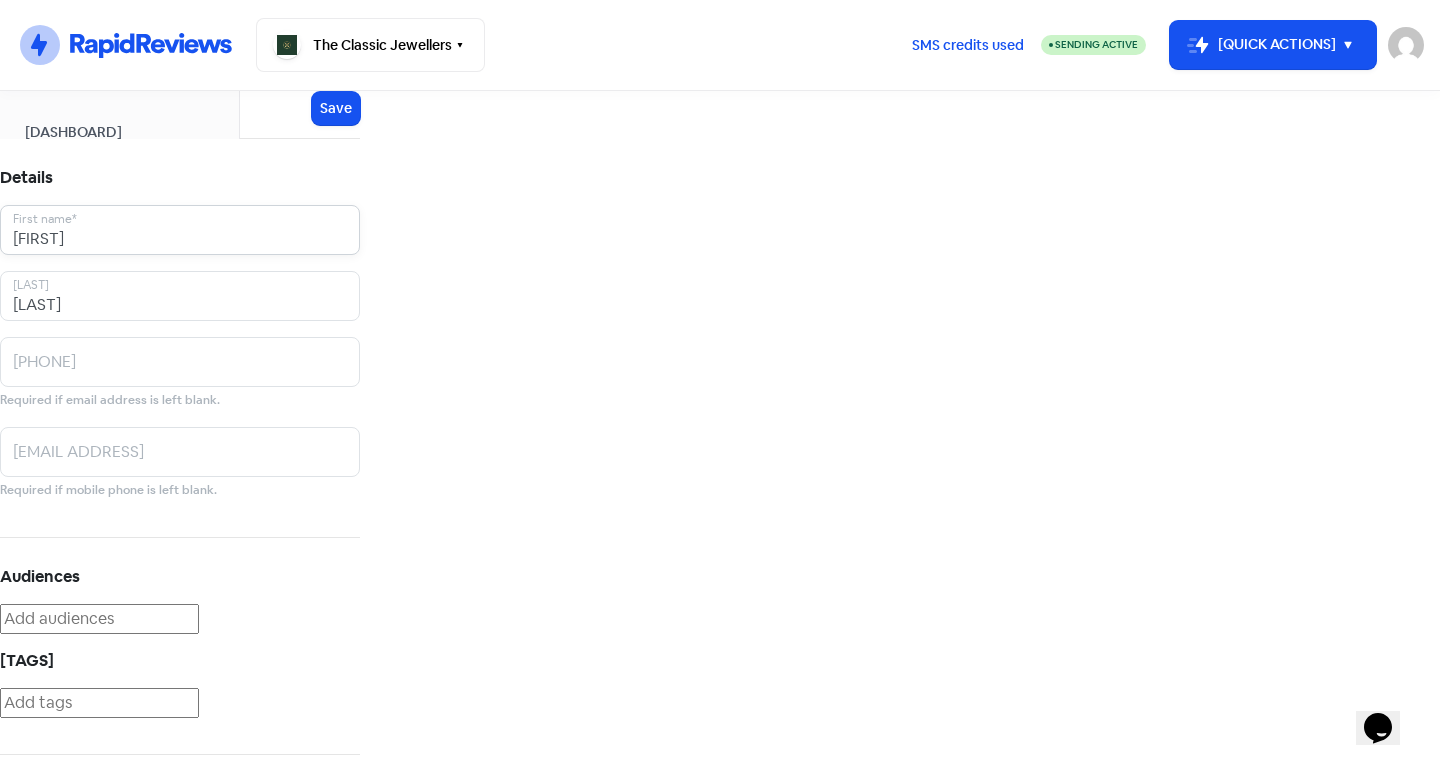 type on "[FIRST]" 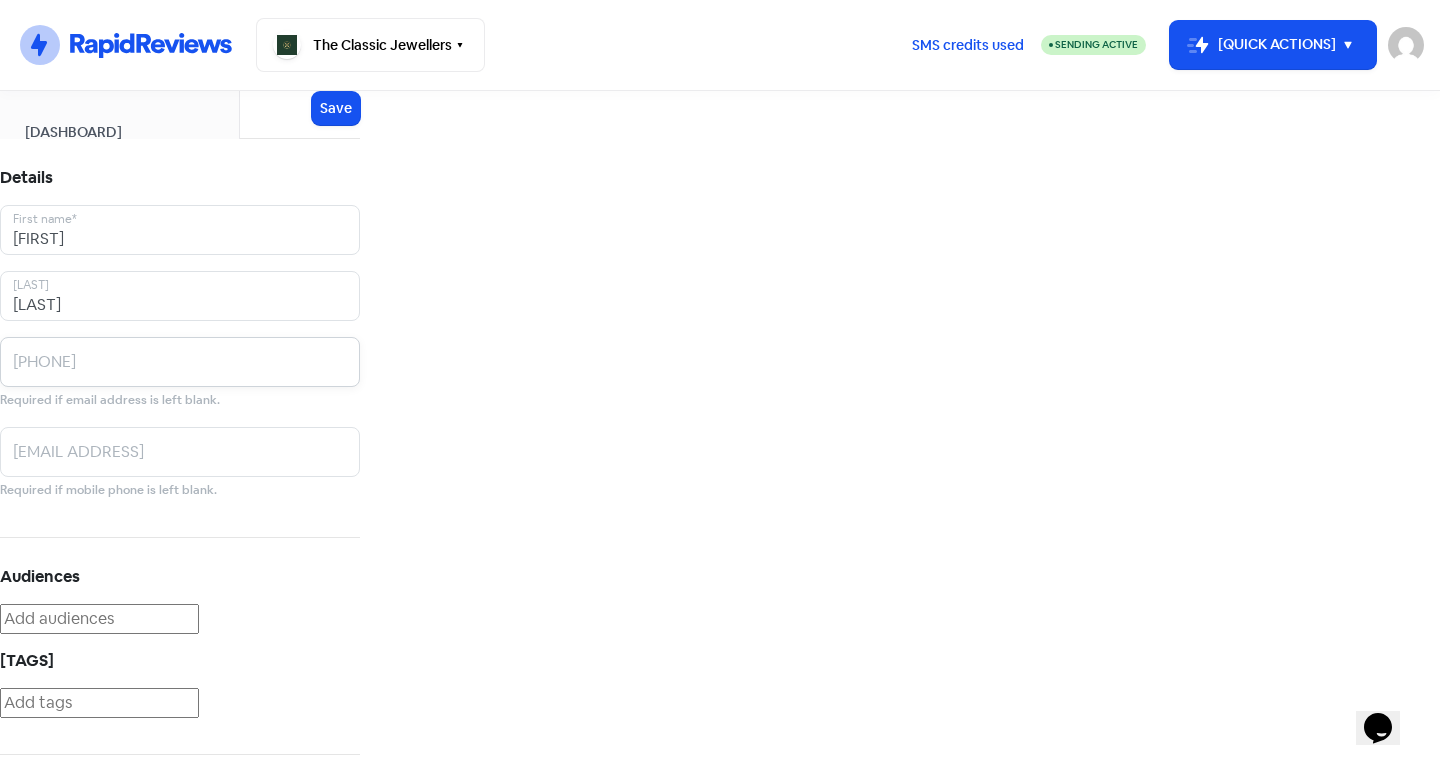 click at bounding box center [180, 230] 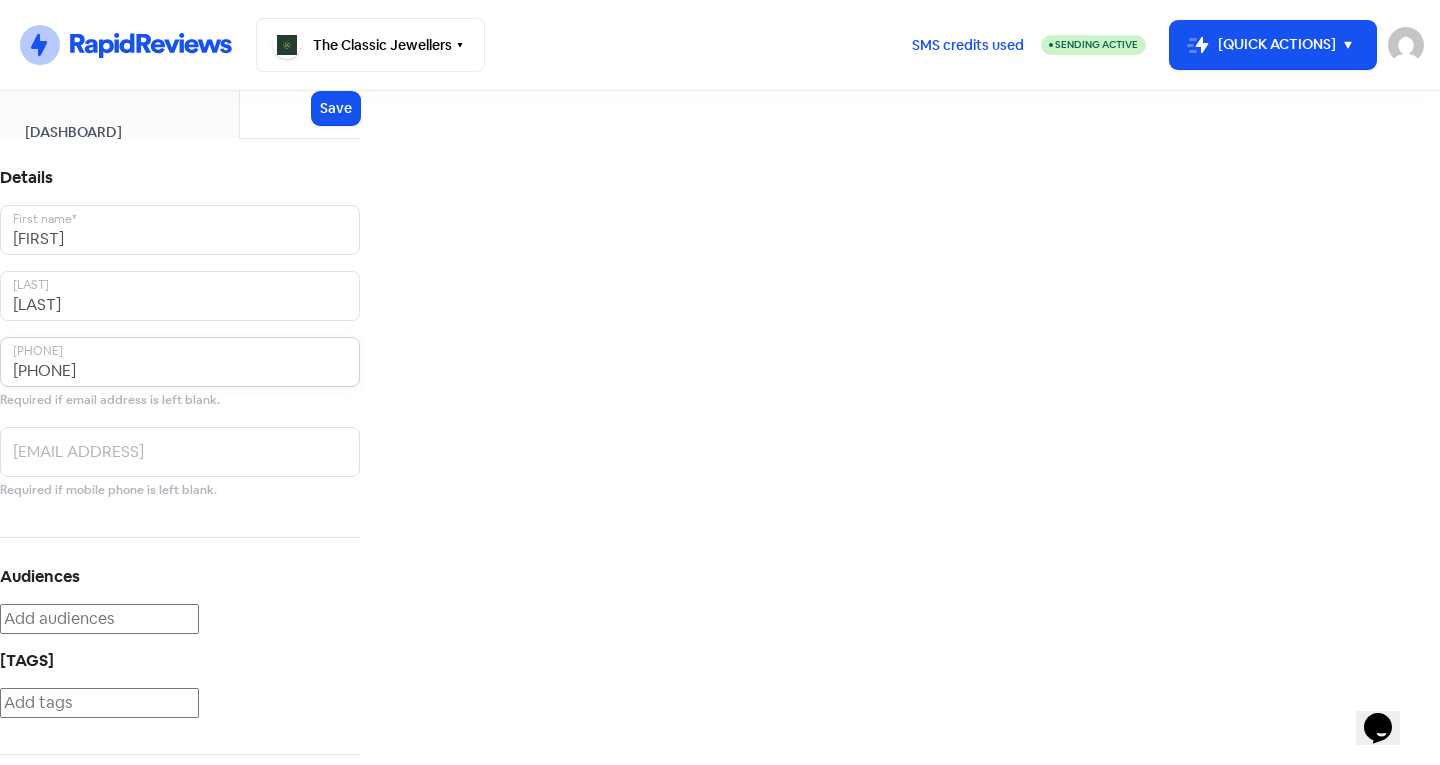 type on "[PHONE]" 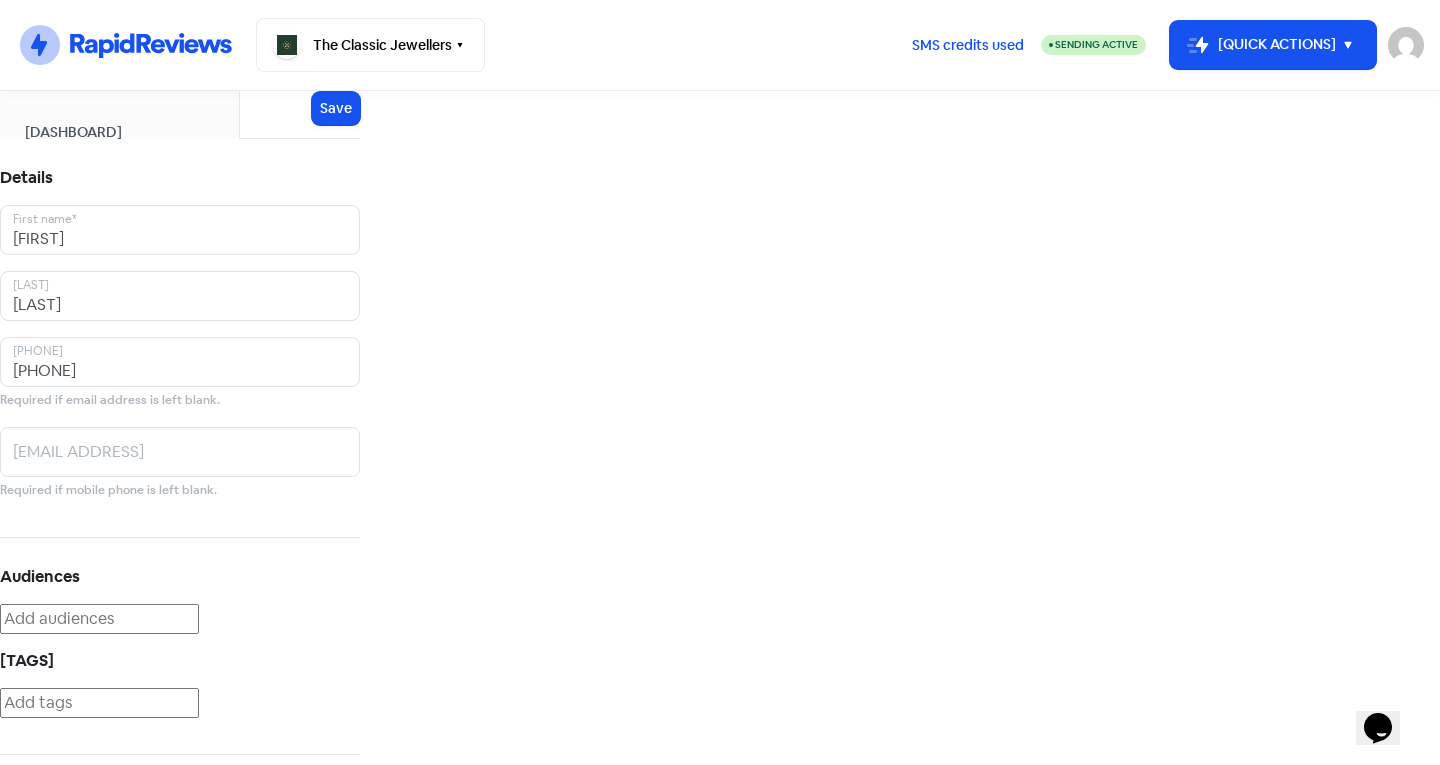 click at bounding box center [99, 703] 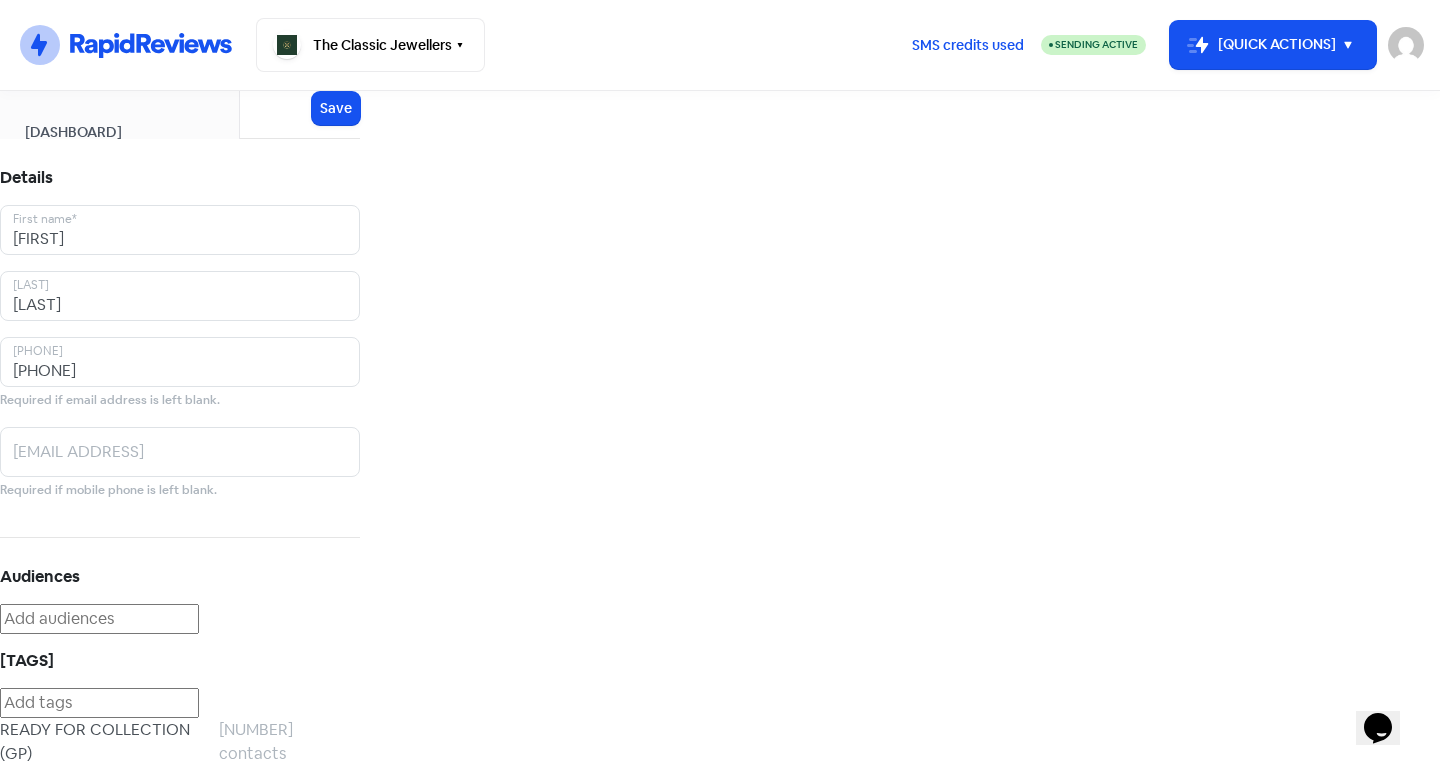 scroll, scrollTop: 110, scrollLeft: 0, axis: vertical 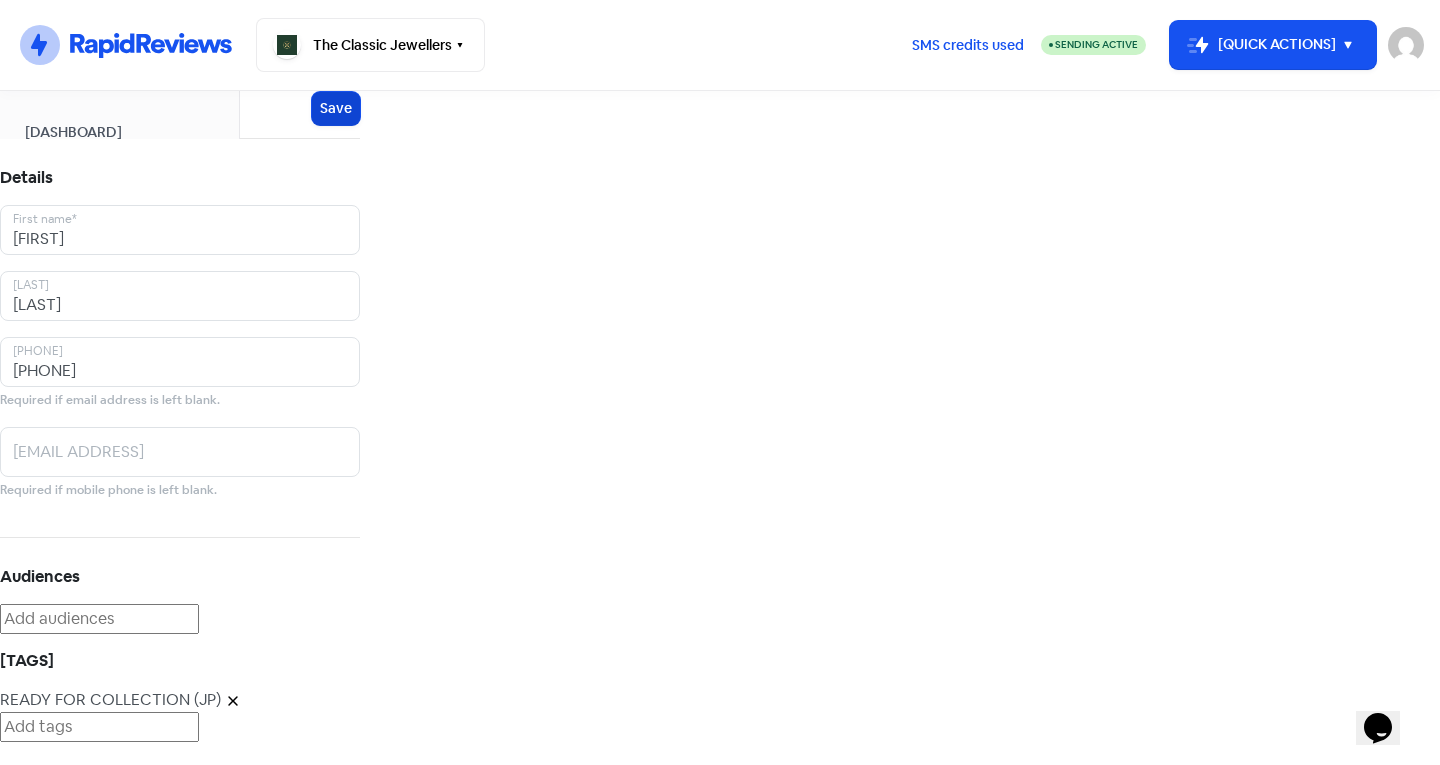 click on "Save" at bounding box center (336, 108) 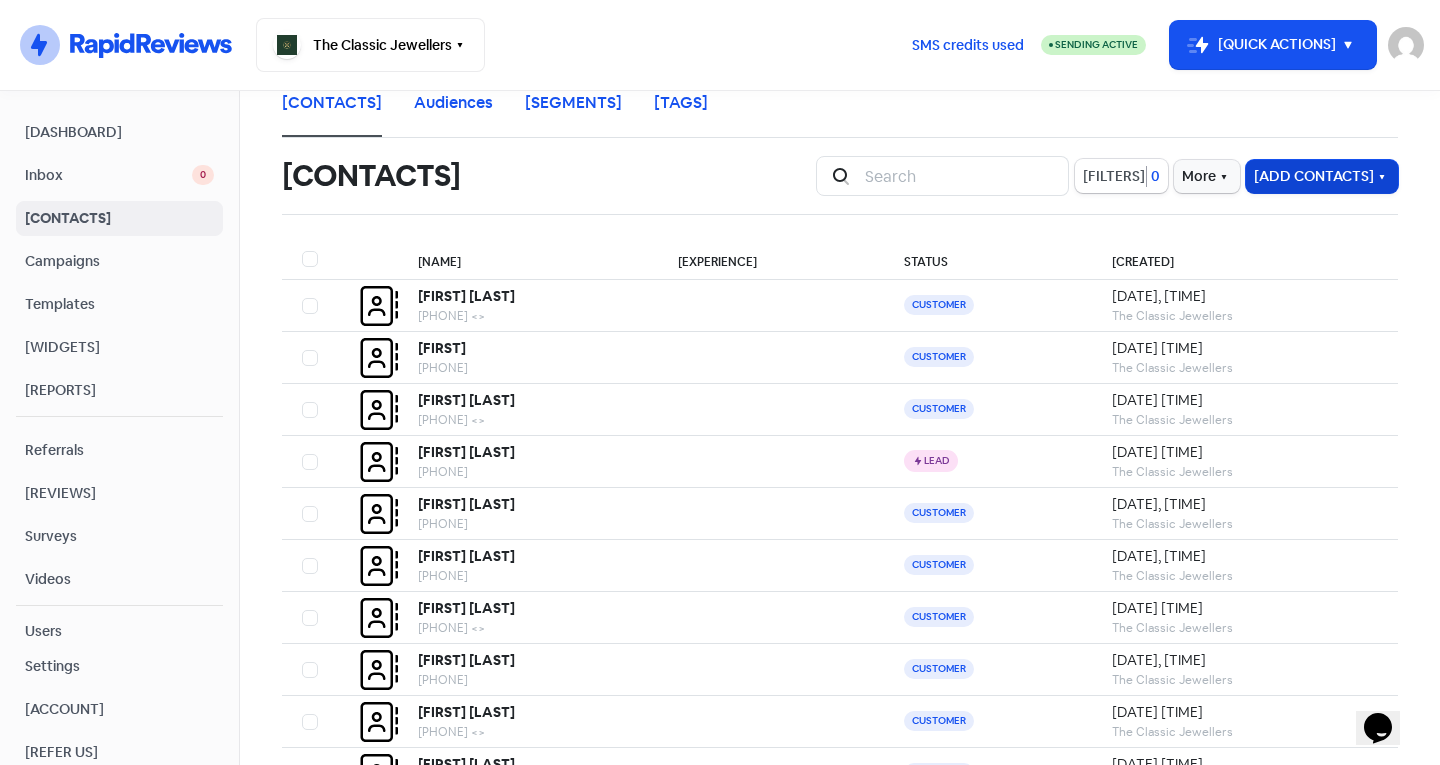 click on "[ADD CONTACTS]" at bounding box center [1322, 176] 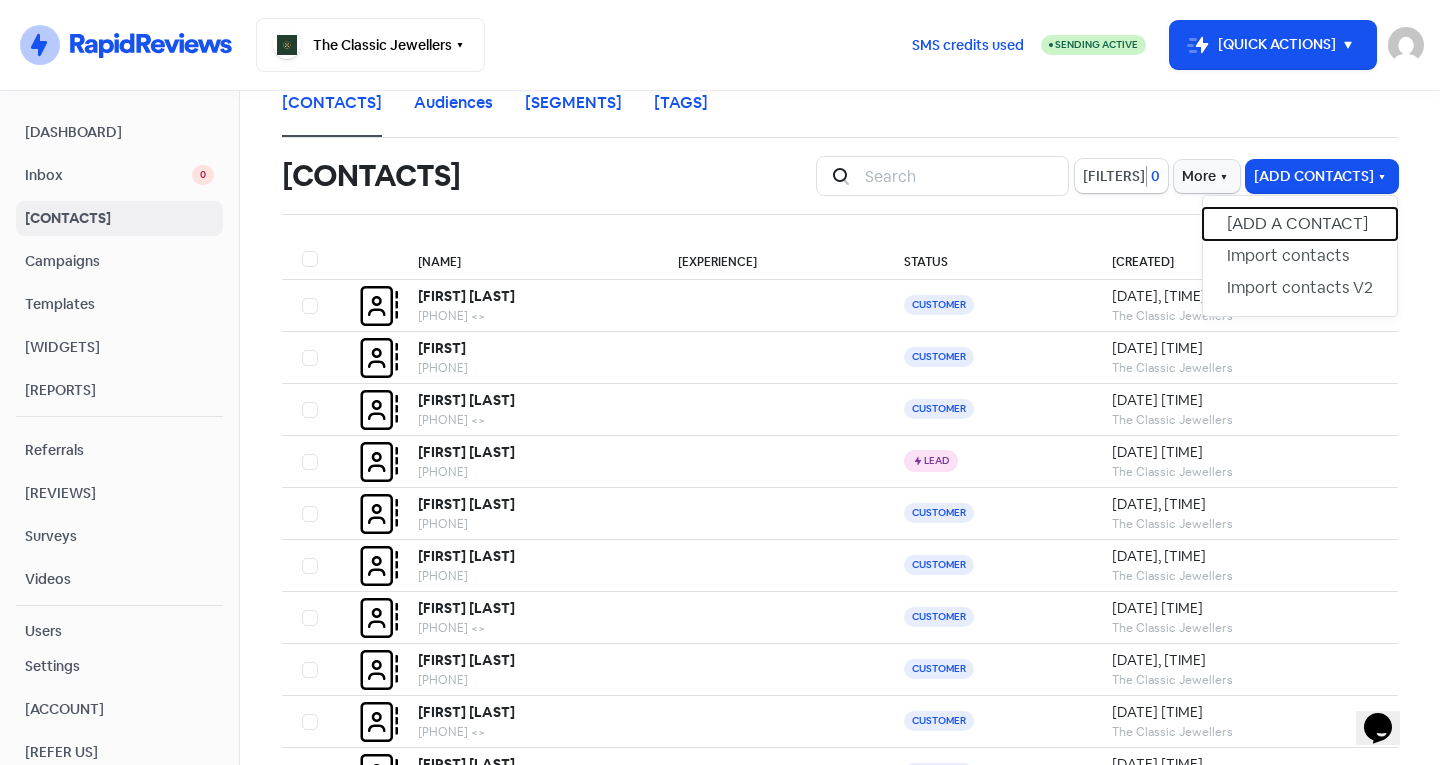 click on "[ADD A CONTACT]" at bounding box center [1300, 224] 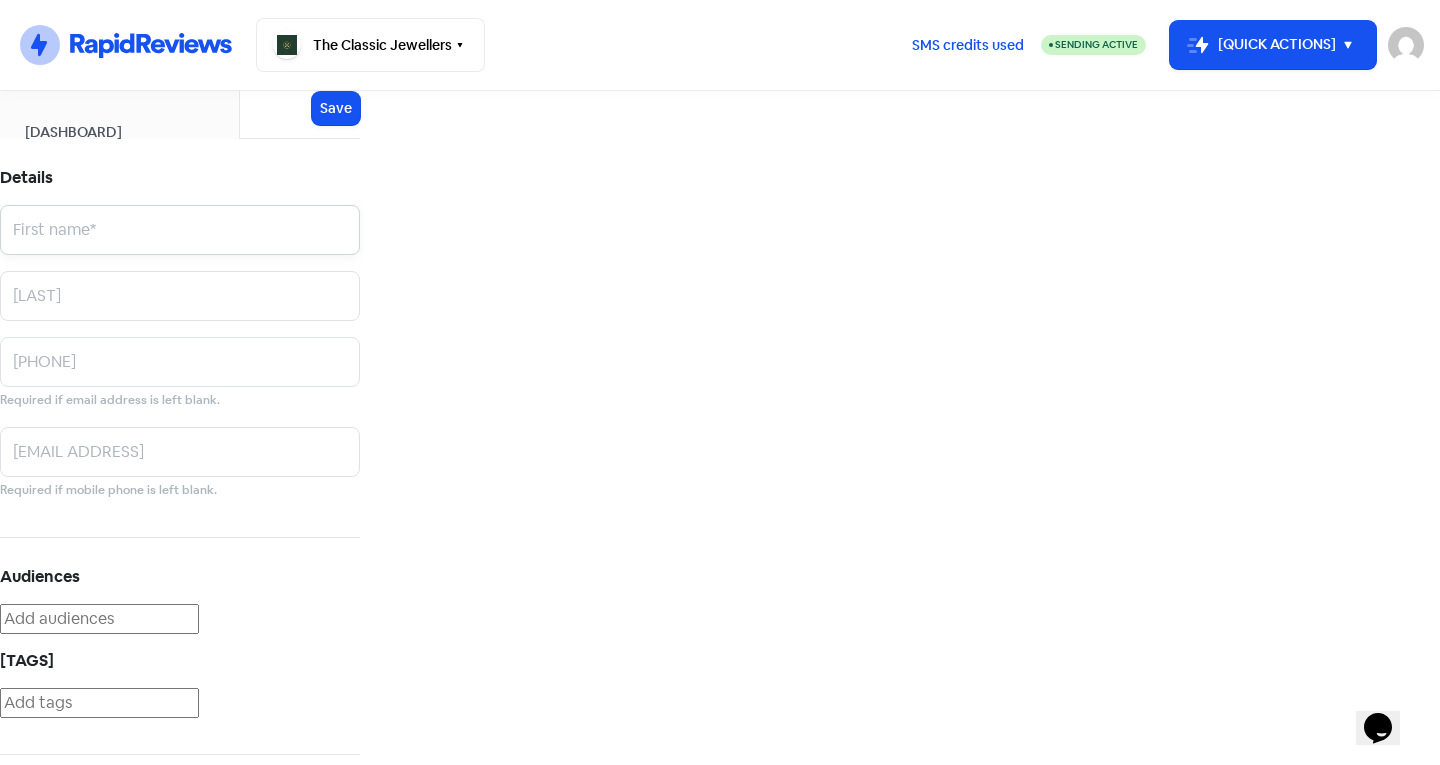 click at bounding box center (180, 230) 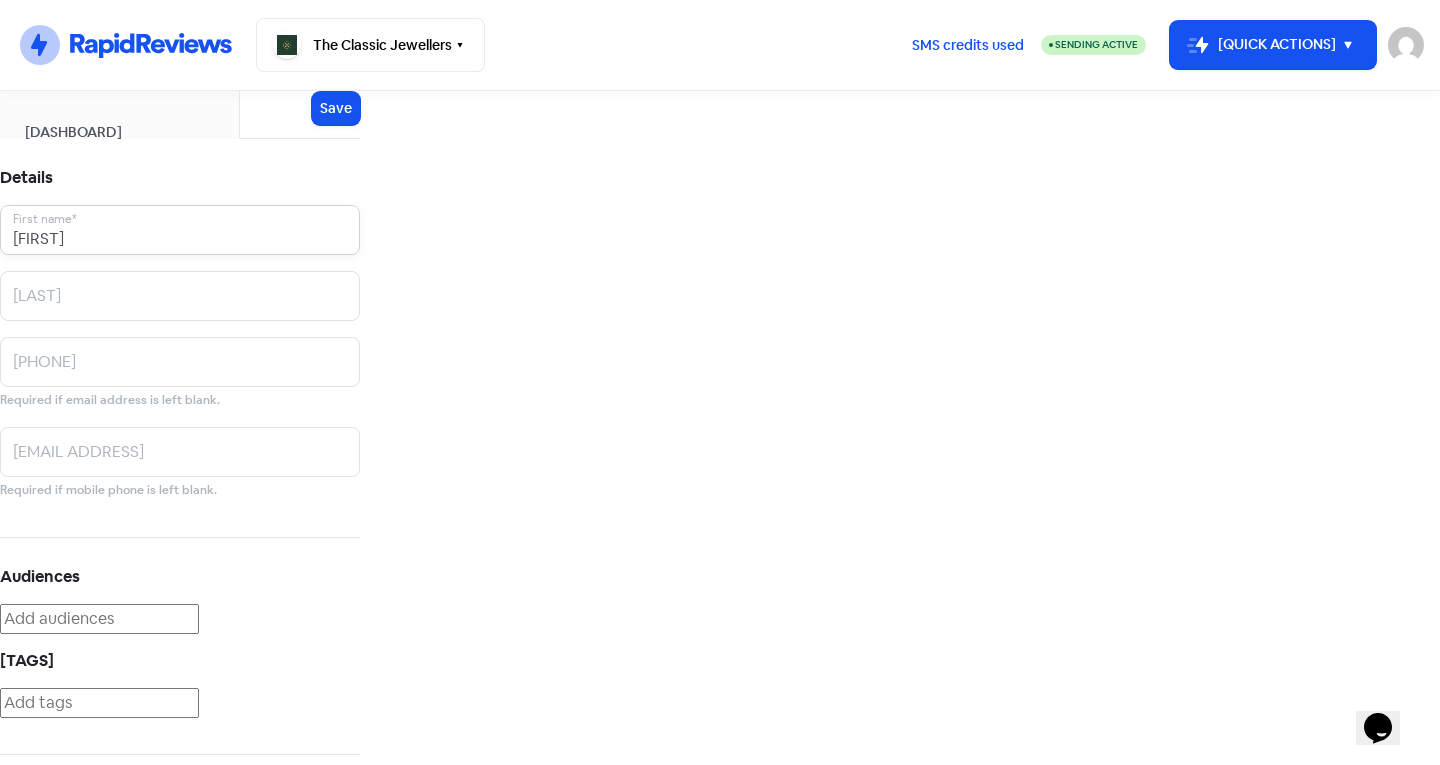 type on "[FIRST]" 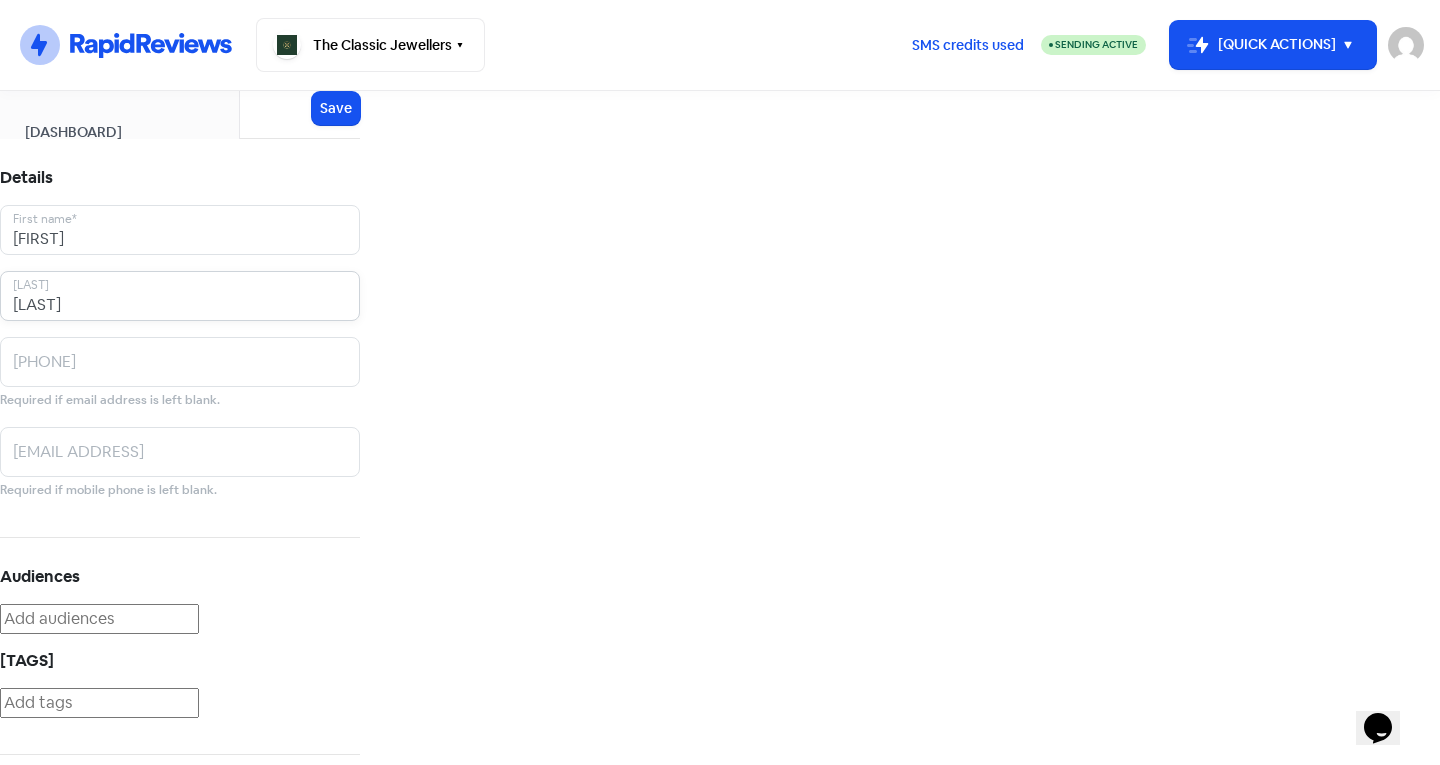 type on "[LAST]" 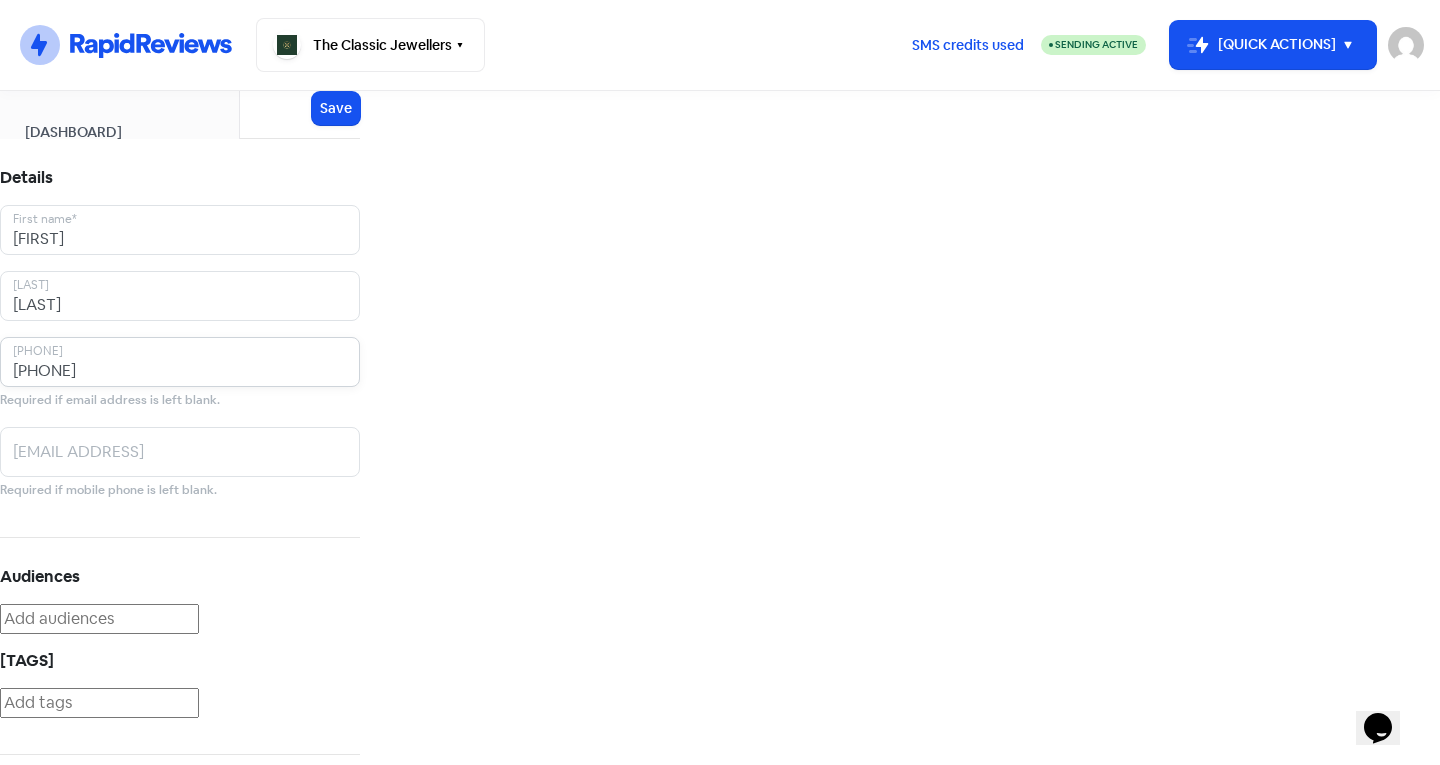 scroll, scrollTop: 110, scrollLeft: 0, axis: vertical 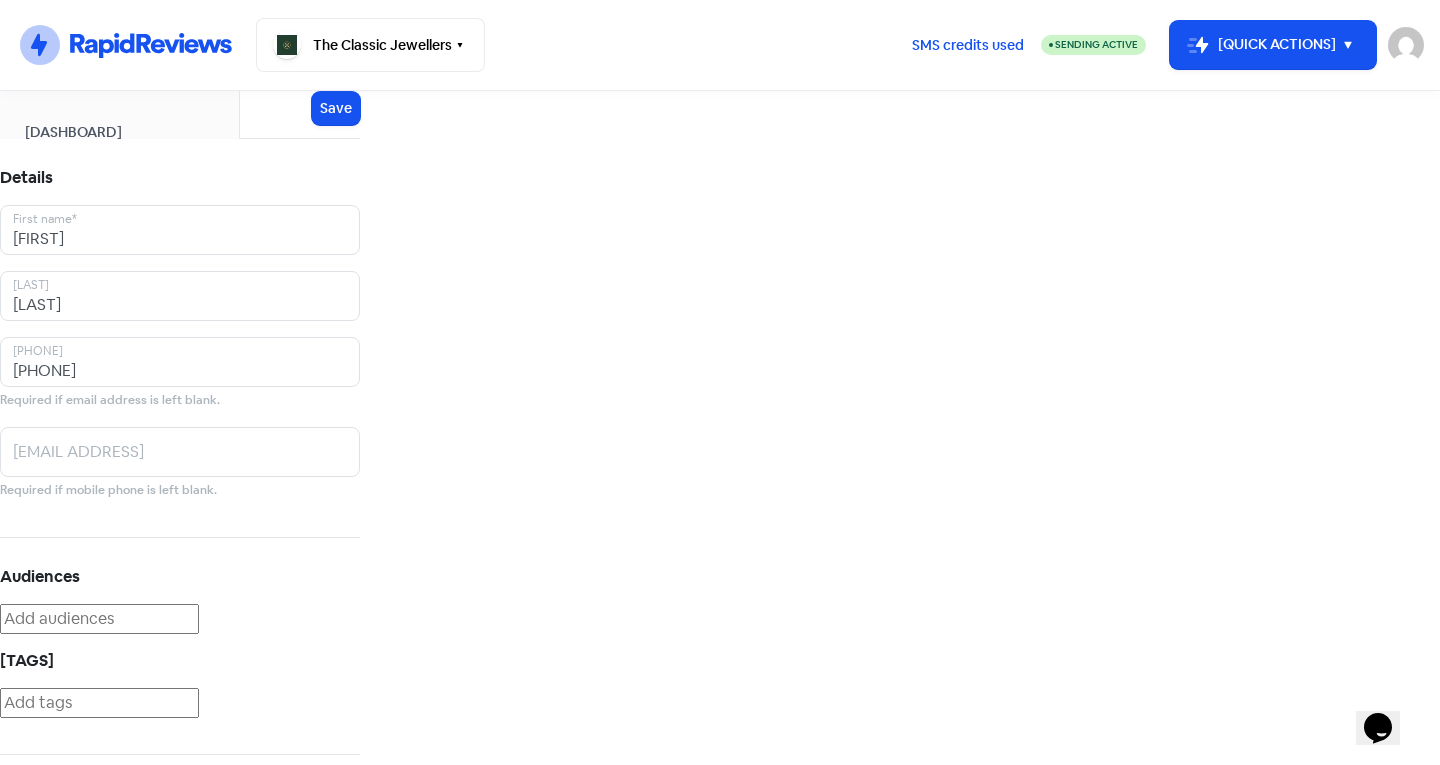 click at bounding box center [99, 703] 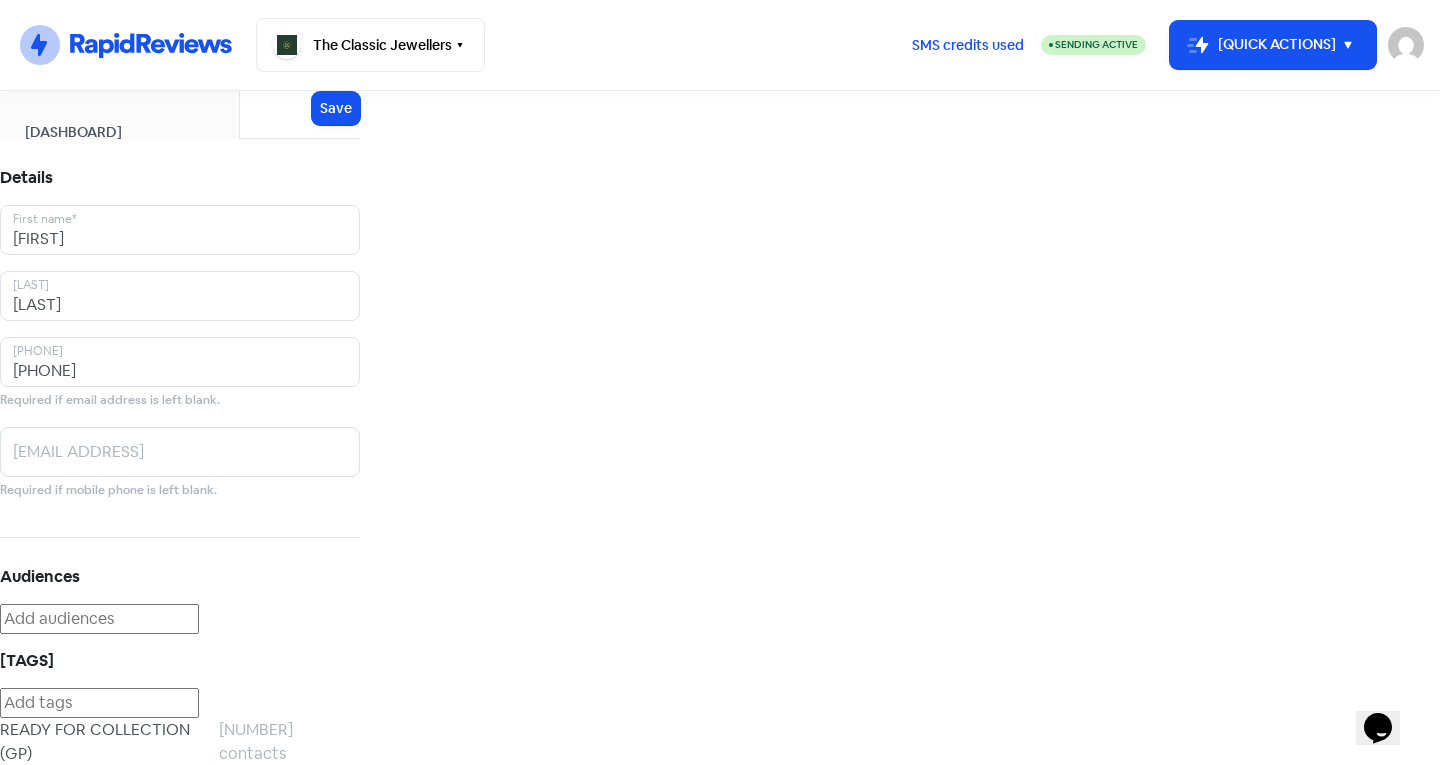 click on "READY FOR COLLECTION (JP)" at bounding box center [109, 742] 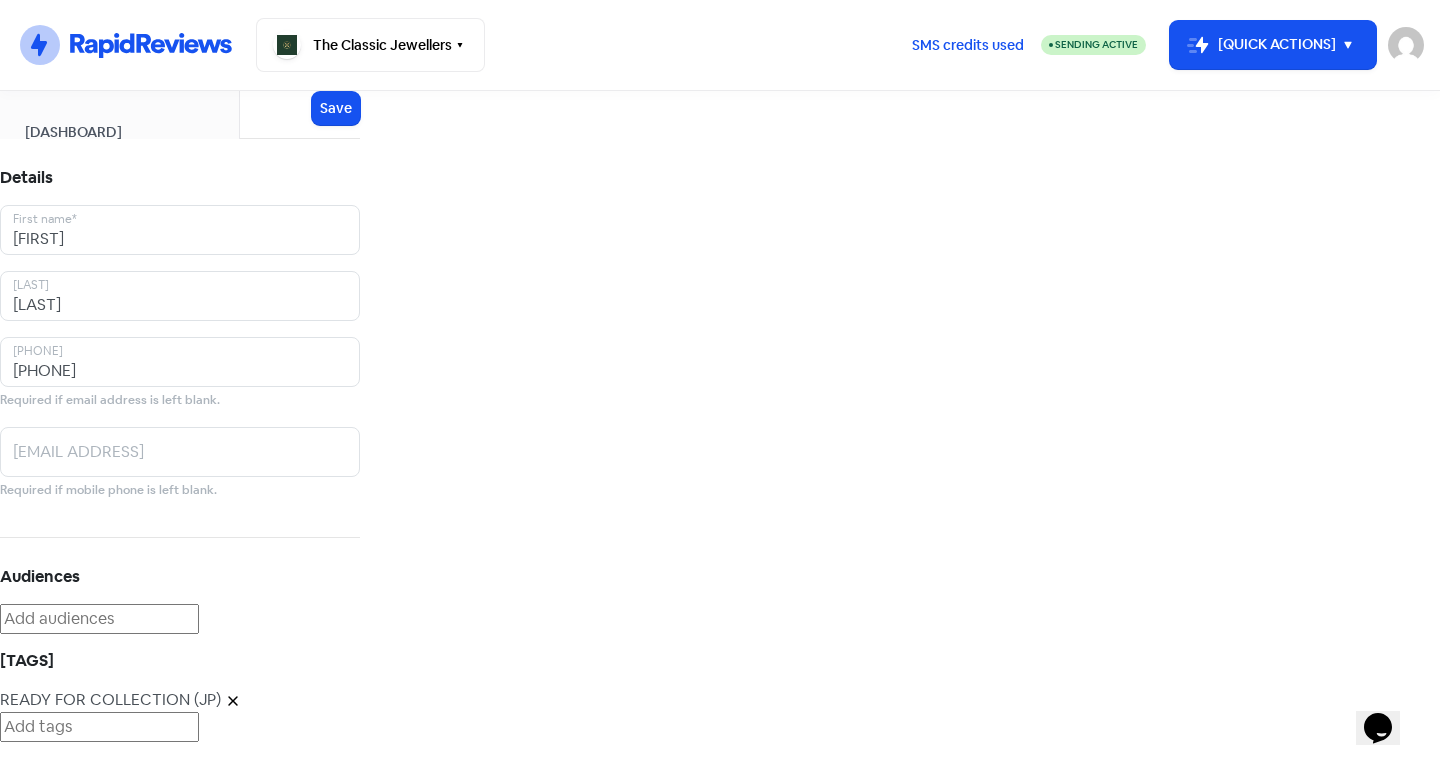 scroll, scrollTop: 0, scrollLeft: 0, axis: both 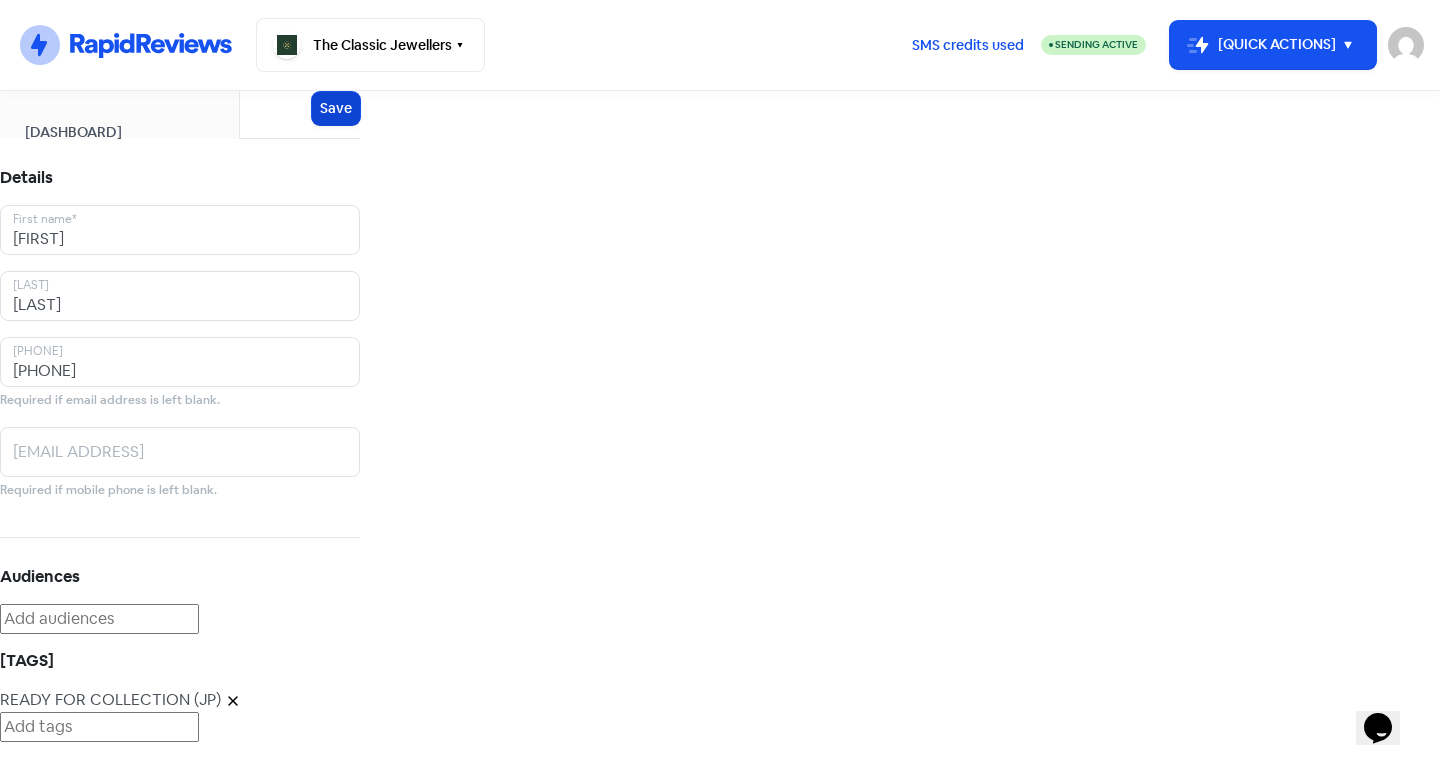 click on "Save" at bounding box center [336, 108] 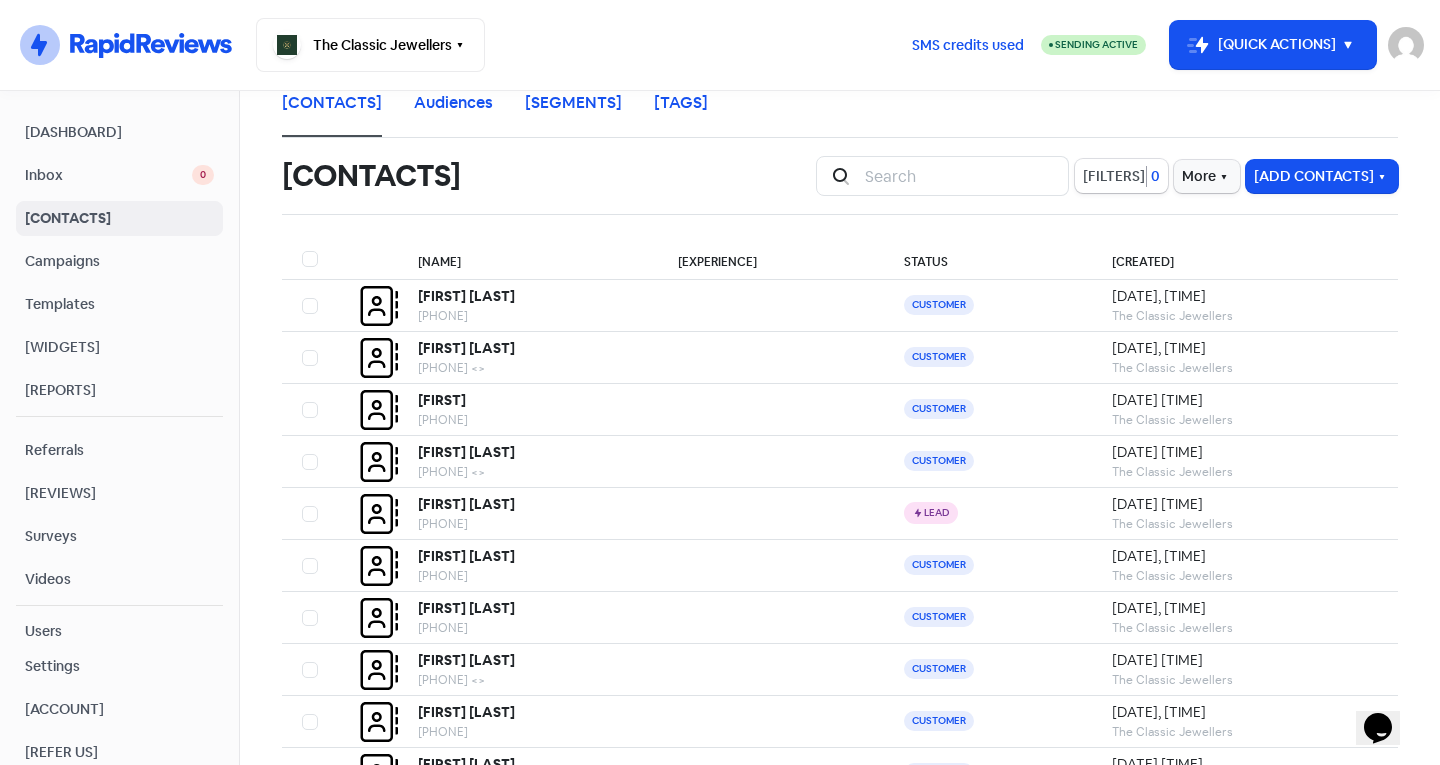 click on "Icon For Search Filters 0 More Add Contacts" at bounding box center [1107, 176] 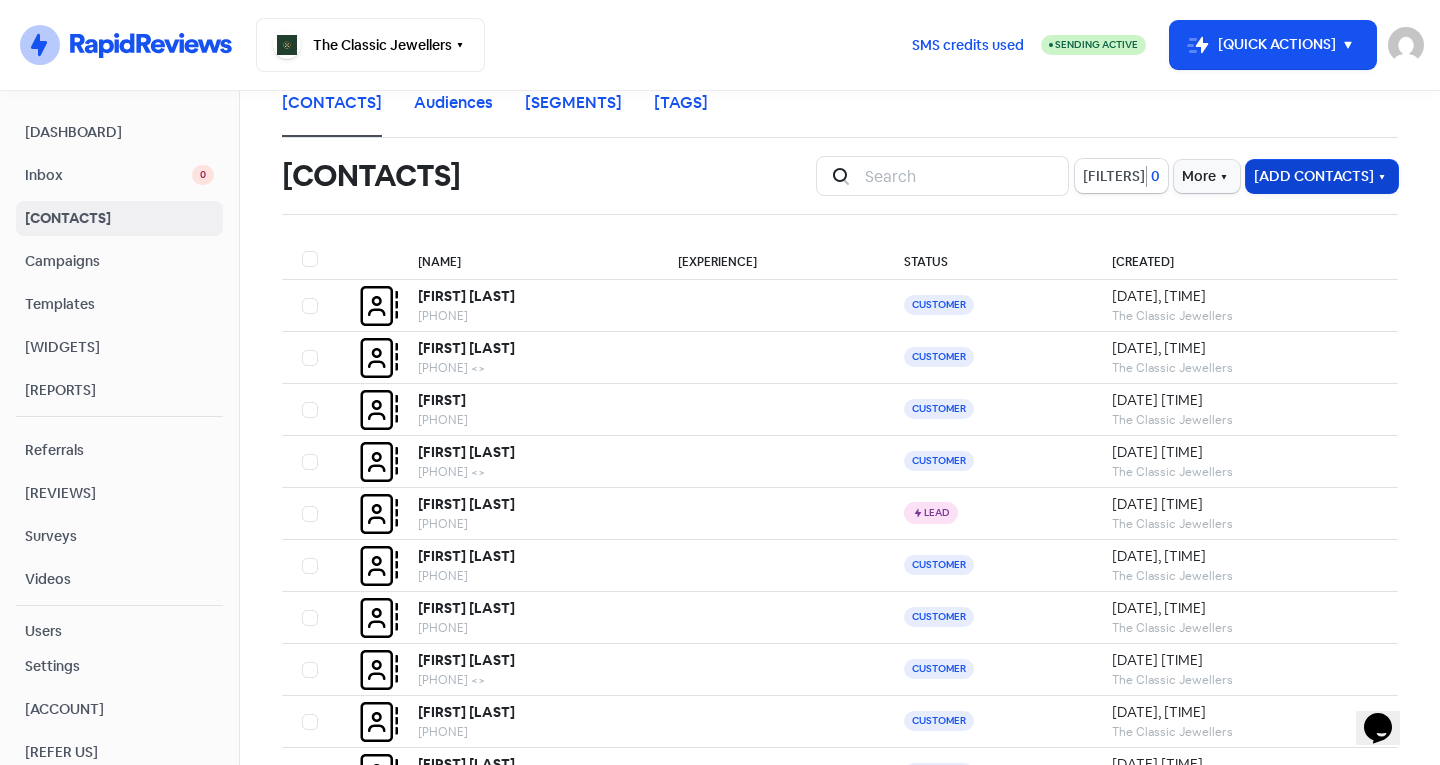 click on "[ADD CONTACTS]" at bounding box center (1322, 176) 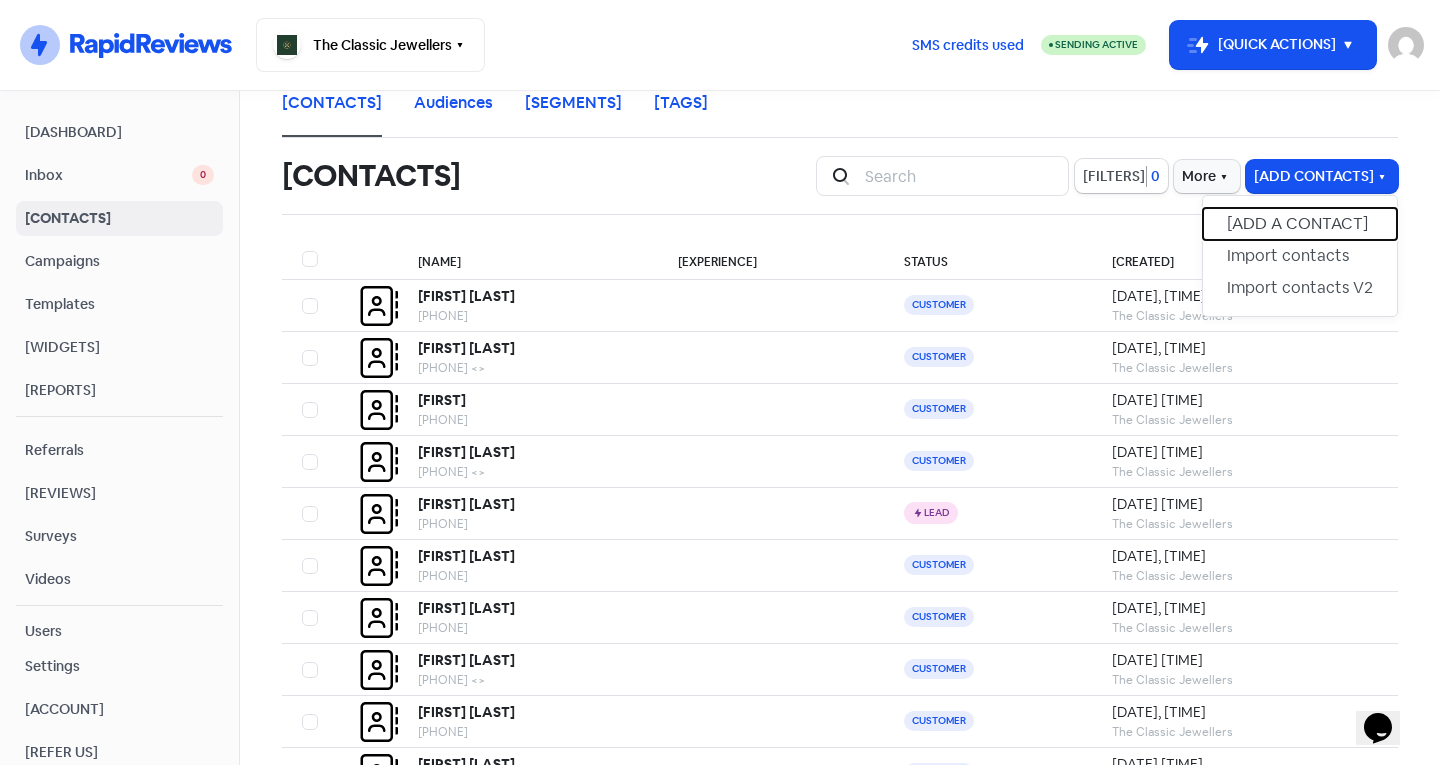 click on "[ADD A CONTACT]" at bounding box center (1300, 224) 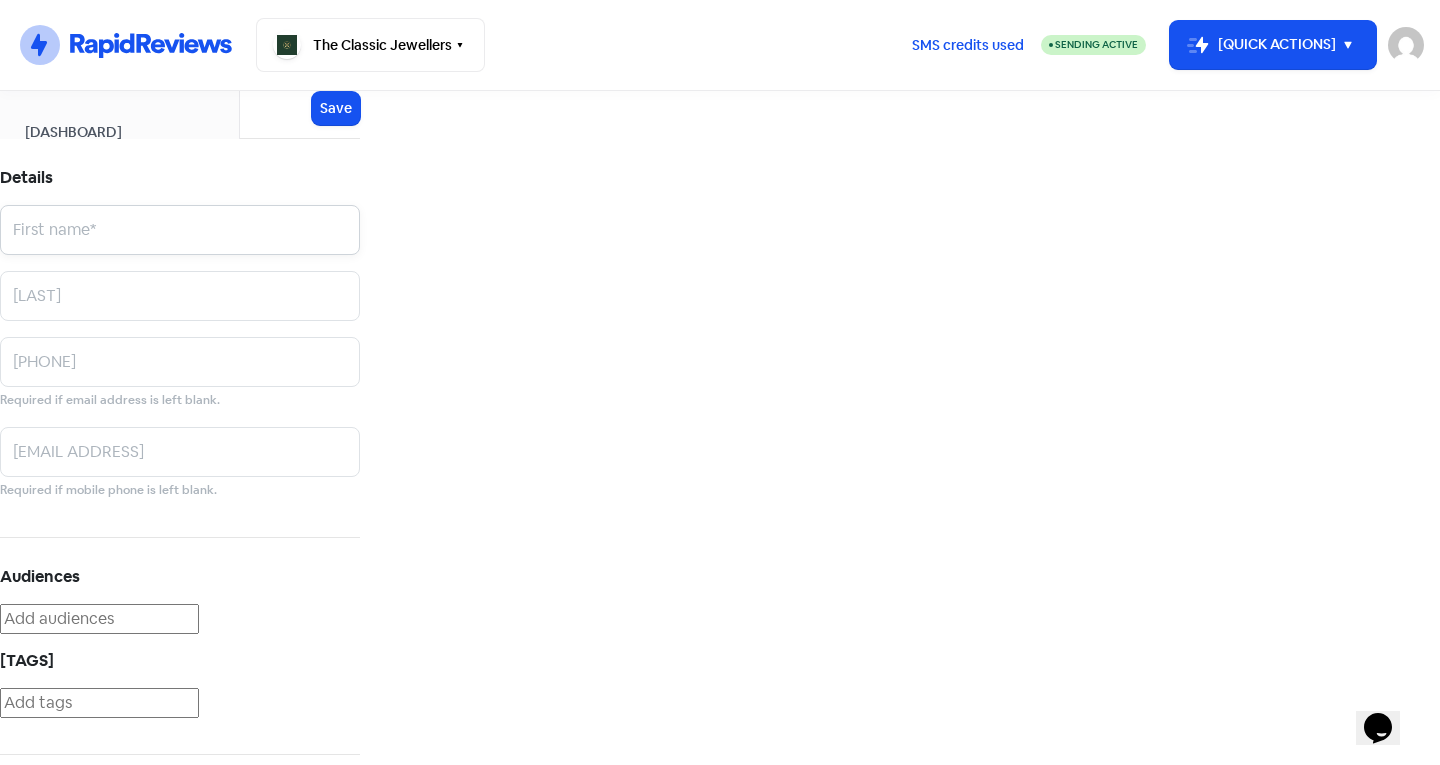 click at bounding box center [180, 230] 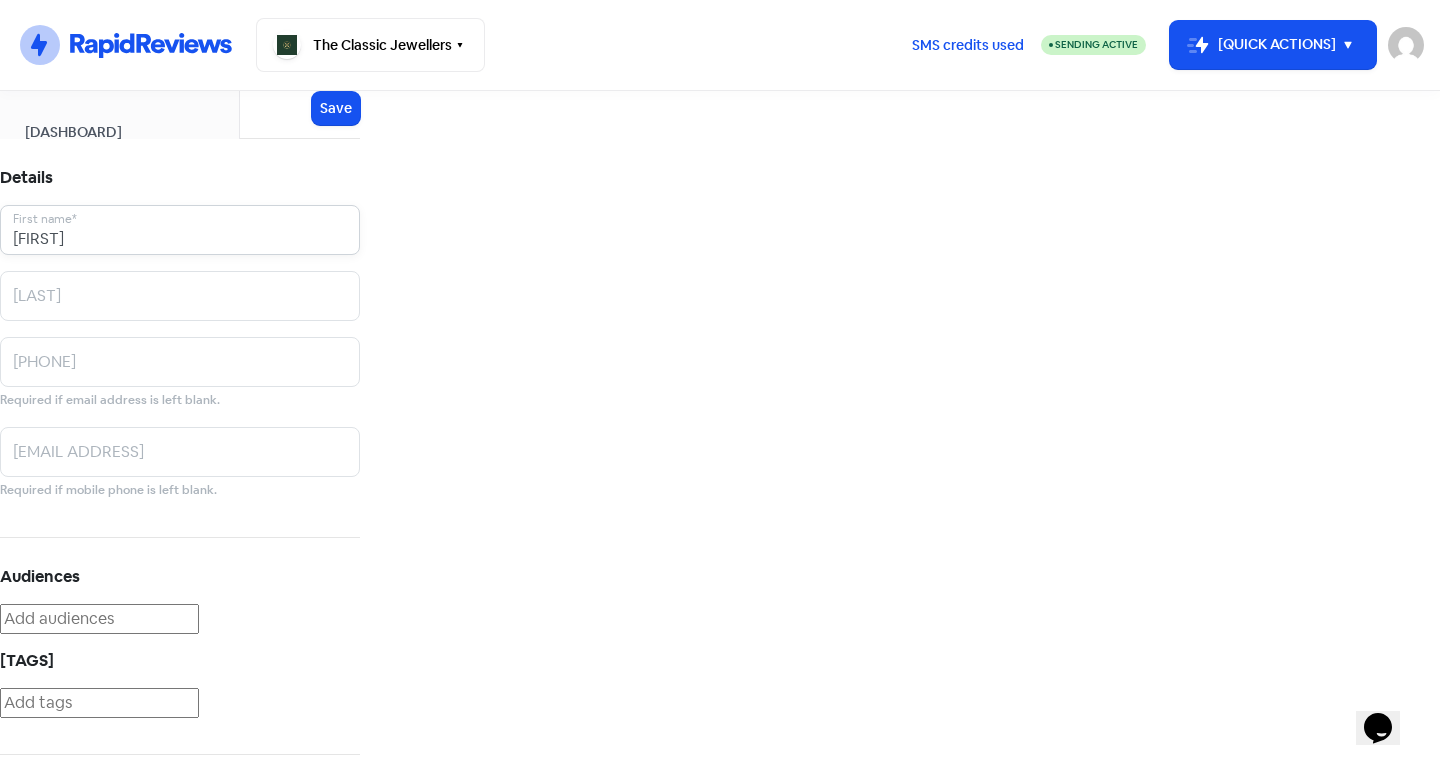 type on "[FIRST]" 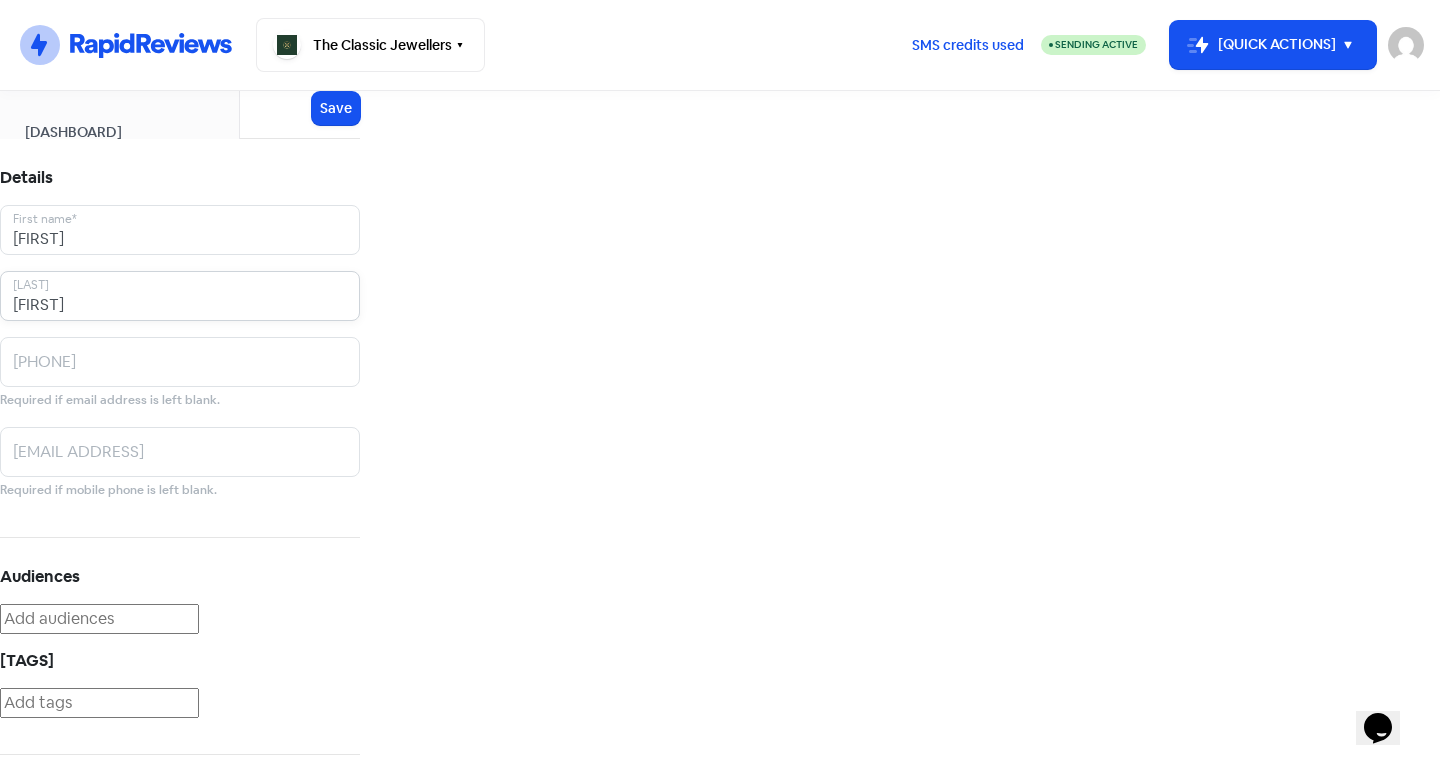 type on "[FIRST]" 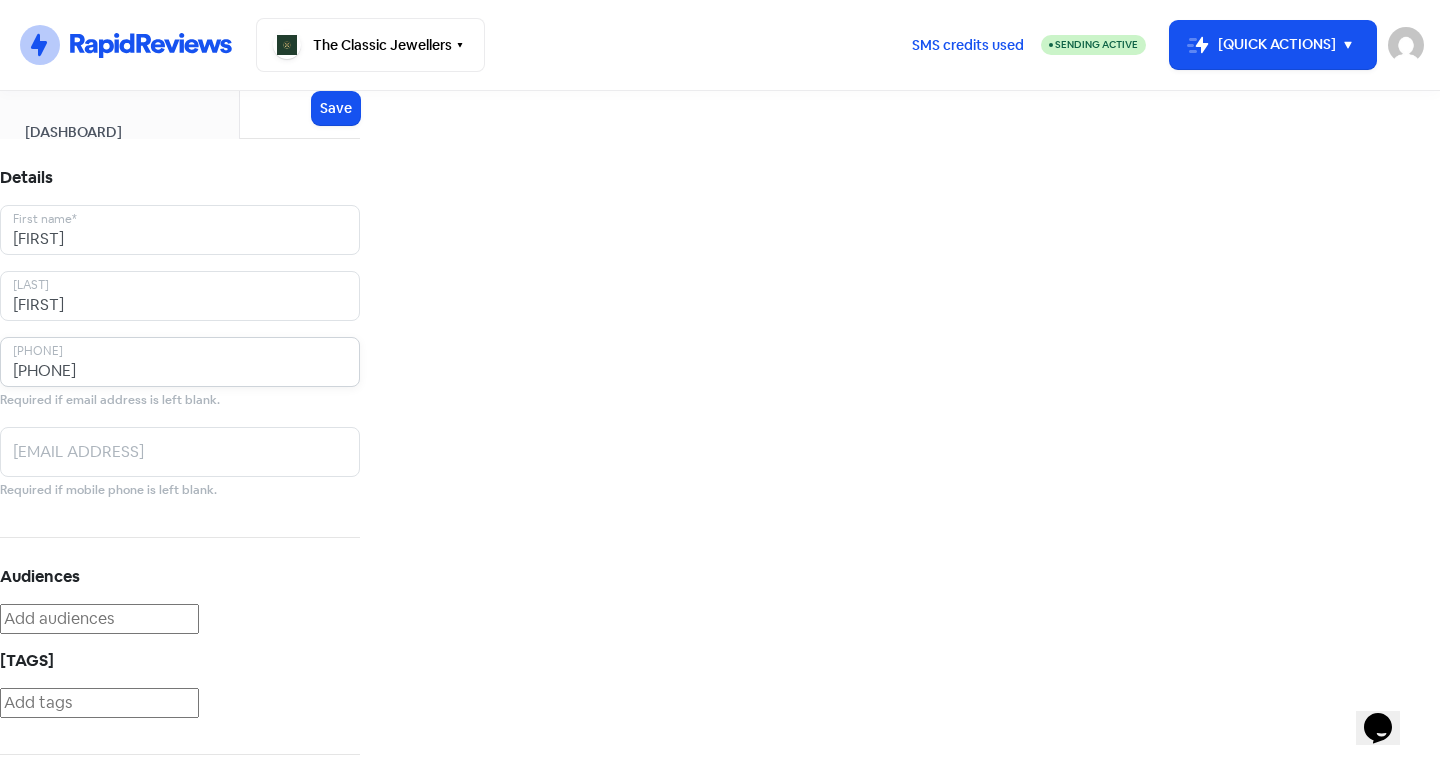 type on "[PHONE]" 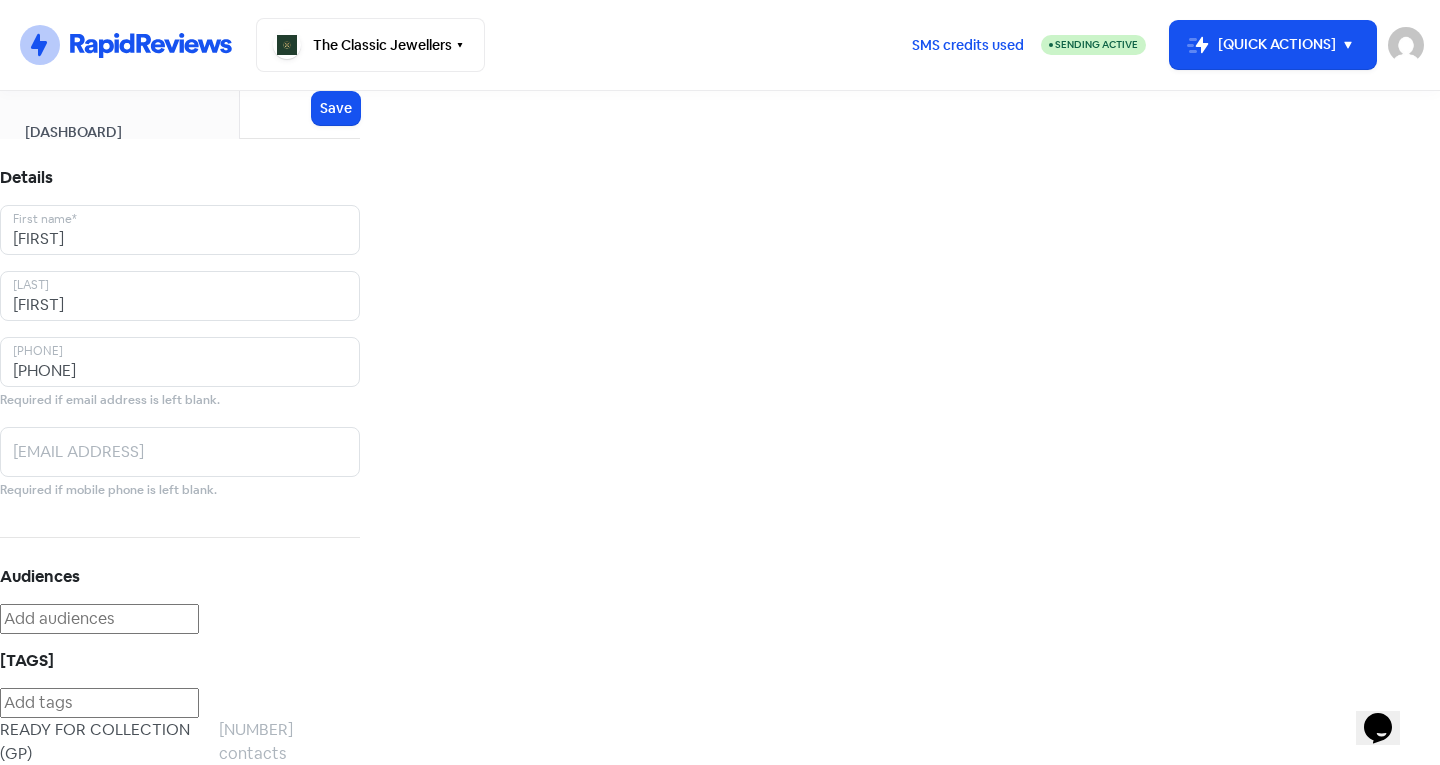 scroll, scrollTop: 110, scrollLeft: 0, axis: vertical 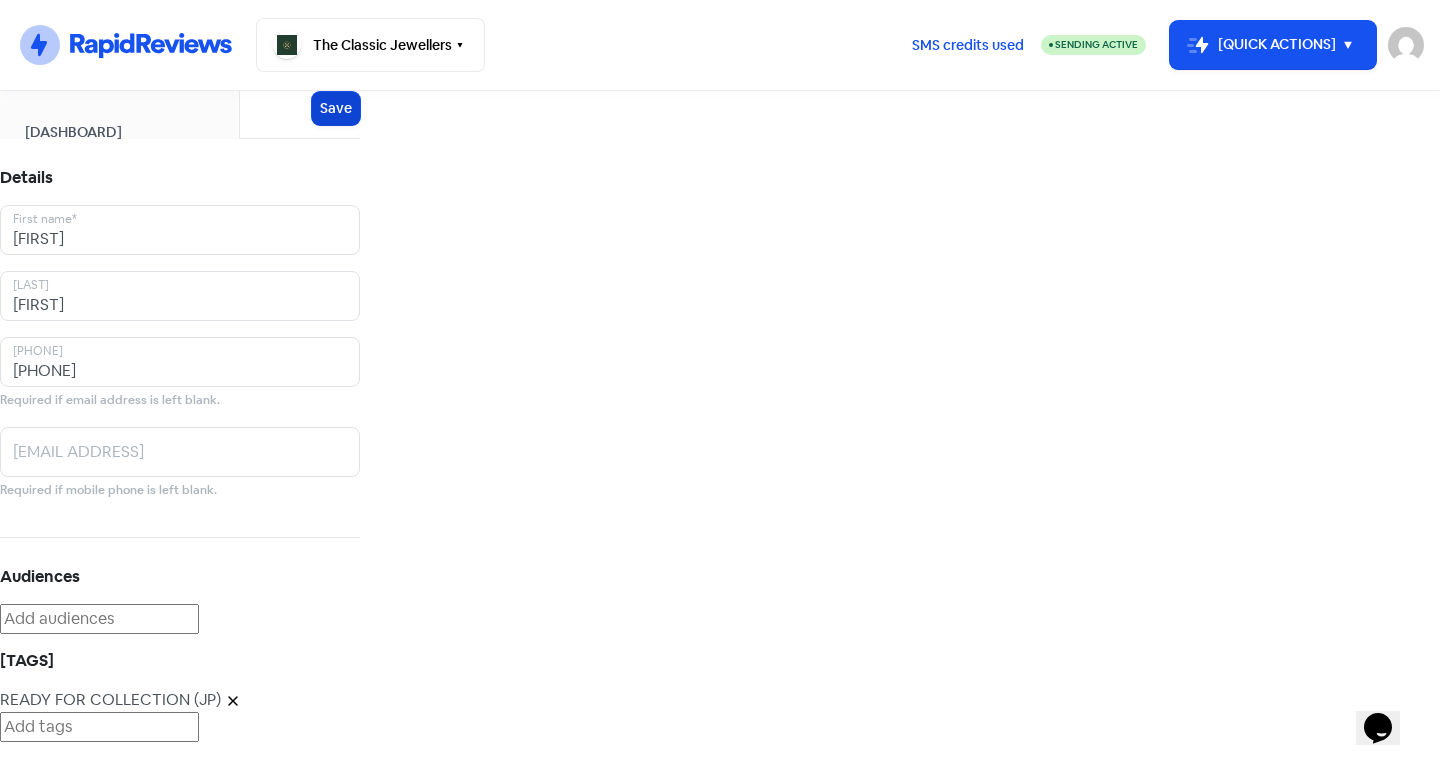 click on "Save" at bounding box center (336, 108) 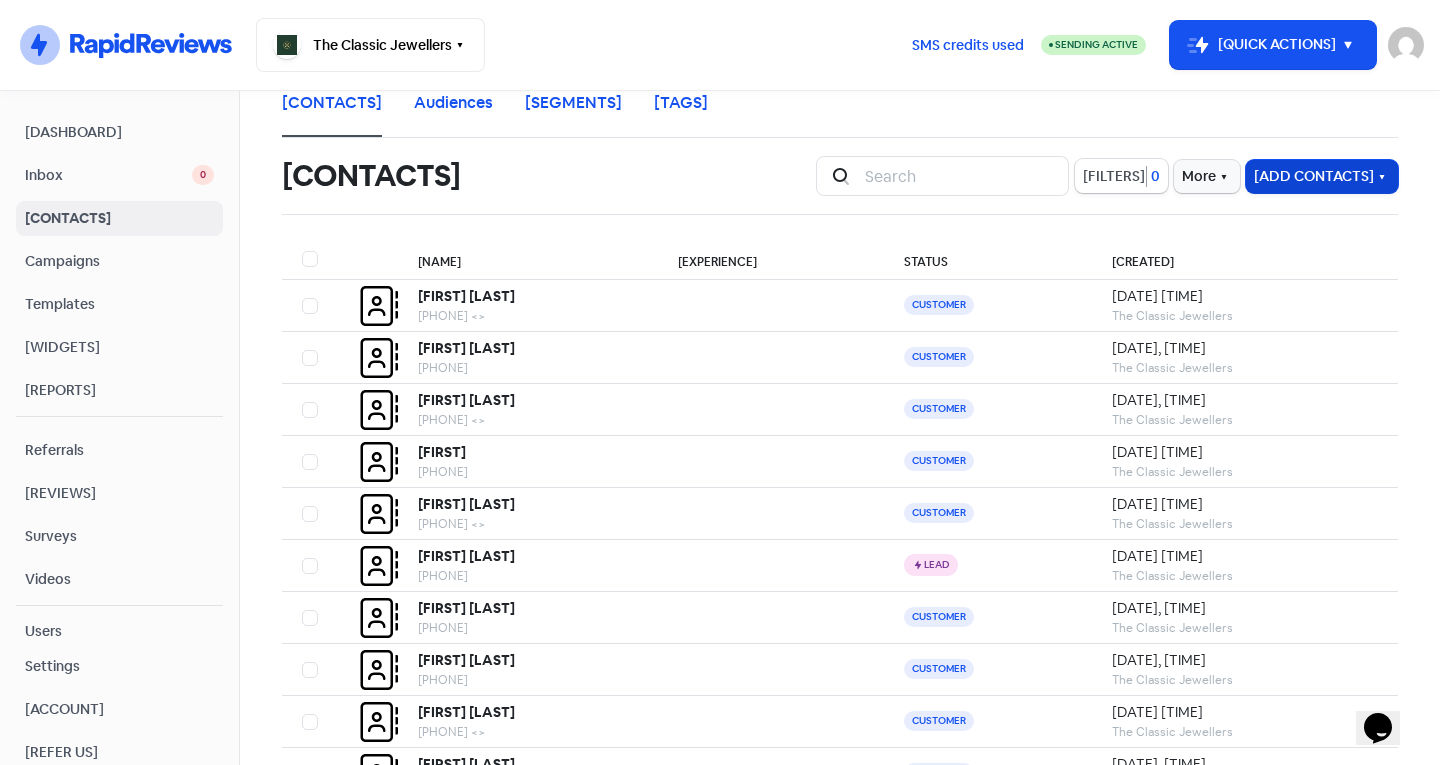 click on "[ADD CONTACTS]" at bounding box center [1322, 176] 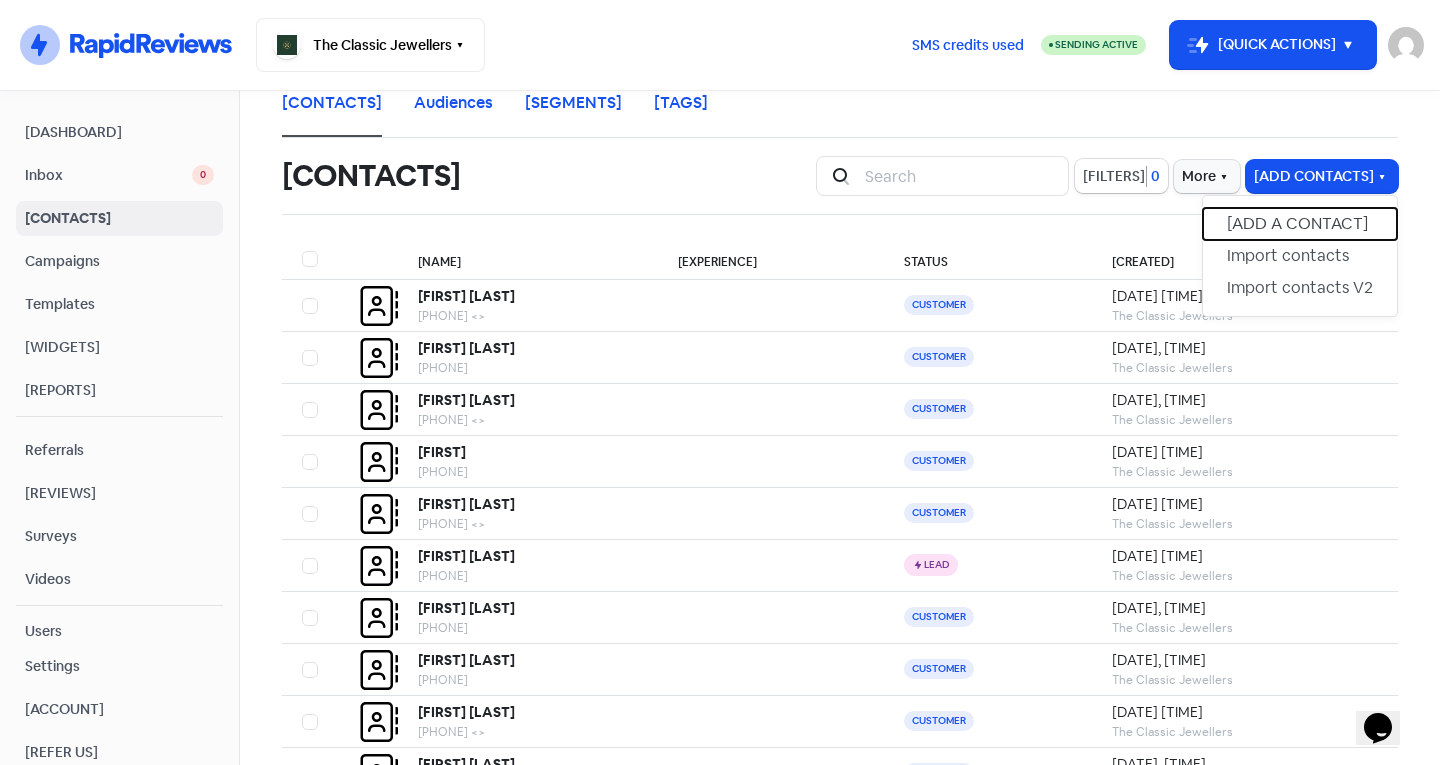 click on "[ADD A CONTACT]" at bounding box center (1300, 224) 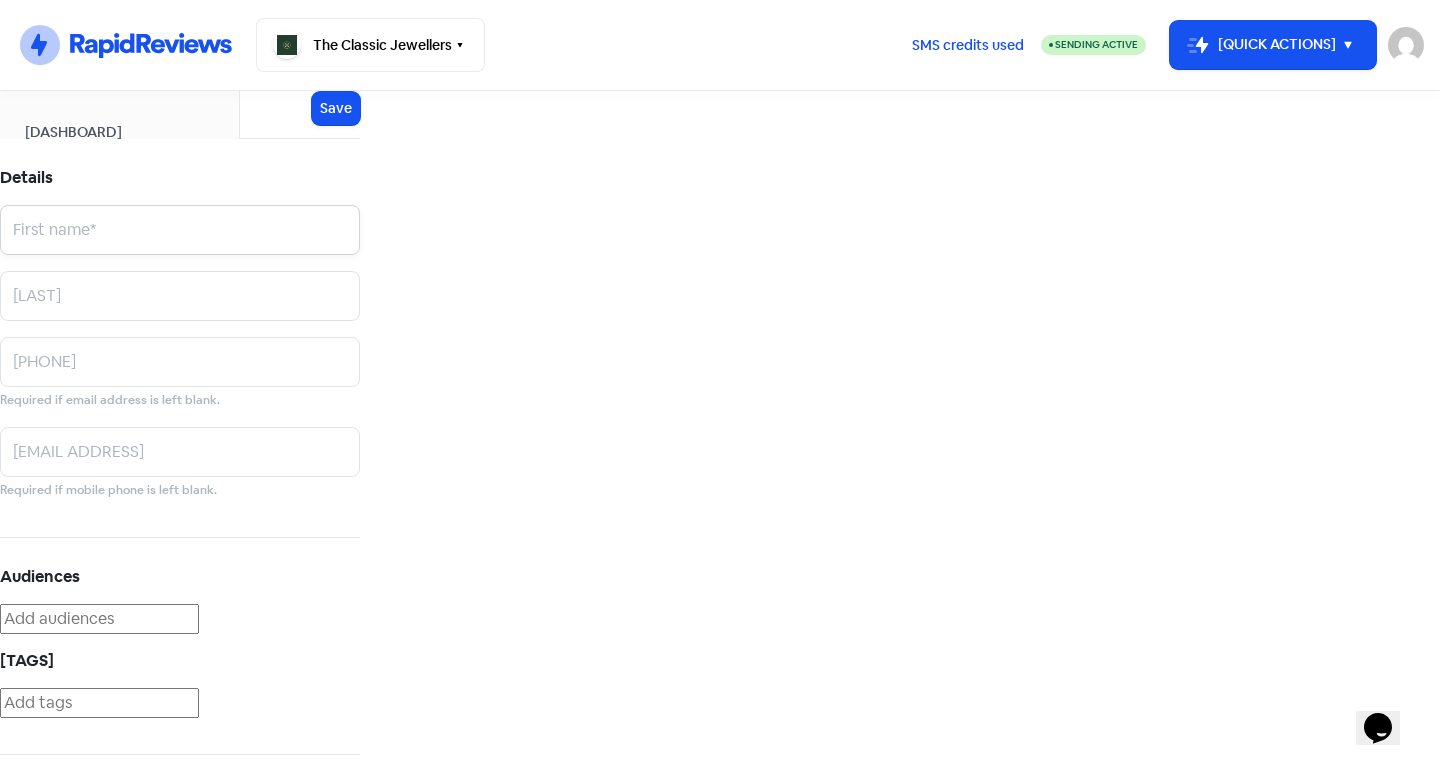 click at bounding box center (180, 230) 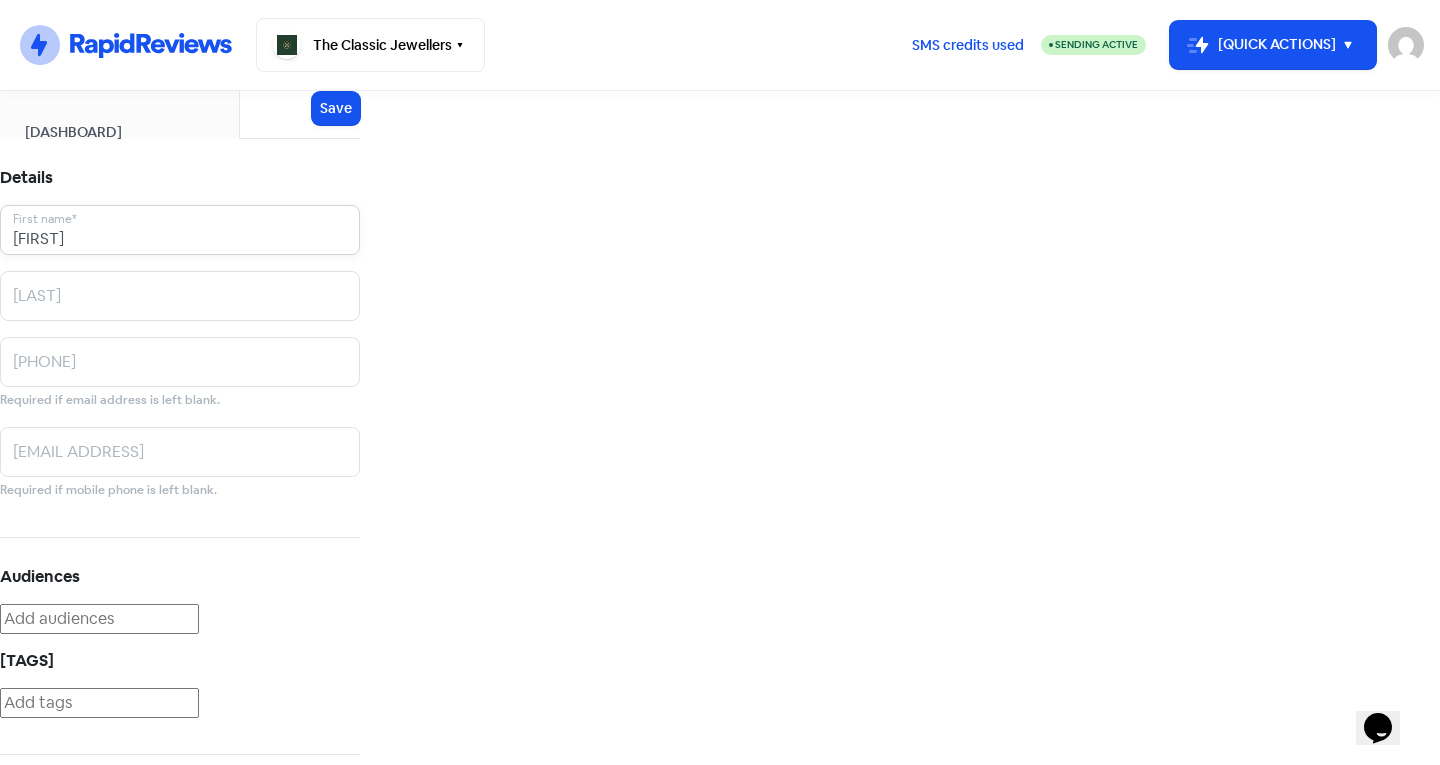 type on "[FIRST]" 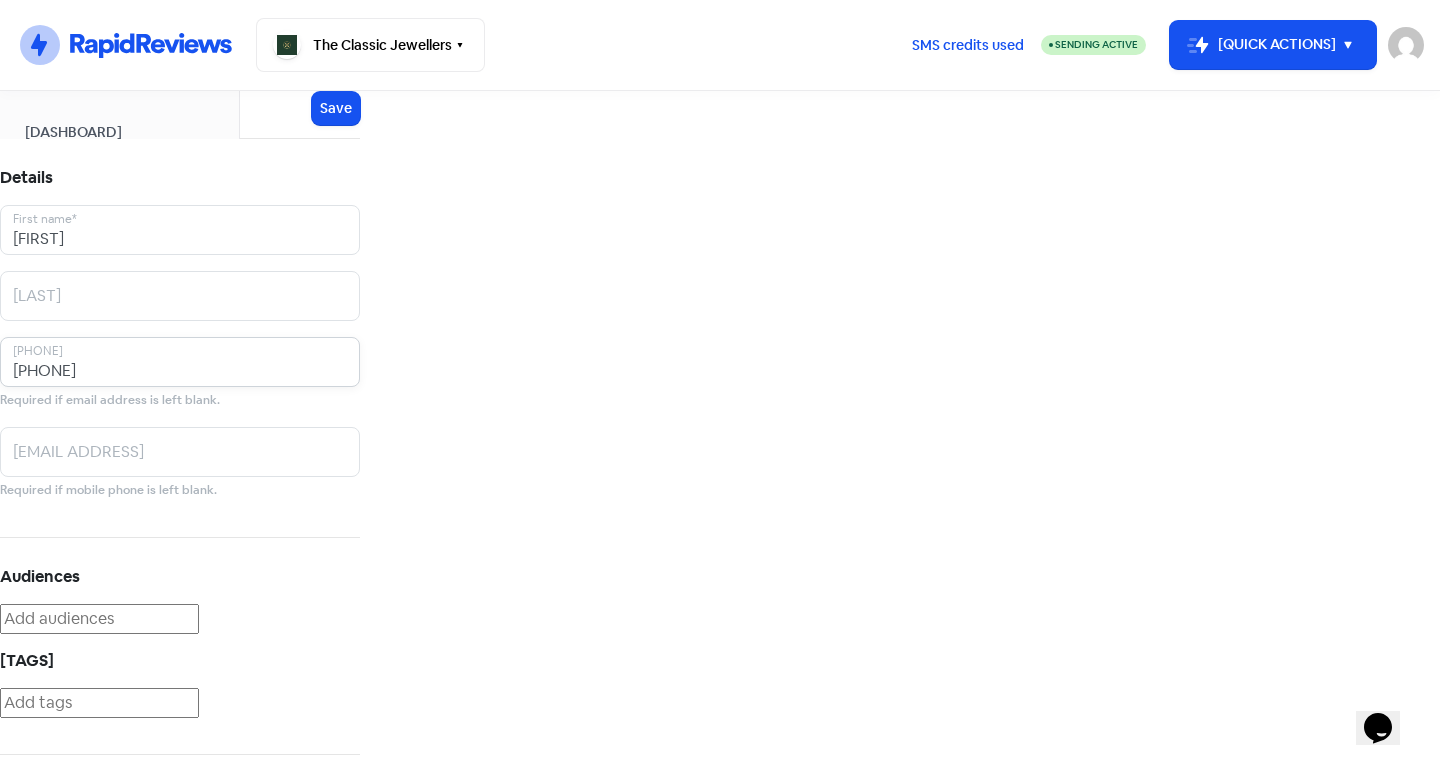 type on "[PHONE]" 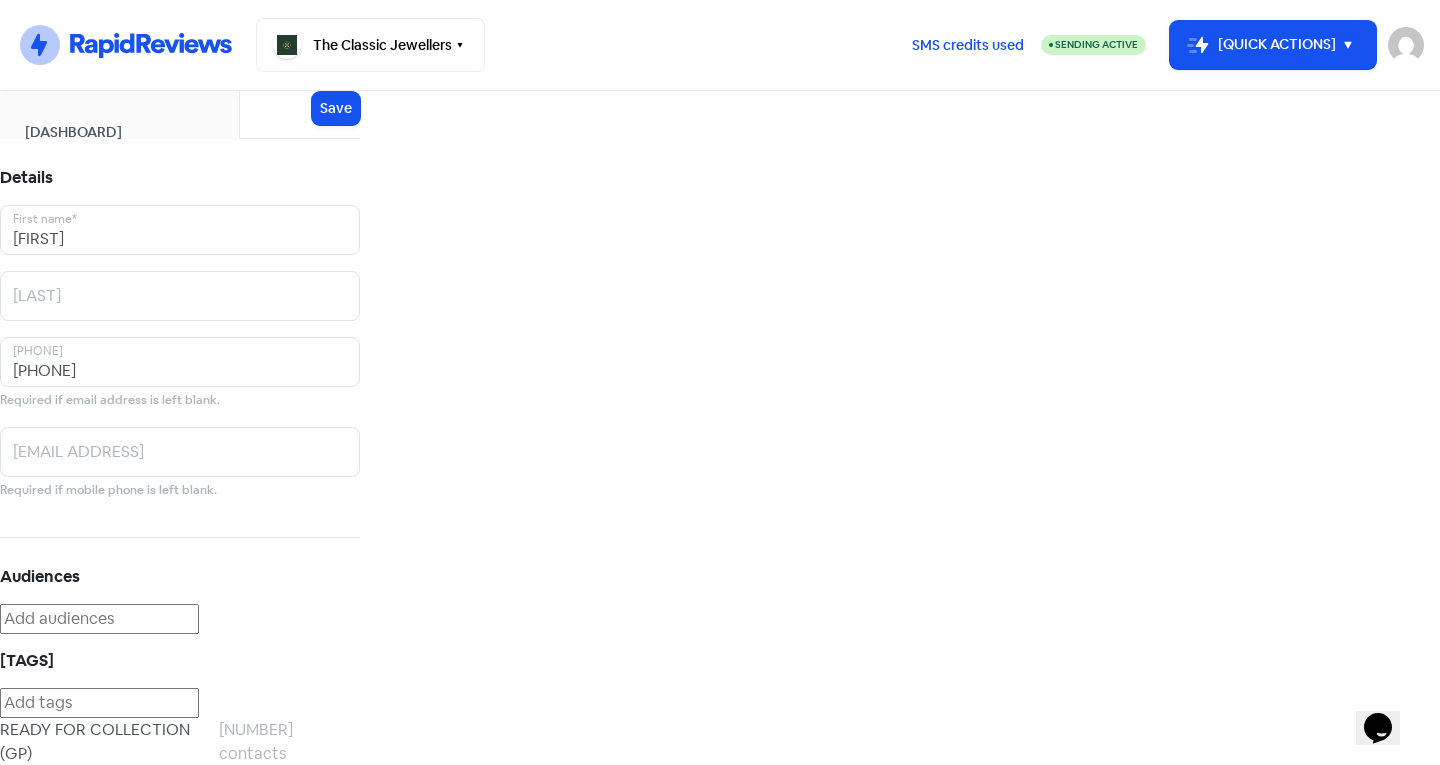 click on "READY FOR COLLECTION (JP)" at bounding box center (109, 742) 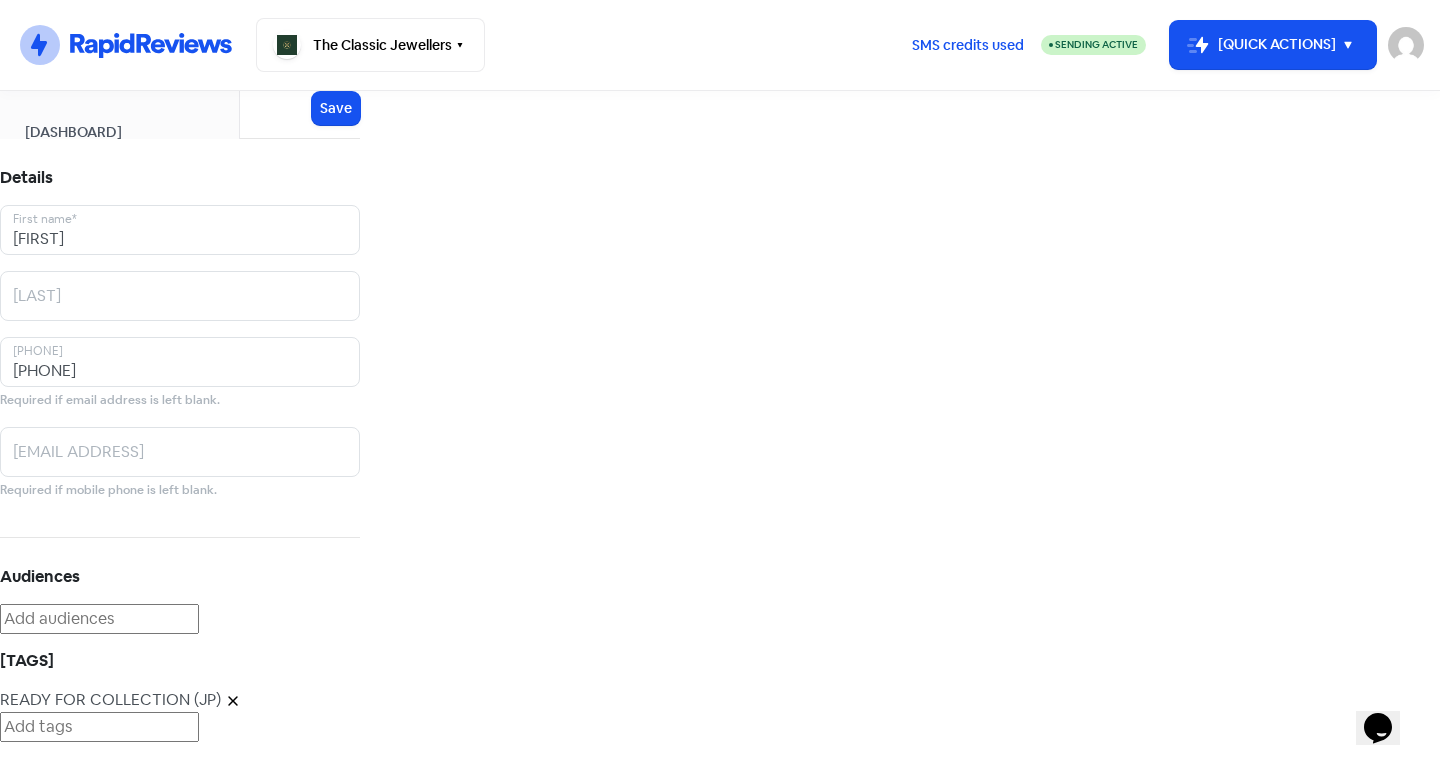 scroll, scrollTop: 0, scrollLeft: 0, axis: both 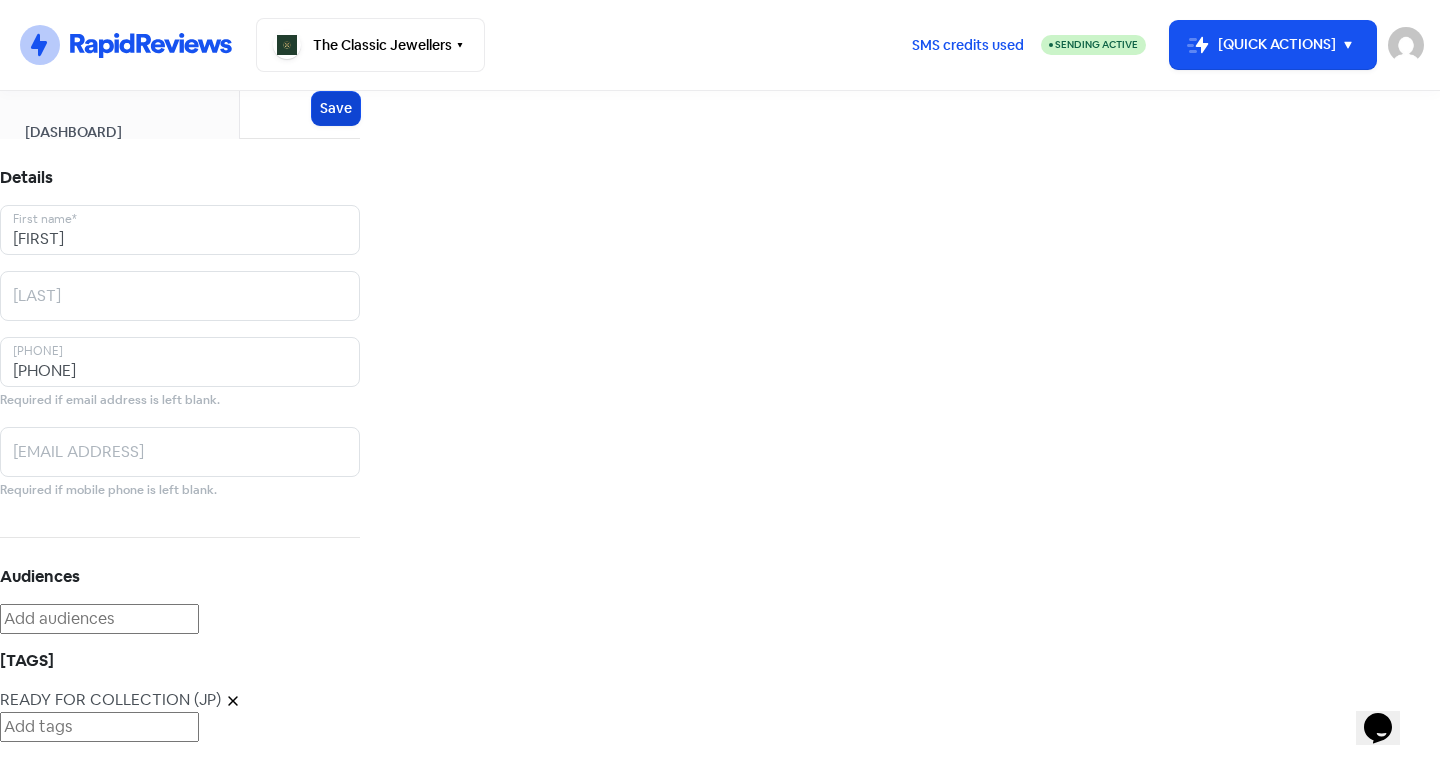 click on "Save" at bounding box center (336, 108) 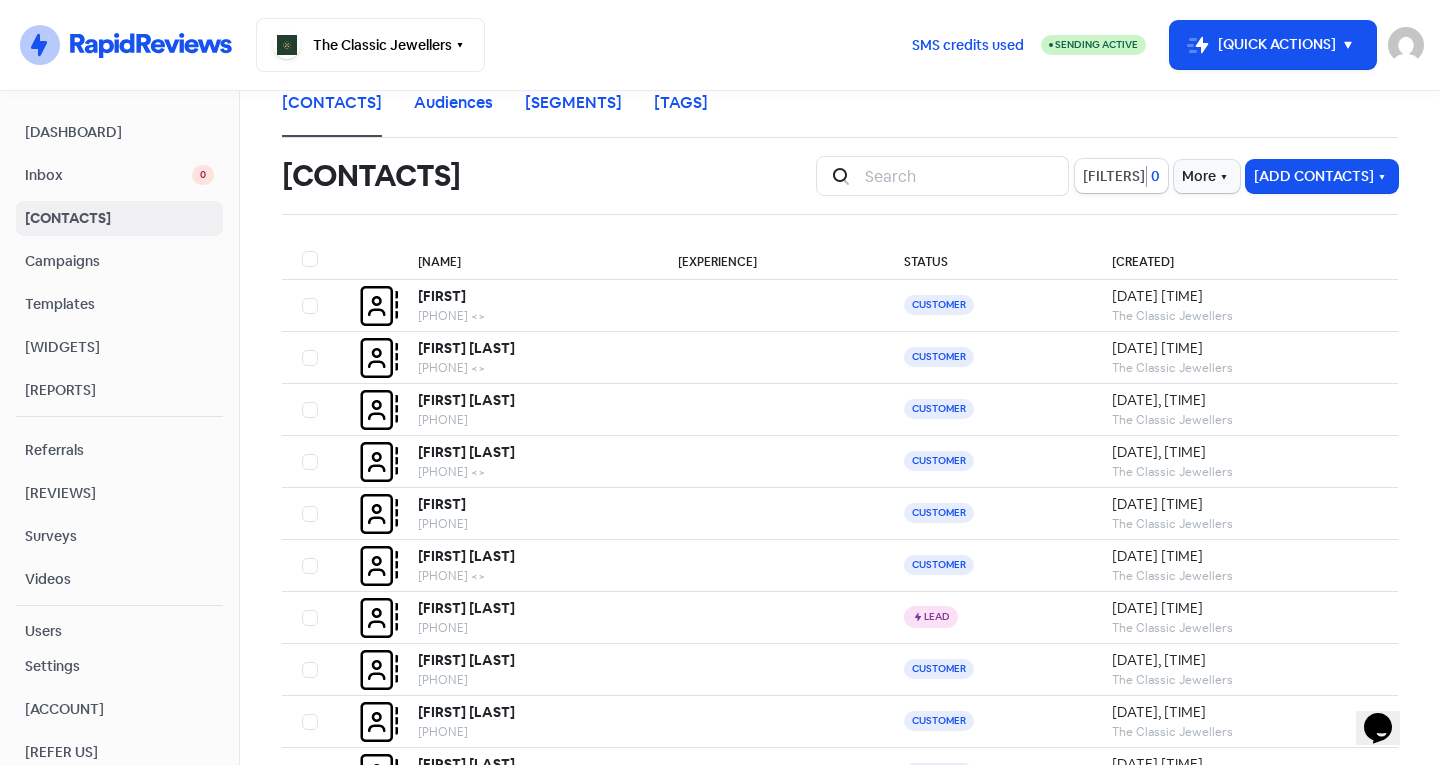click on "Dashboard Inbox 0 Contacts Campaigns Templates Widgets Reports Referrals Reviews Surveys Videos Users Settings Account Refer Us Documentation
© 2025 RapidReviews" at bounding box center (119, 428) 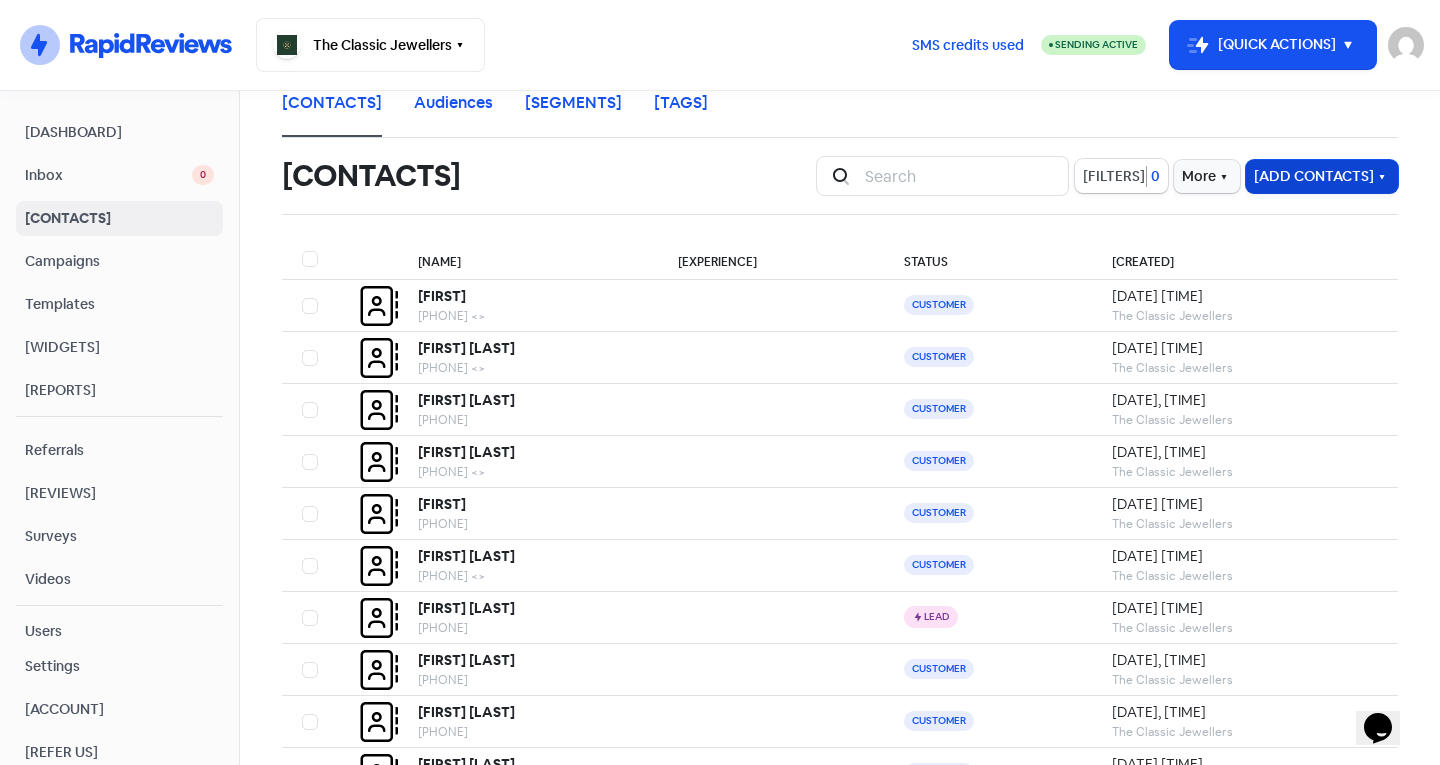 click on "[ADD CONTACTS]" at bounding box center [1322, 176] 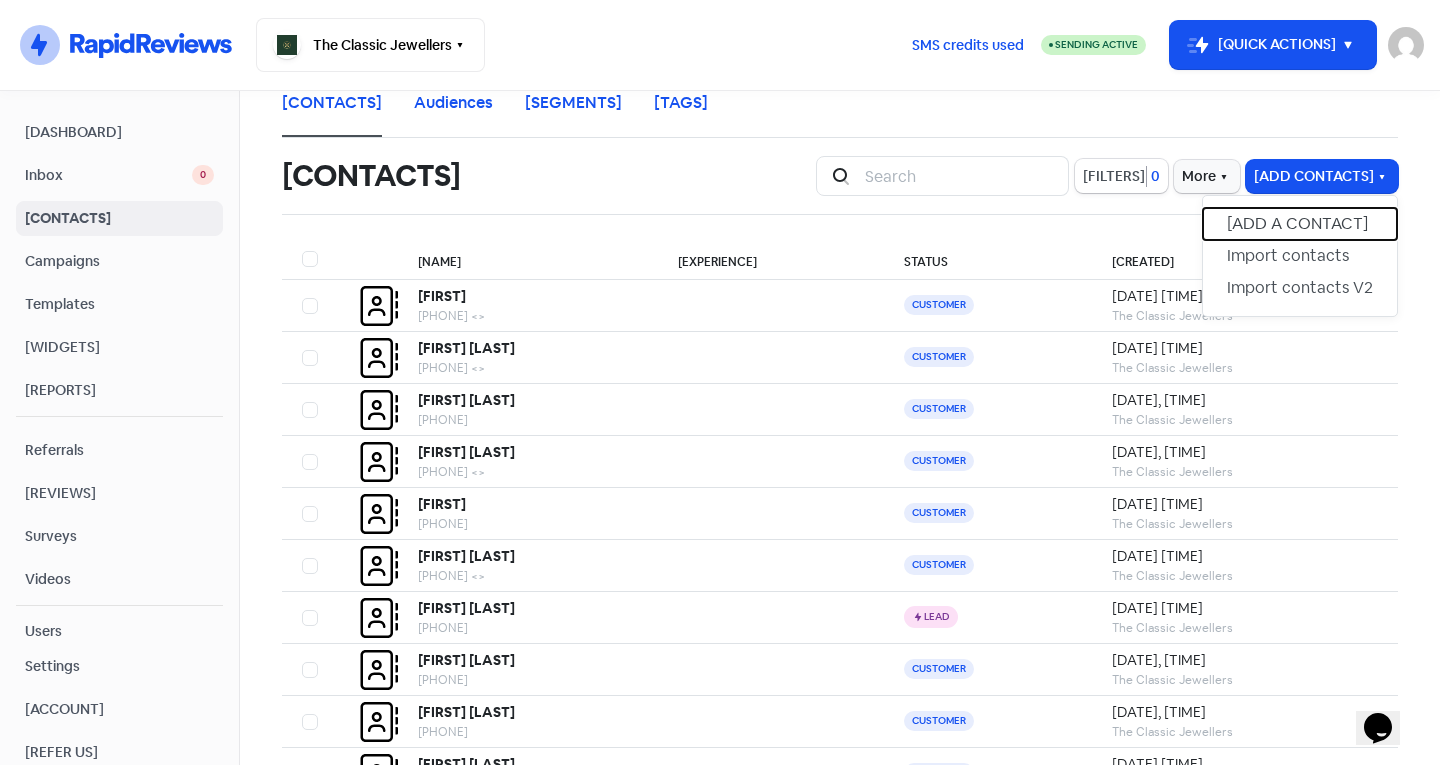 click on "[ADD A CONTACT]" at bounding box center (1300, 224) 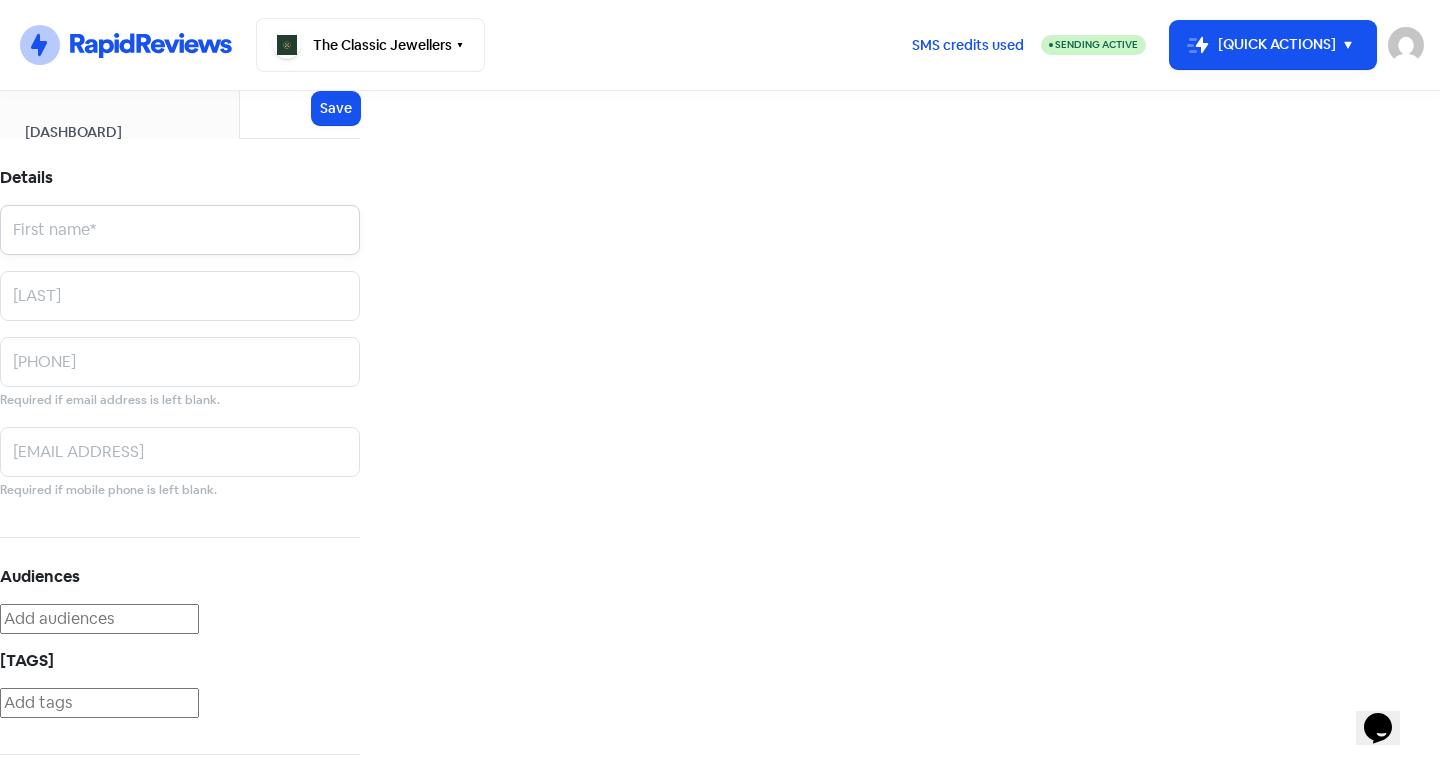 click at bounding box center [180, 230] 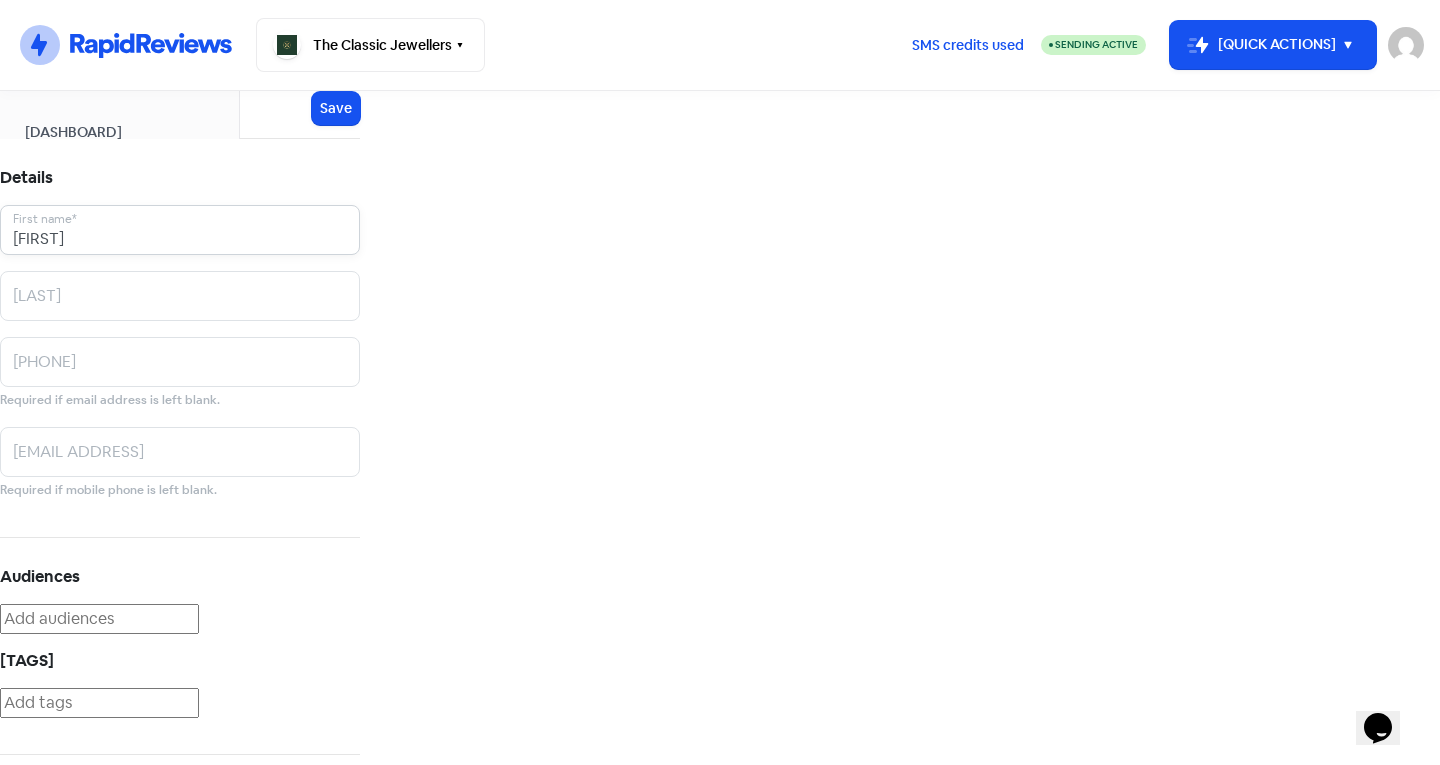 type on "[FIRST]" 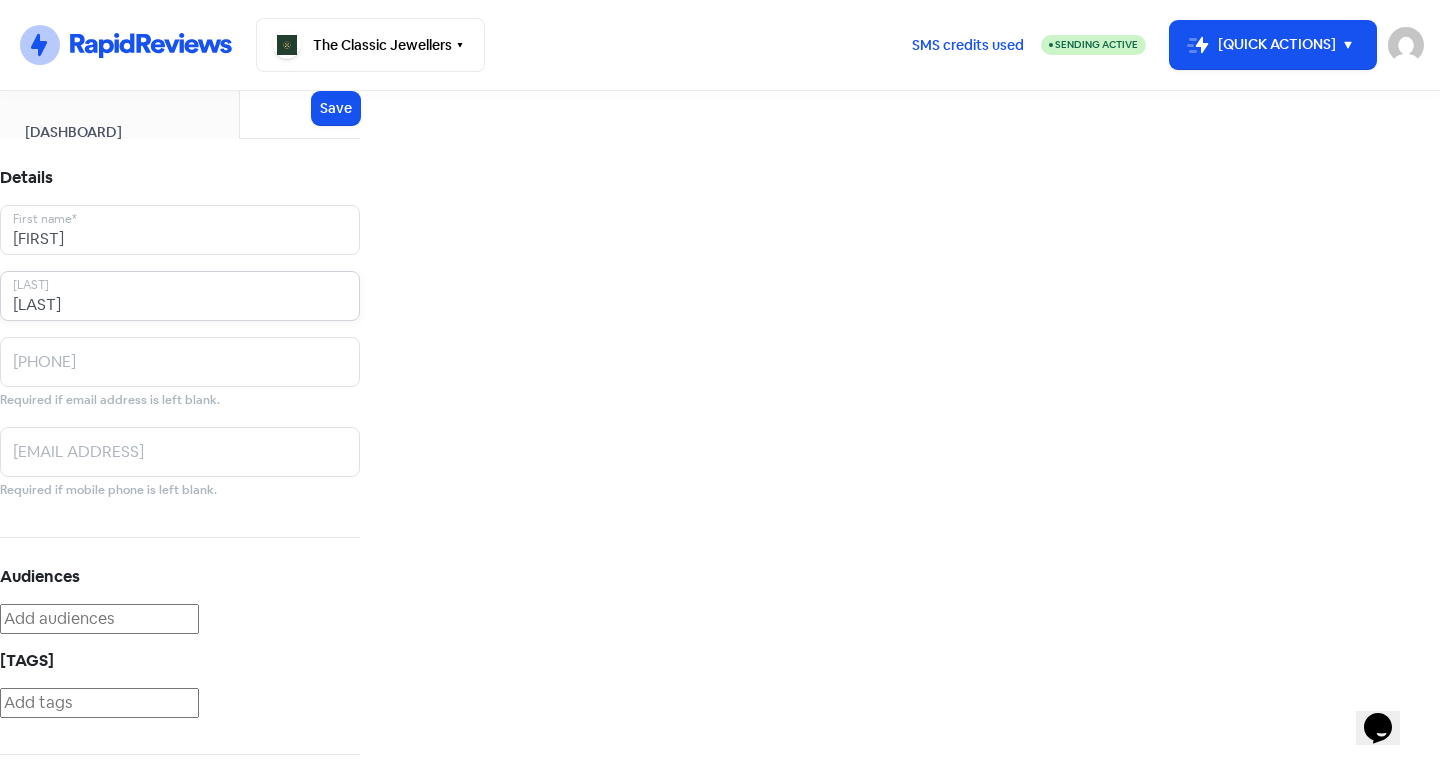 type on "[LAST]" 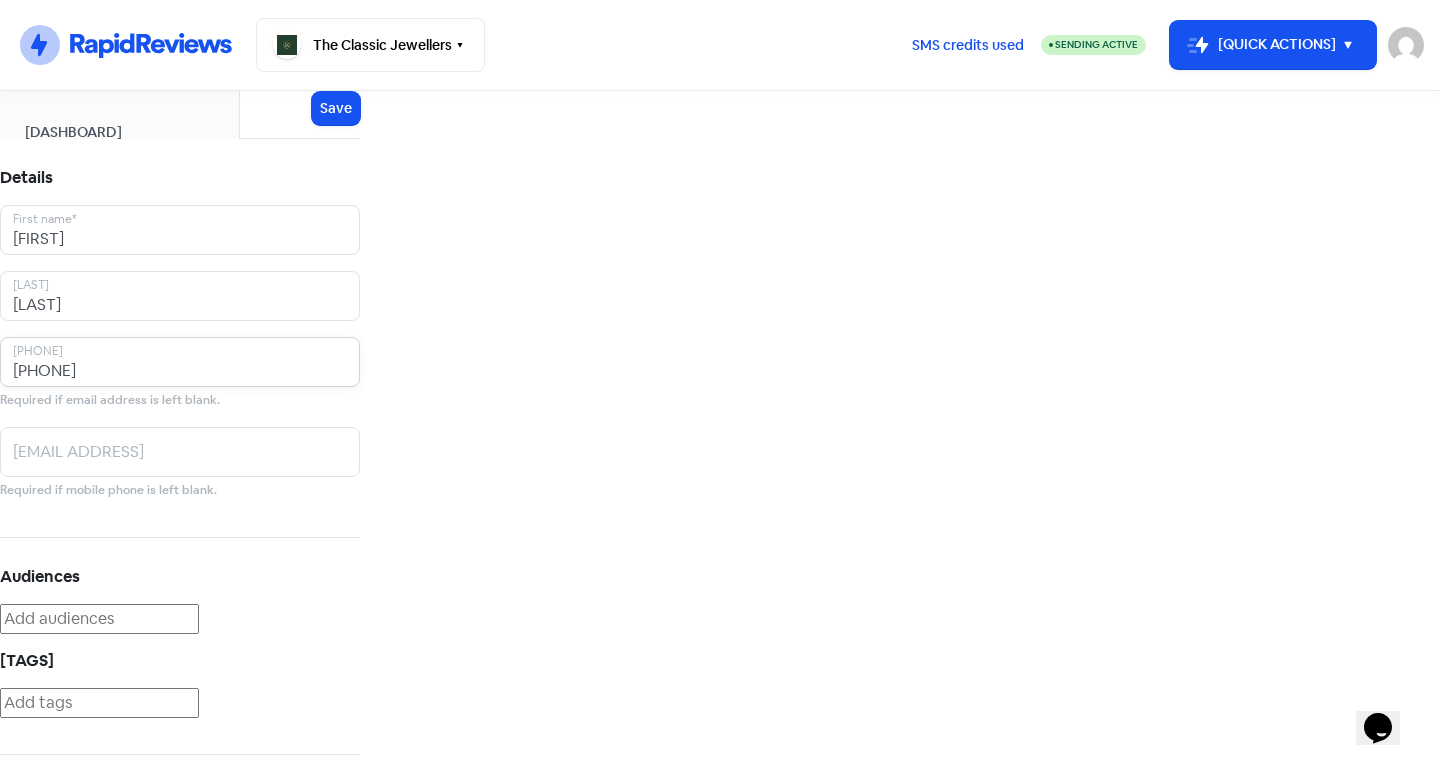 type on "[PHONE]" 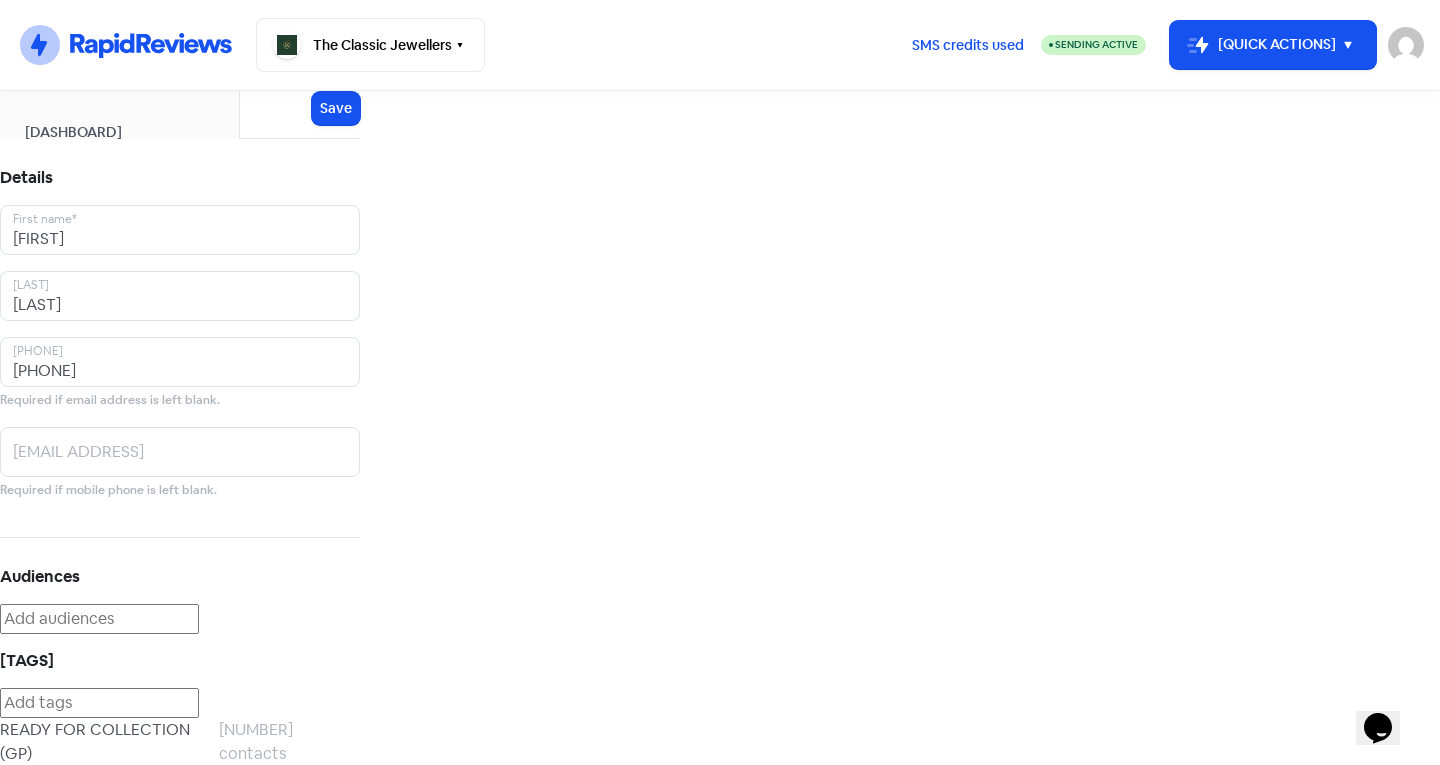 click on "READY FOR COLLECTION (JP)" at bounding box center (109, 742) 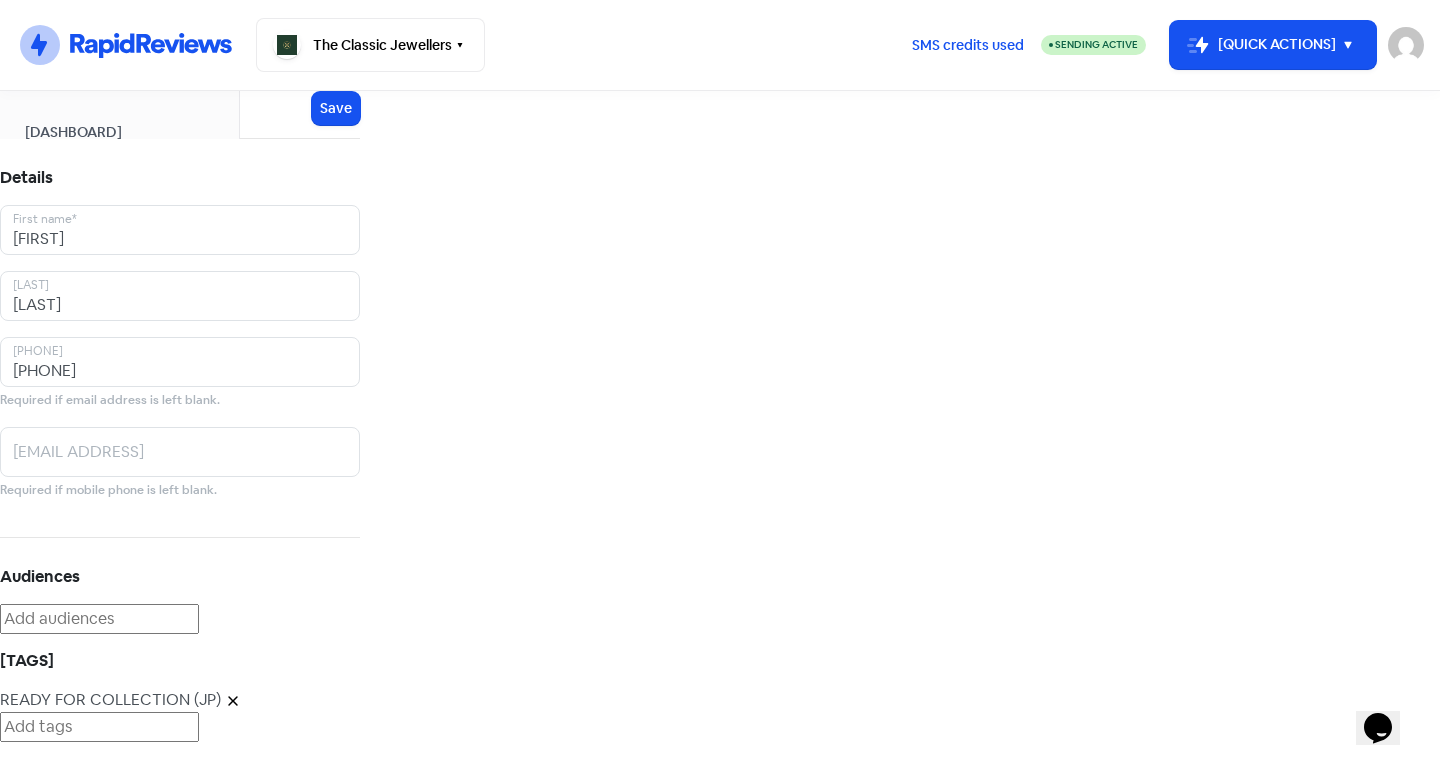 scroll, scrollTop: 0, scrollLeft: 0, axis: both 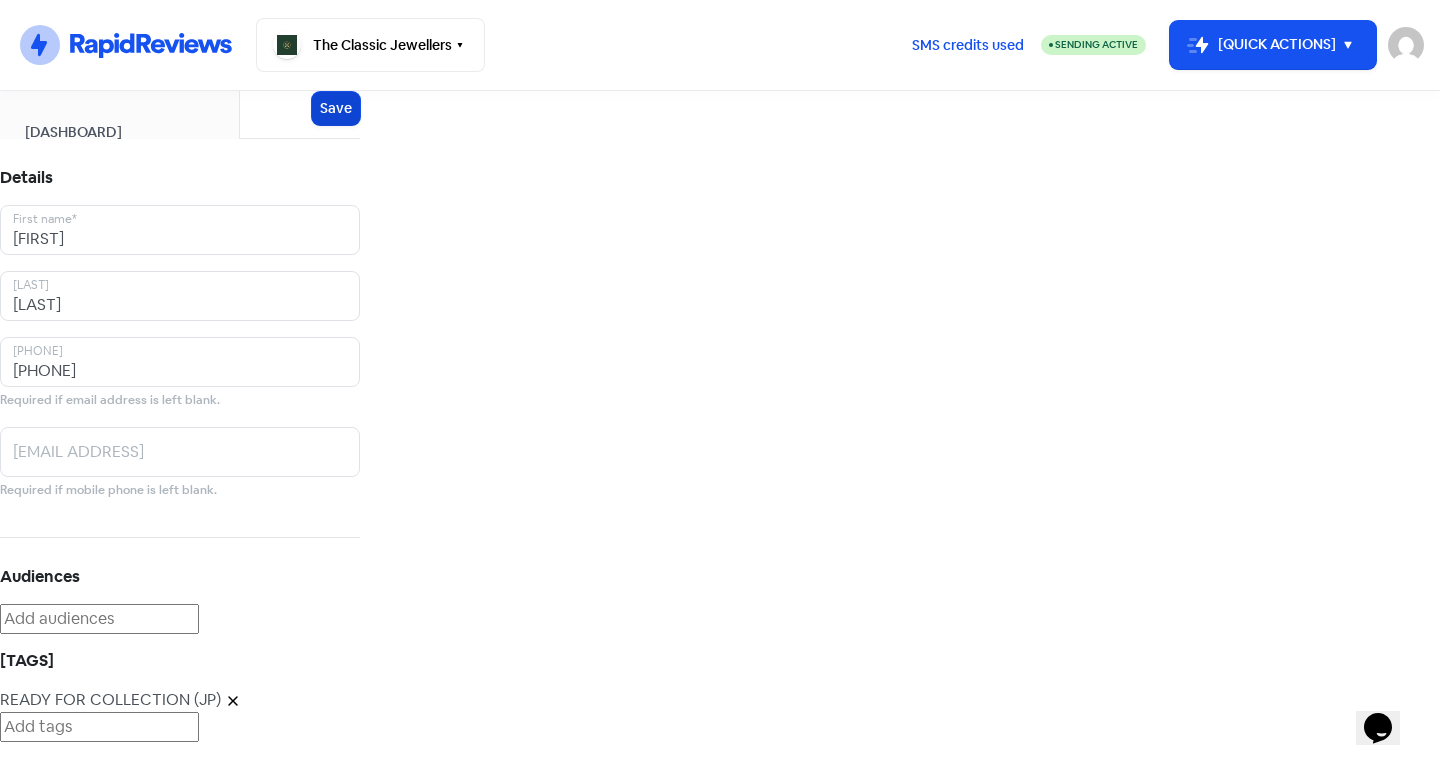 click on "Save" at bounding box center [336, 108] 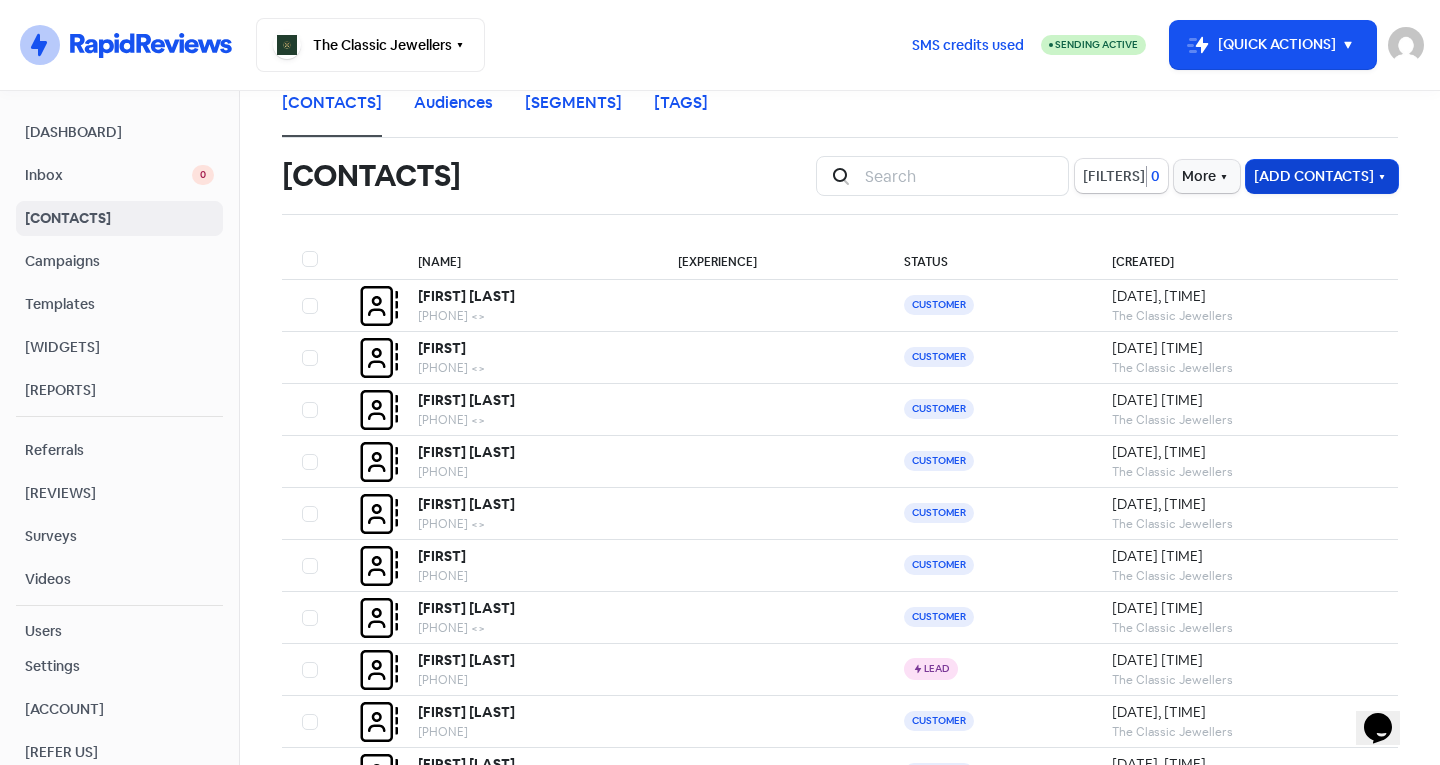 click on "[ADD CONTACTS]" at bounding box center [1322, 176] 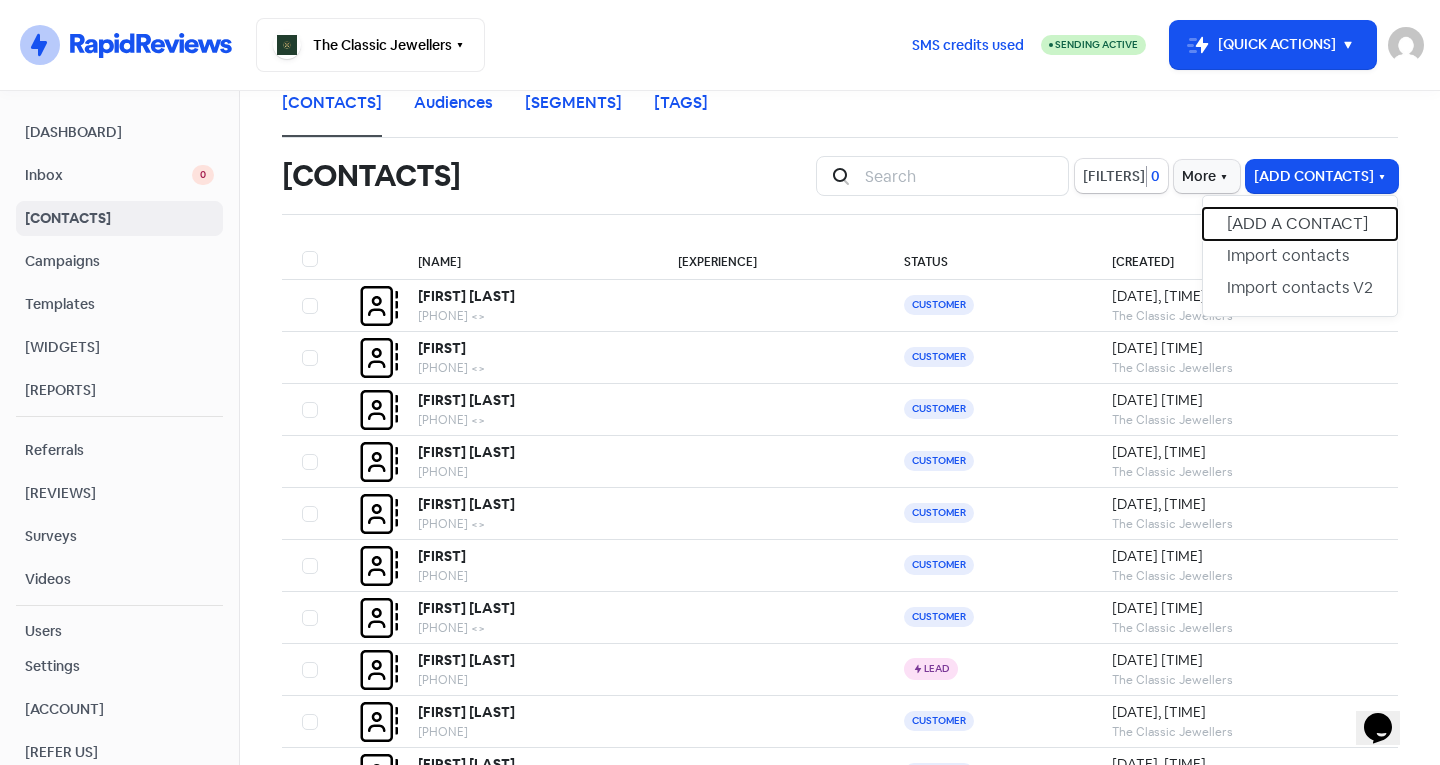 click on "[ADD A CONTACT]" at bounding box center (1300, 224) 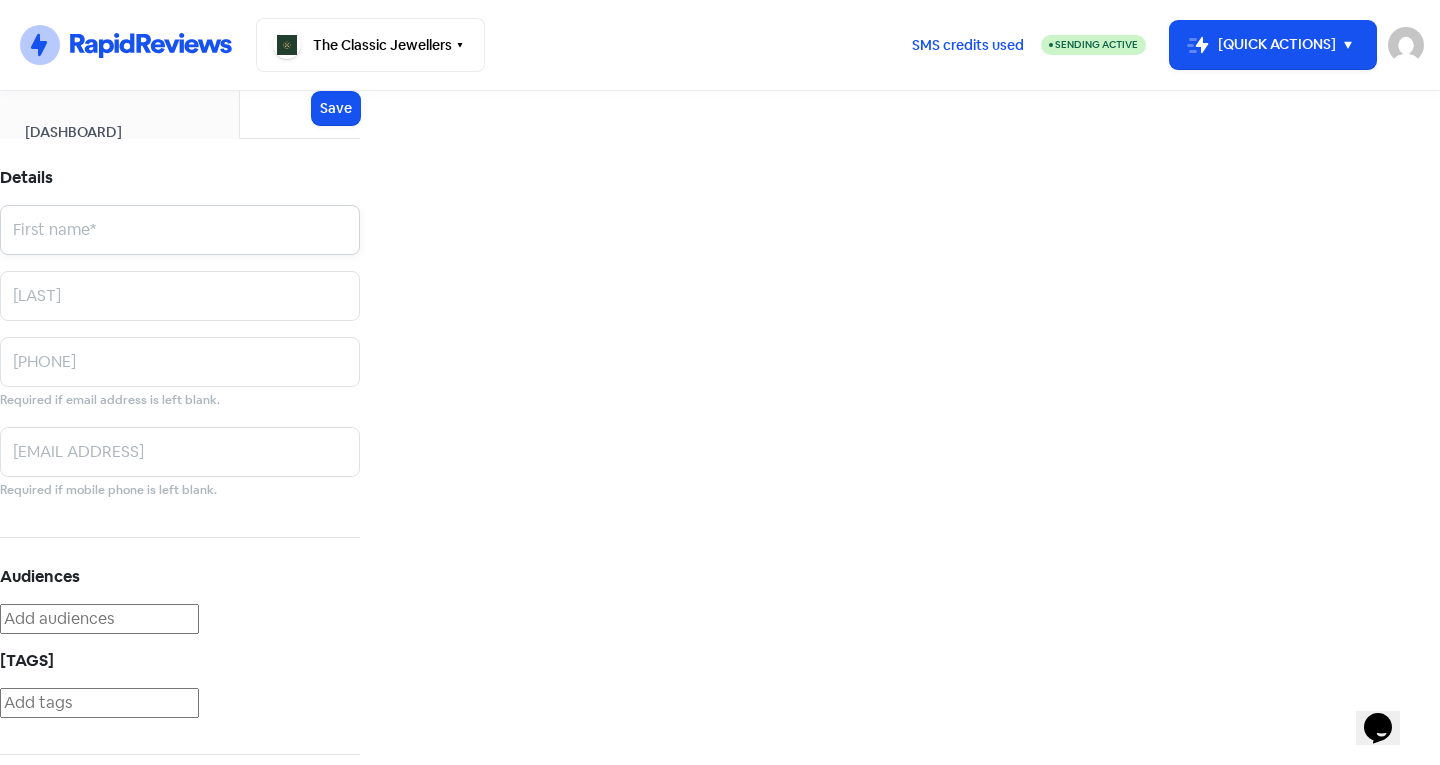 click at bounding box center [180, 230] 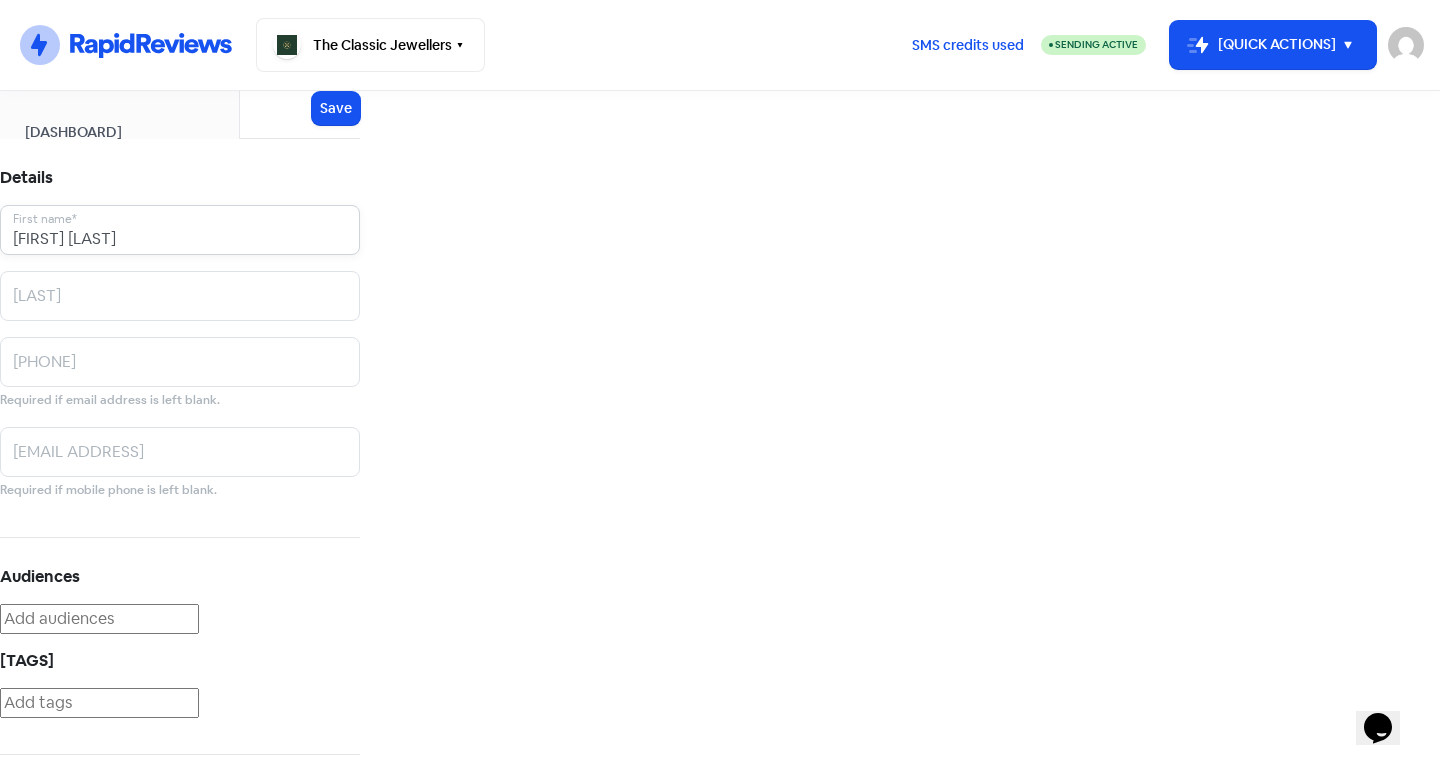 type on "[FIRST] [LAST]" 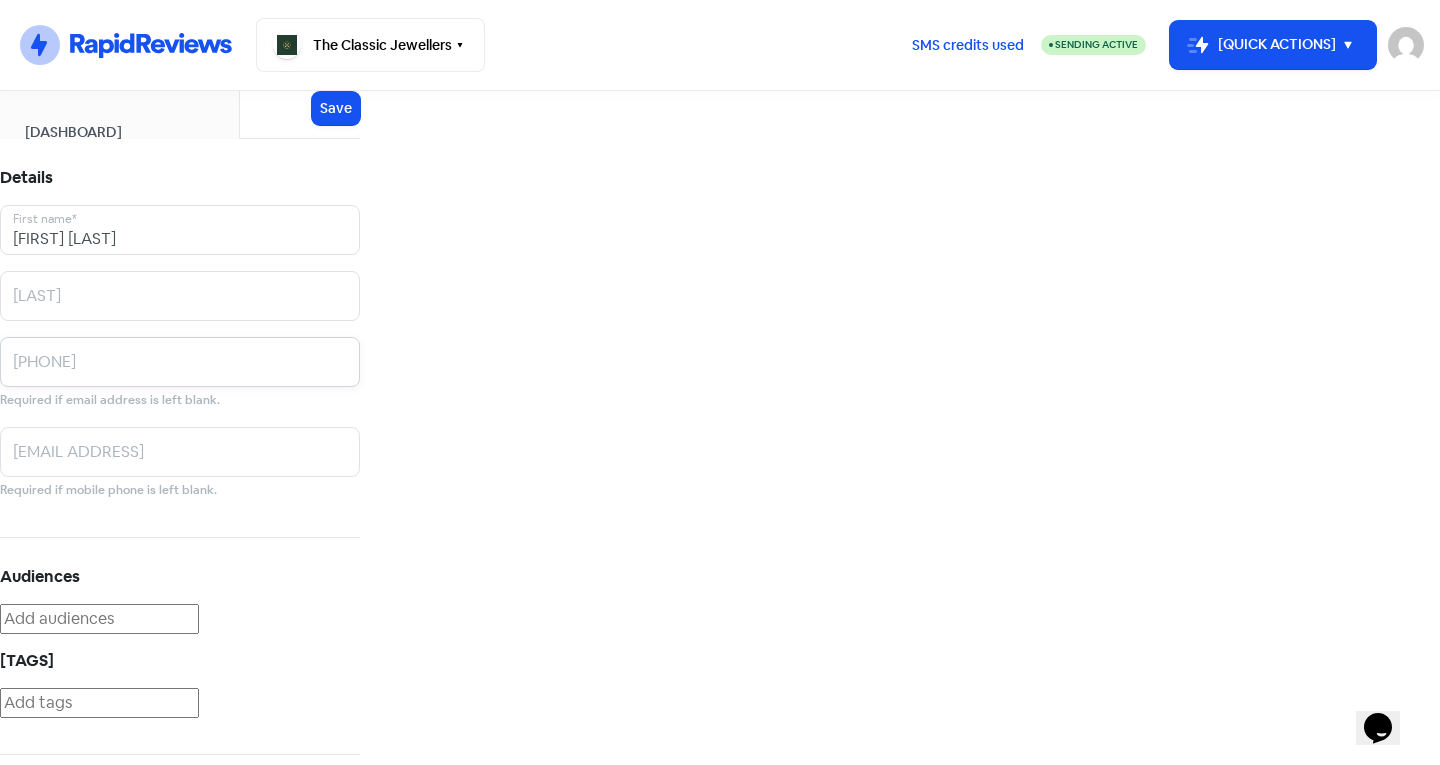 click at bounding box center [180, 230] 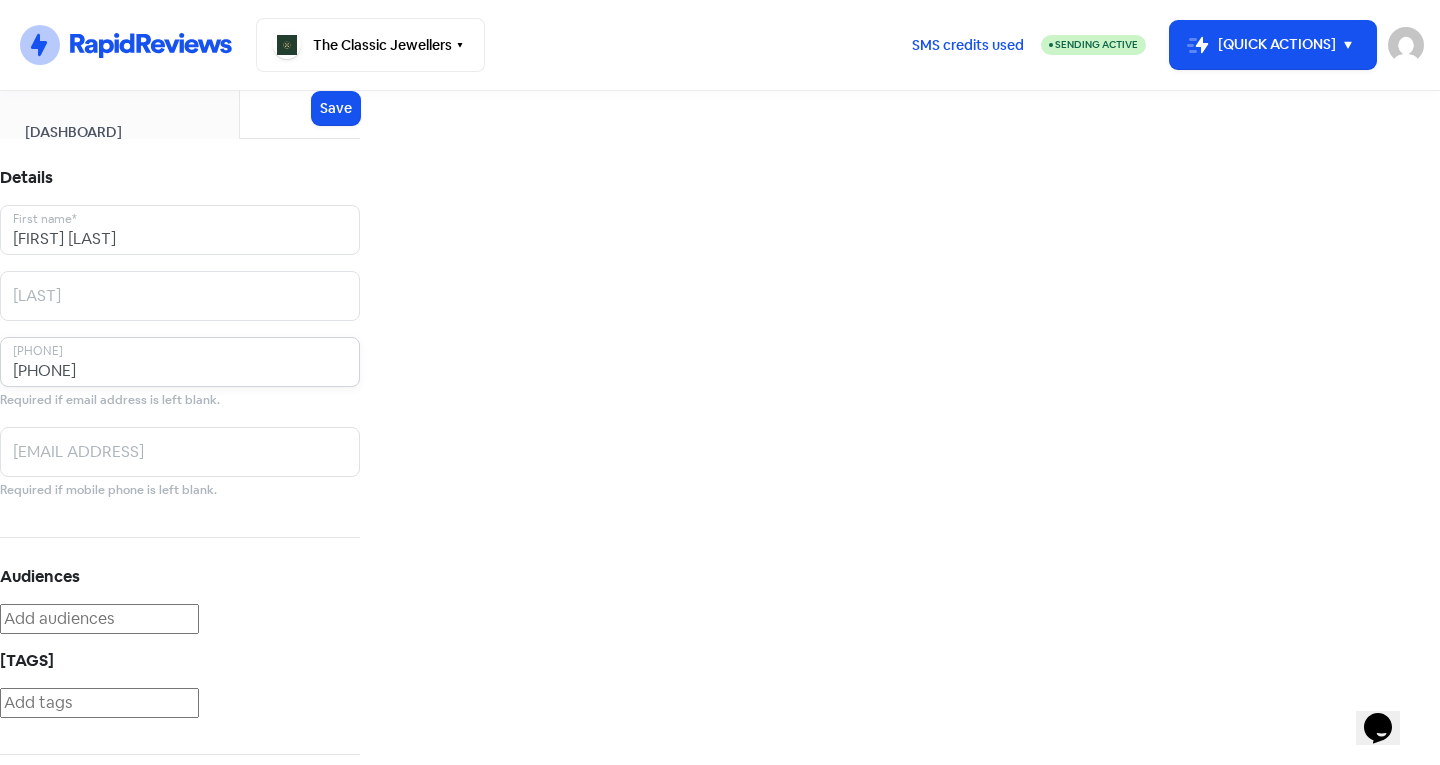 scroll, scrollTop: 110, scrollLeft: 0, axis: vertical 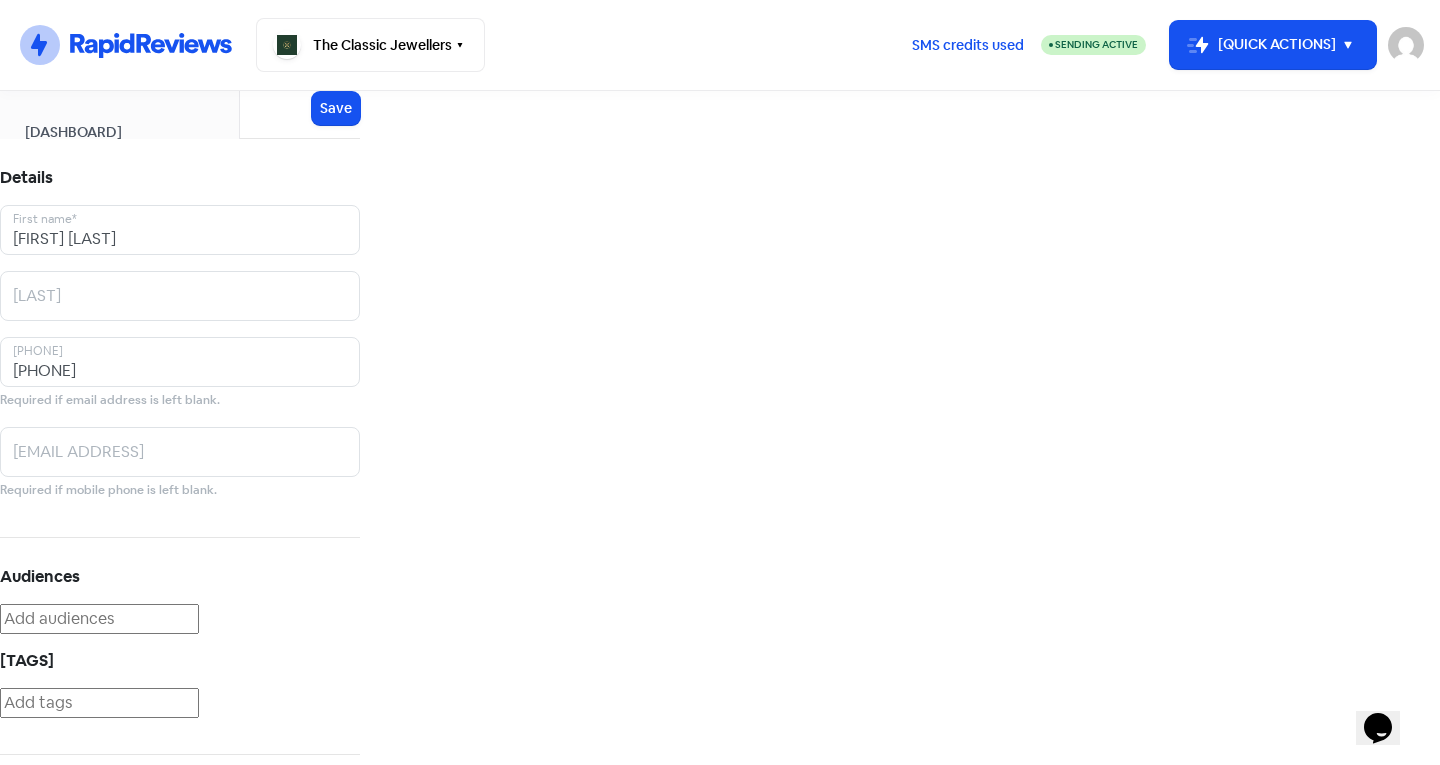 click at bounding box center (99, 703) 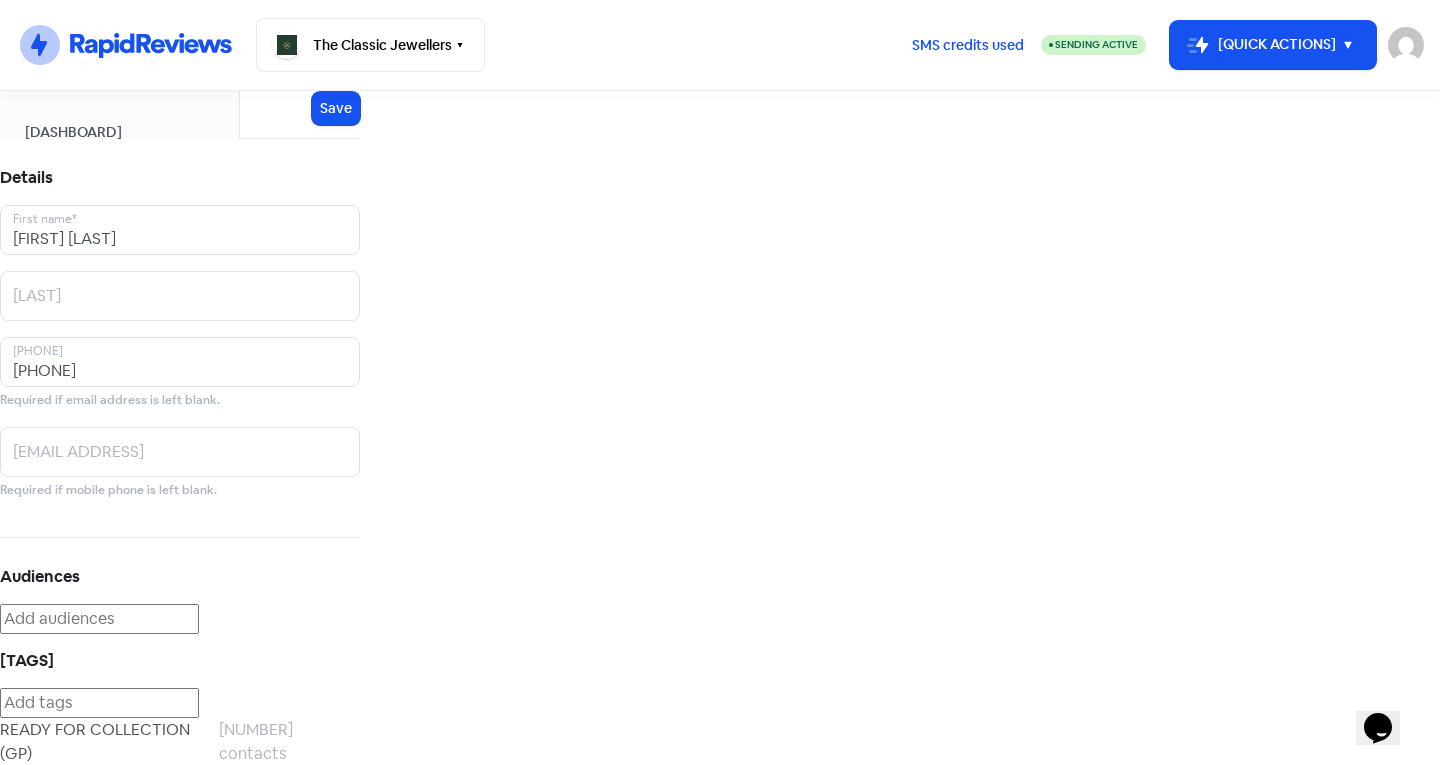 click on "READY FOR COLLECTION (JP)" at bounding box center (109, 742) 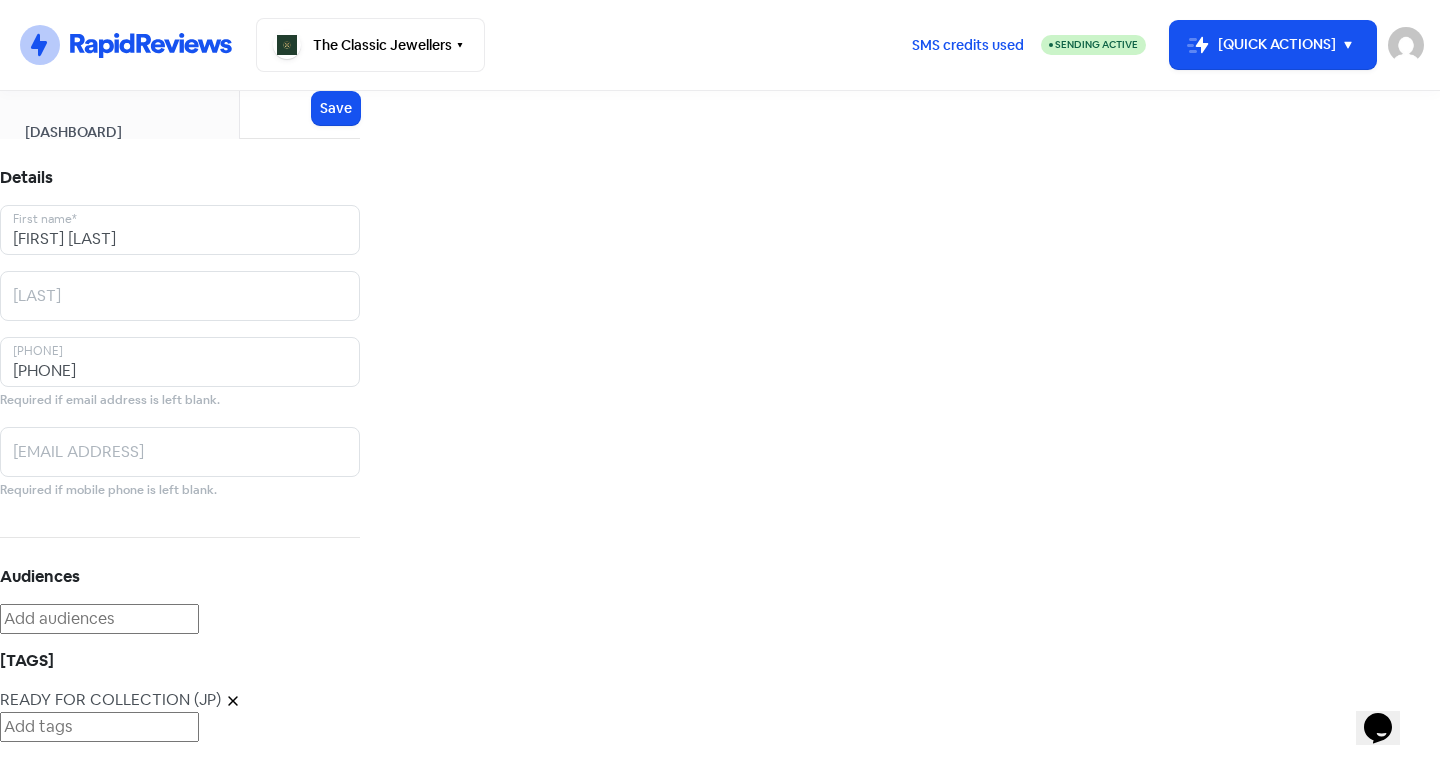 scroll, scrollTop: 0, scrollLeft: 0, axis: both 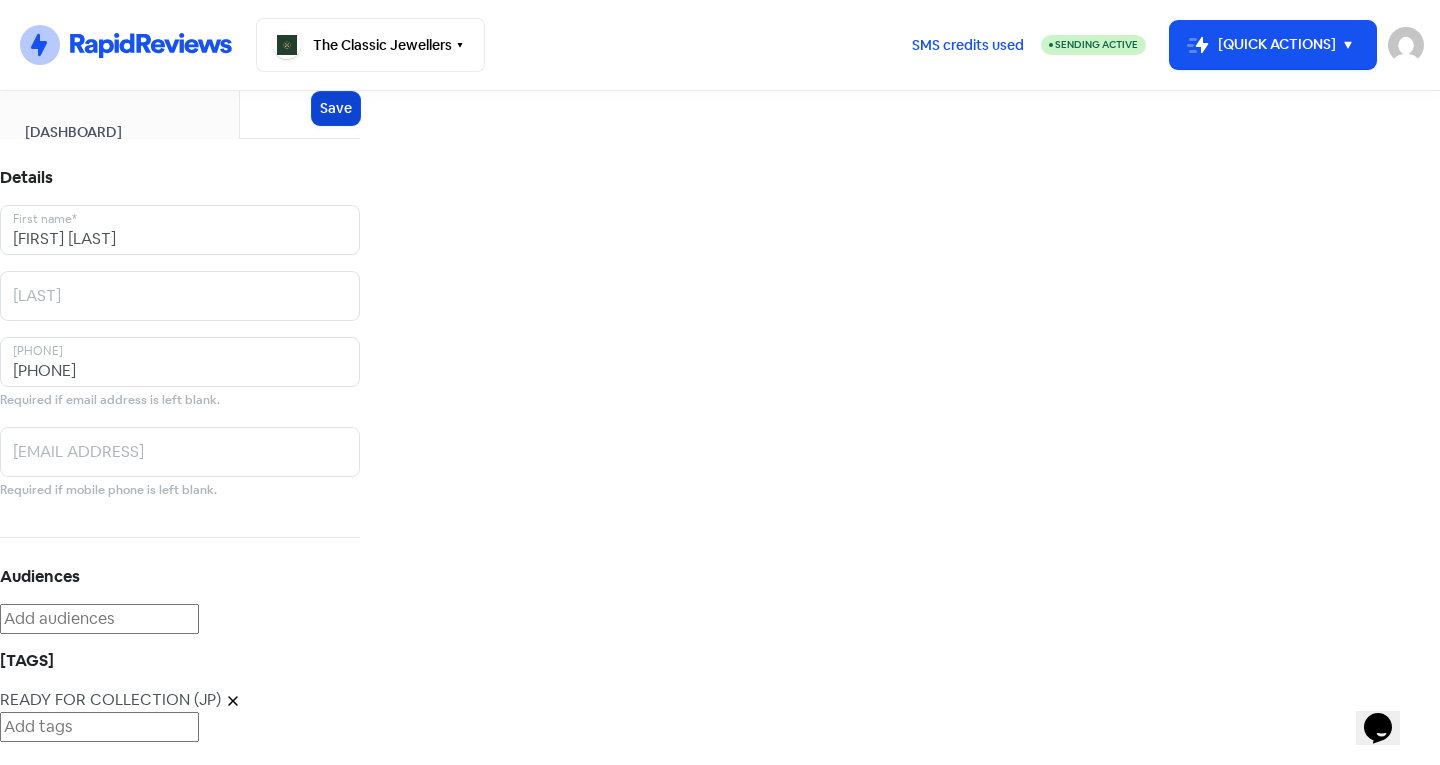 click on "Save" at bounding box center [336, 108] 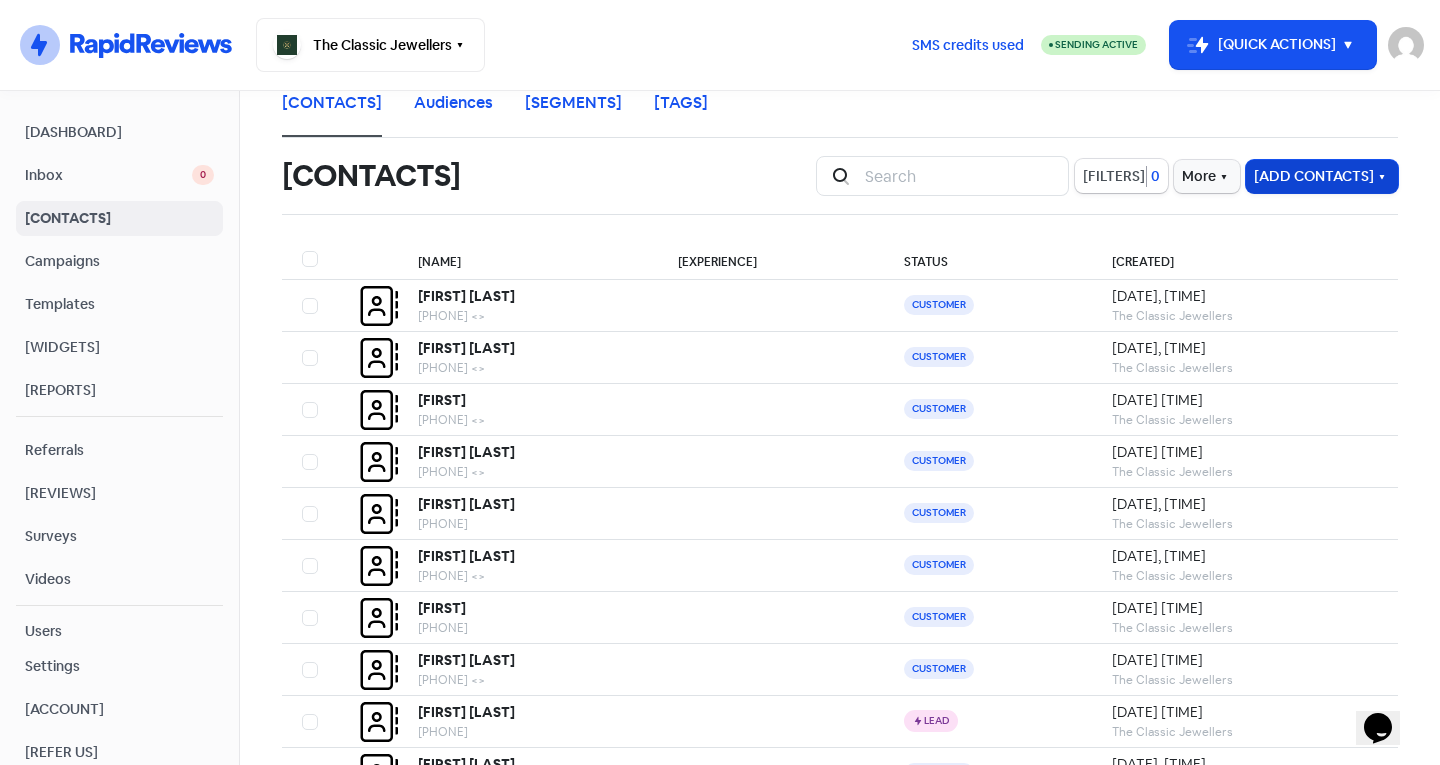 click on "[ADD CONTACTS]" at bounding box center (1322, 176) 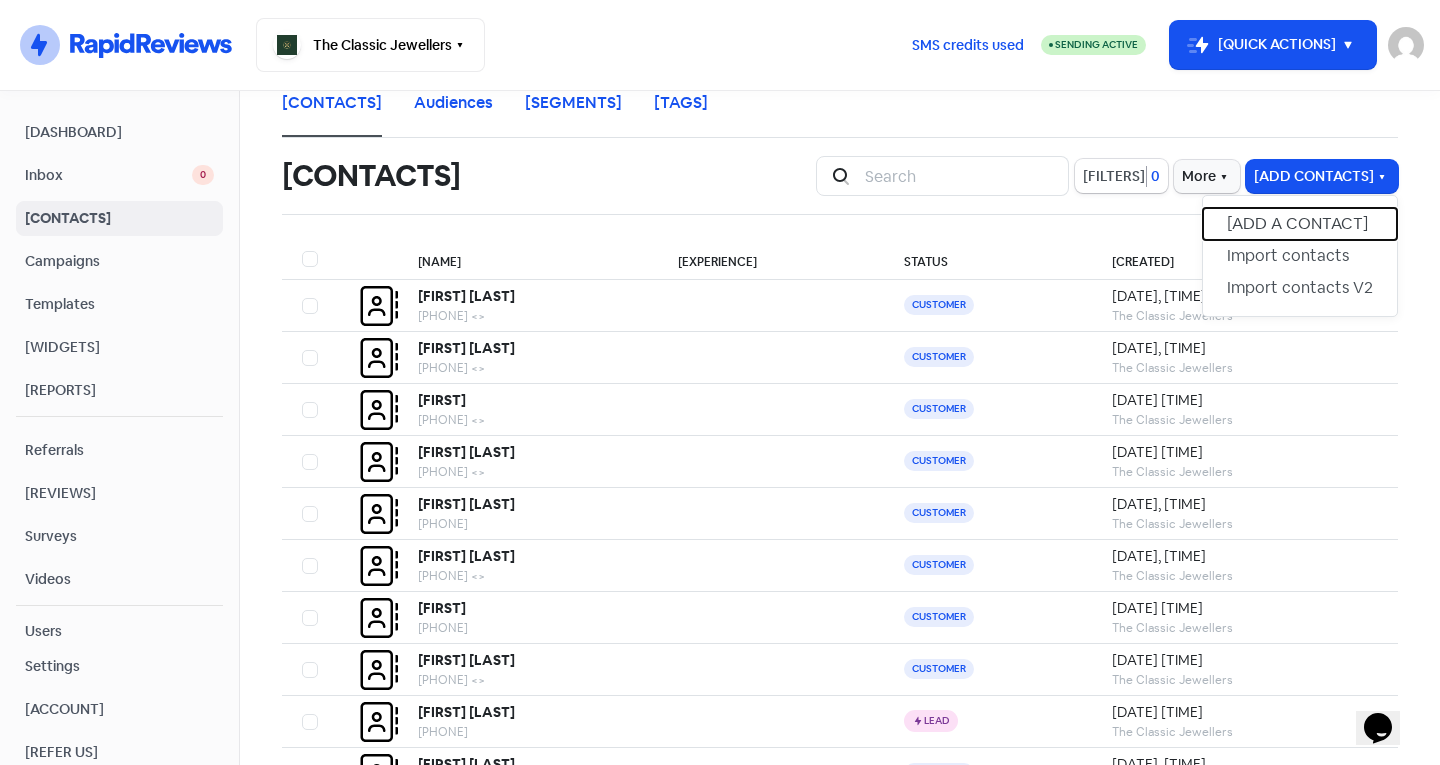 click on "[ADD A CONTACT]" at bounding box center (1300, 224) 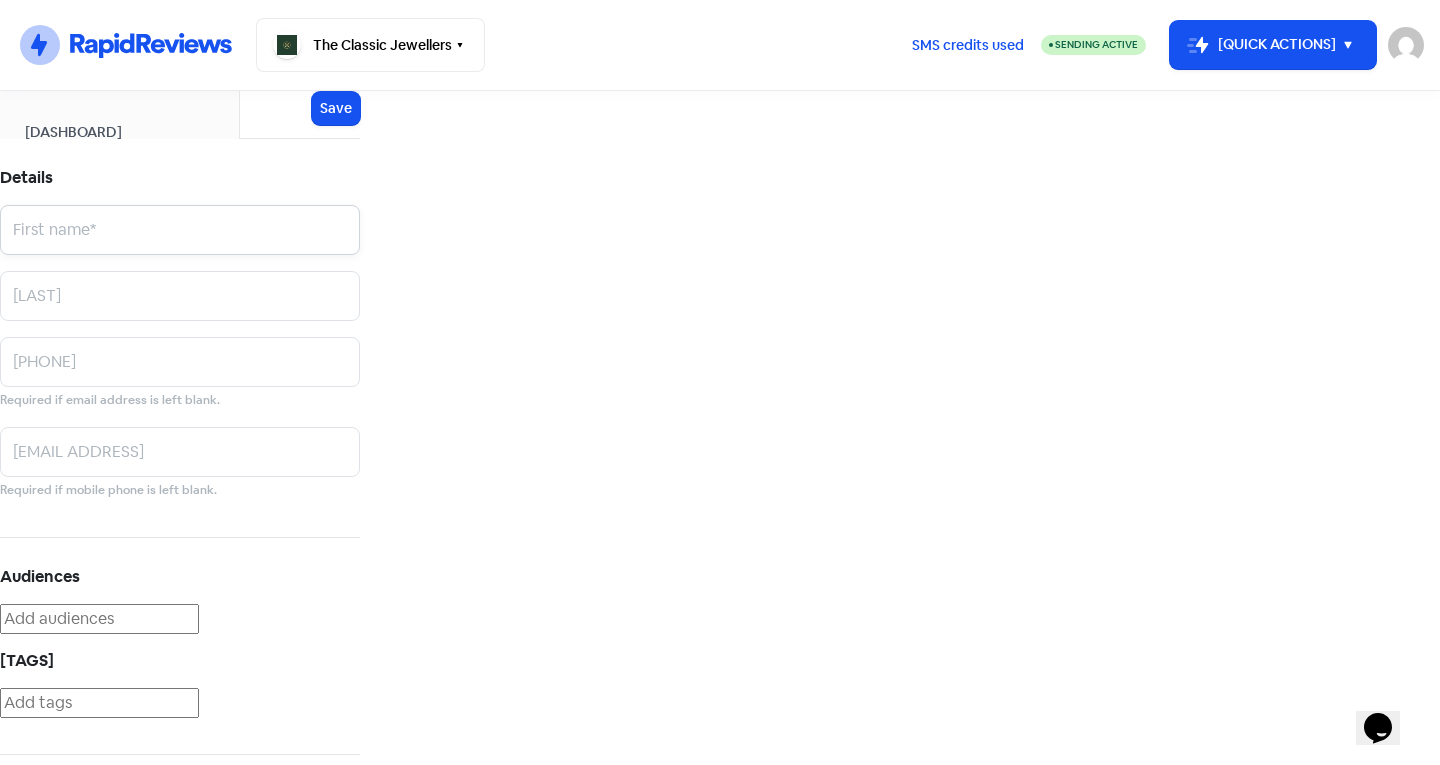 click at bounding box center (180, 230) 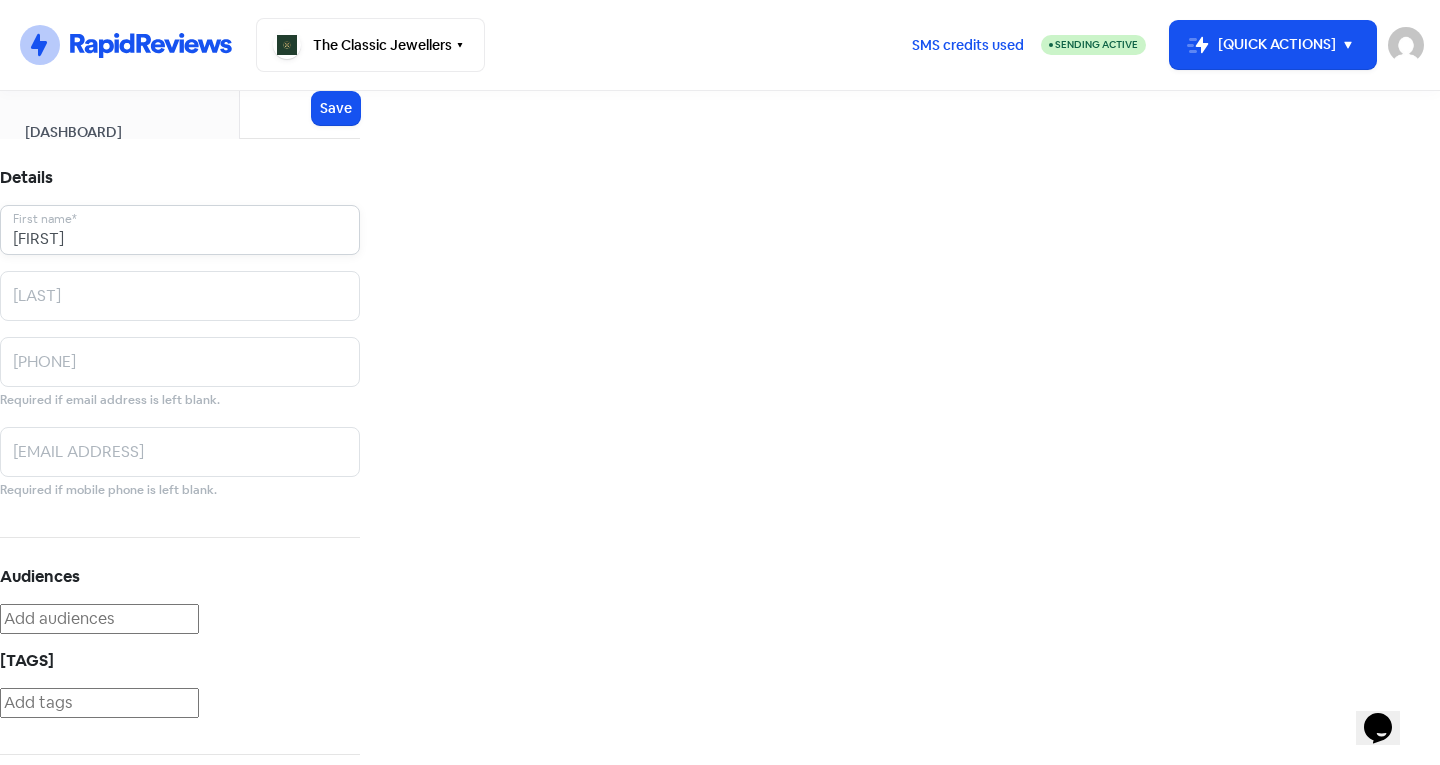 type on "[FIRST]" 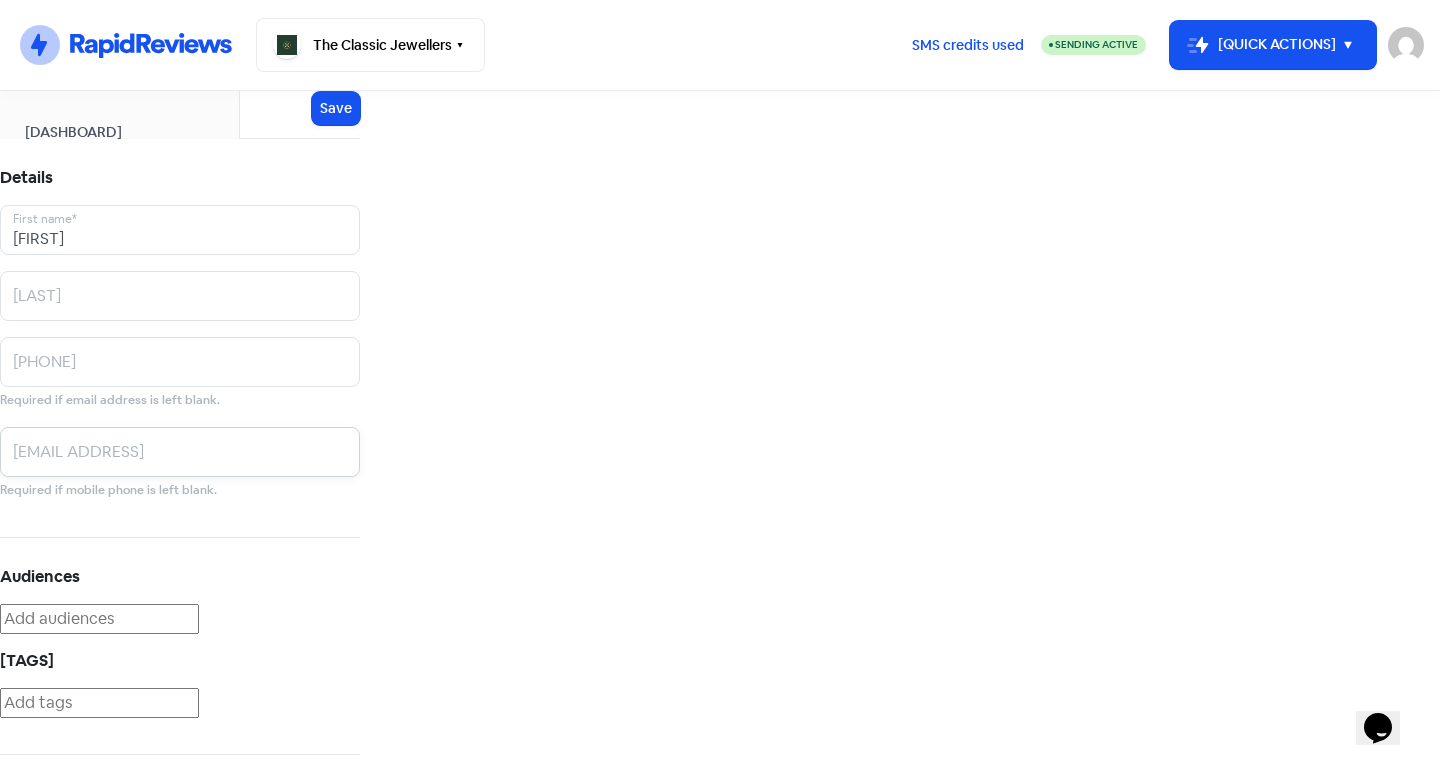 click at bounding box center [180, 230] 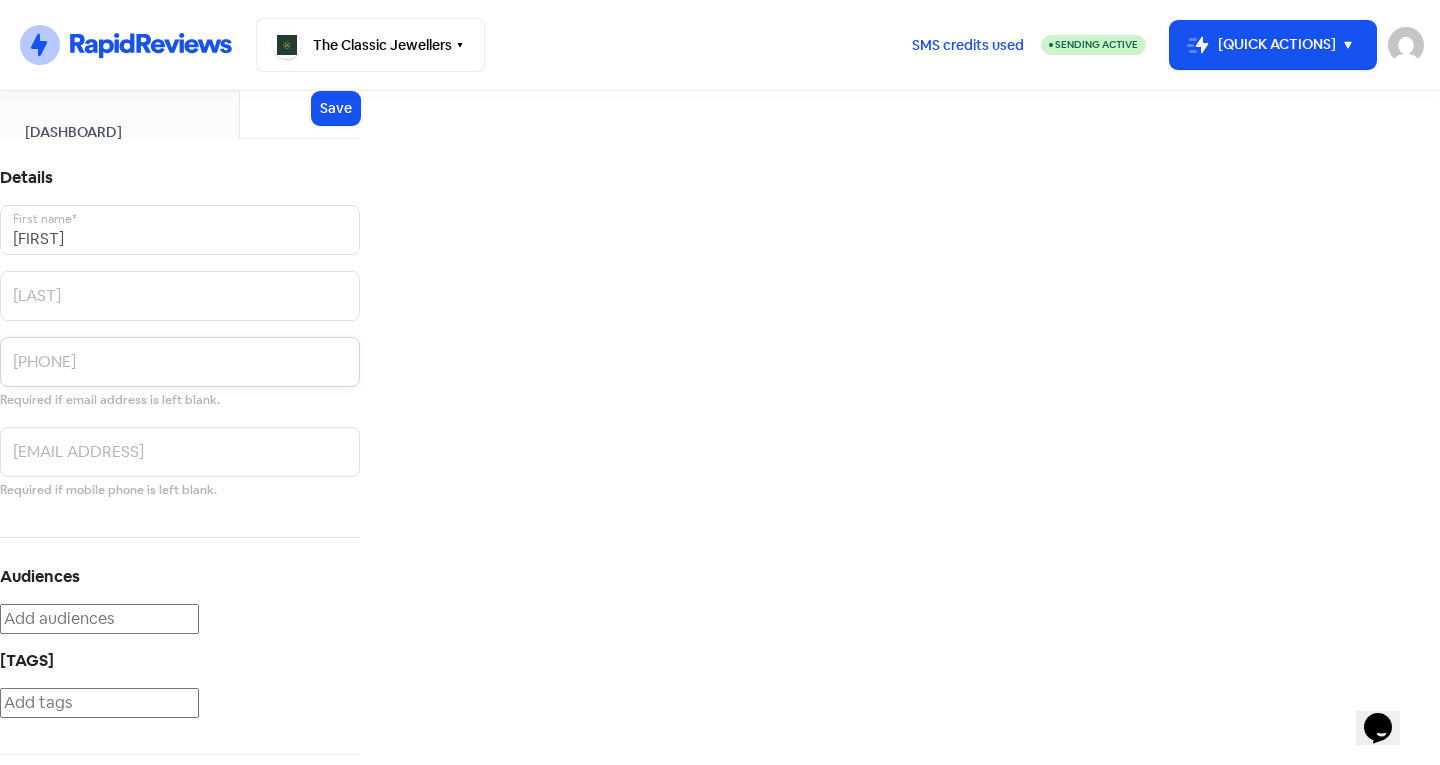 click at bounding box center (180, 230) 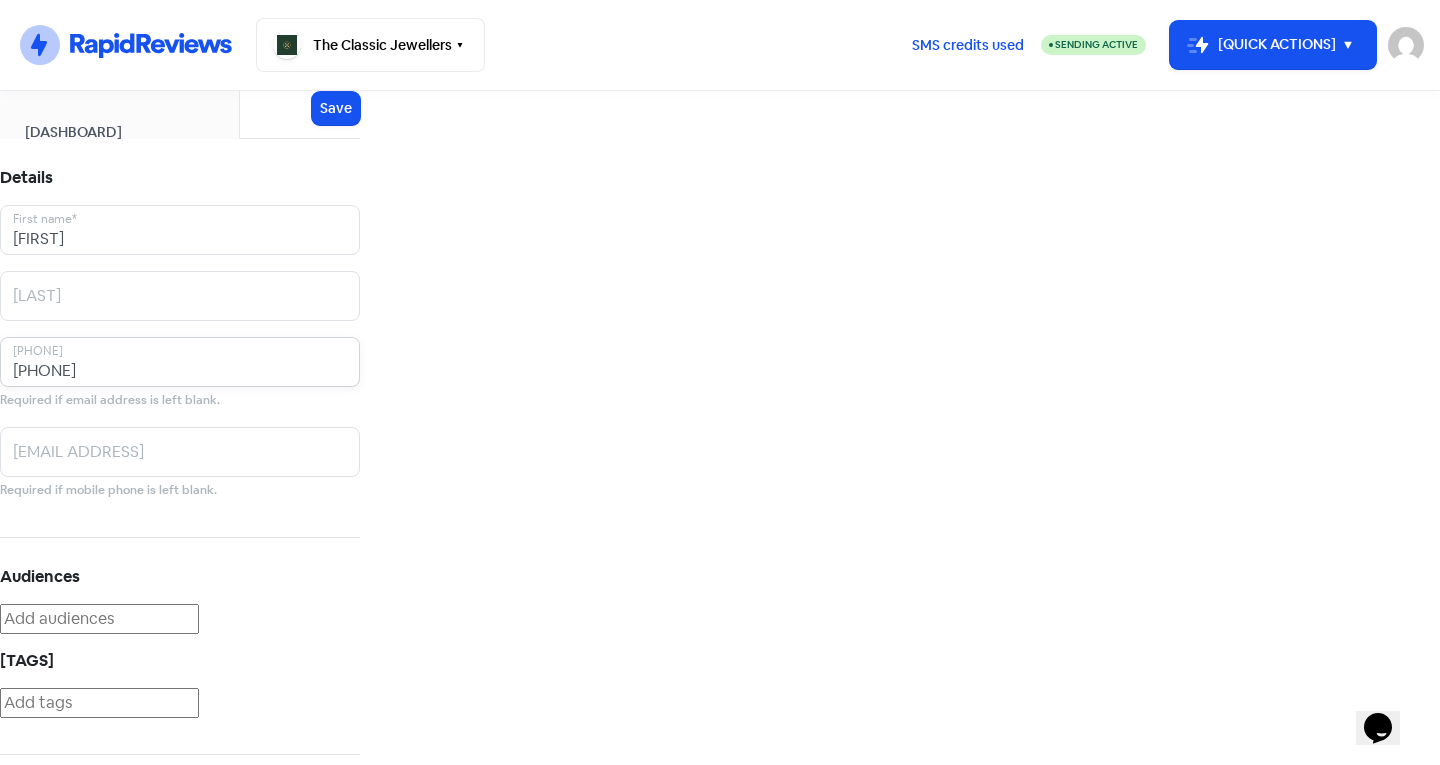 type on "[PHONE]" 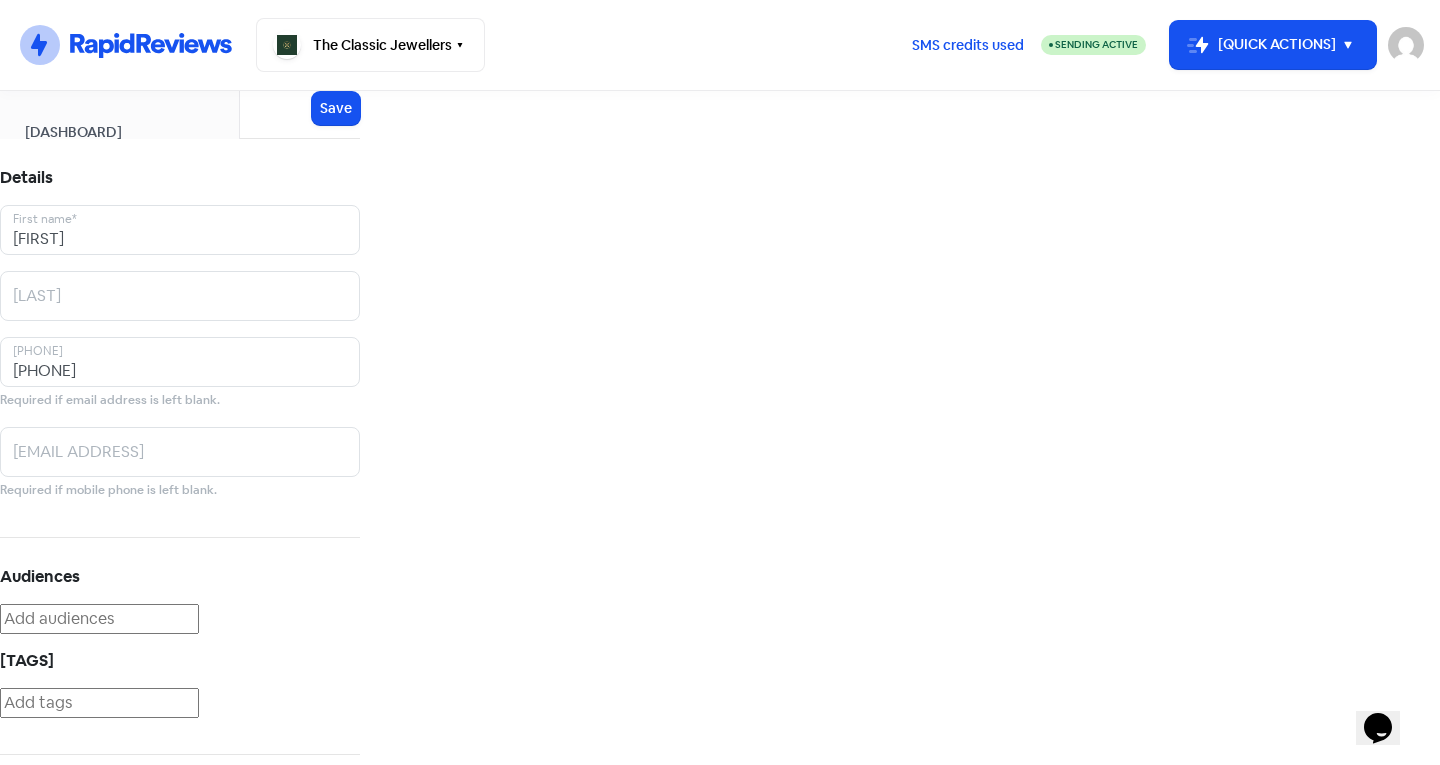 click at bounding box center (99, 703) 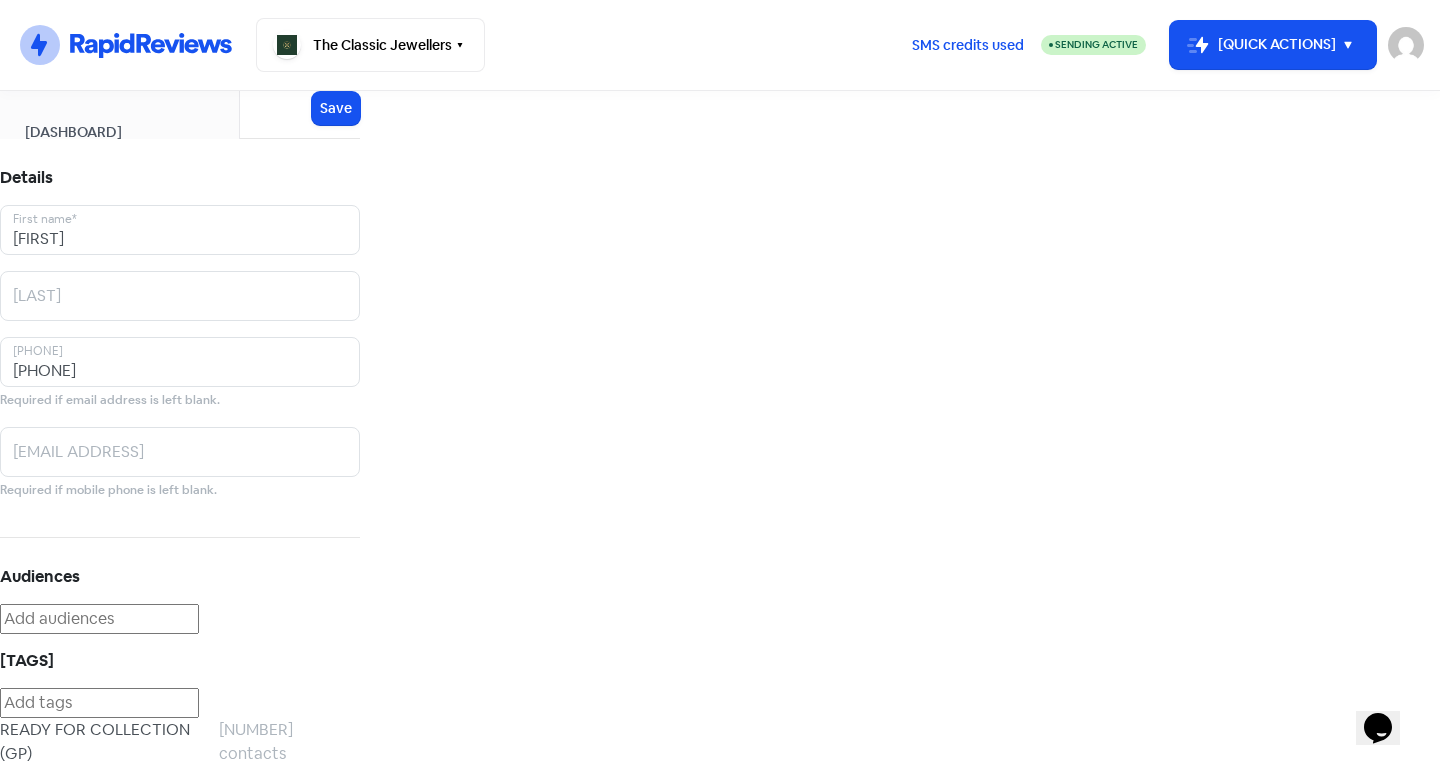 click on "READY FOR COLLECTION (JP) [NUMBER] contacts" at bounding box center (180, 790) 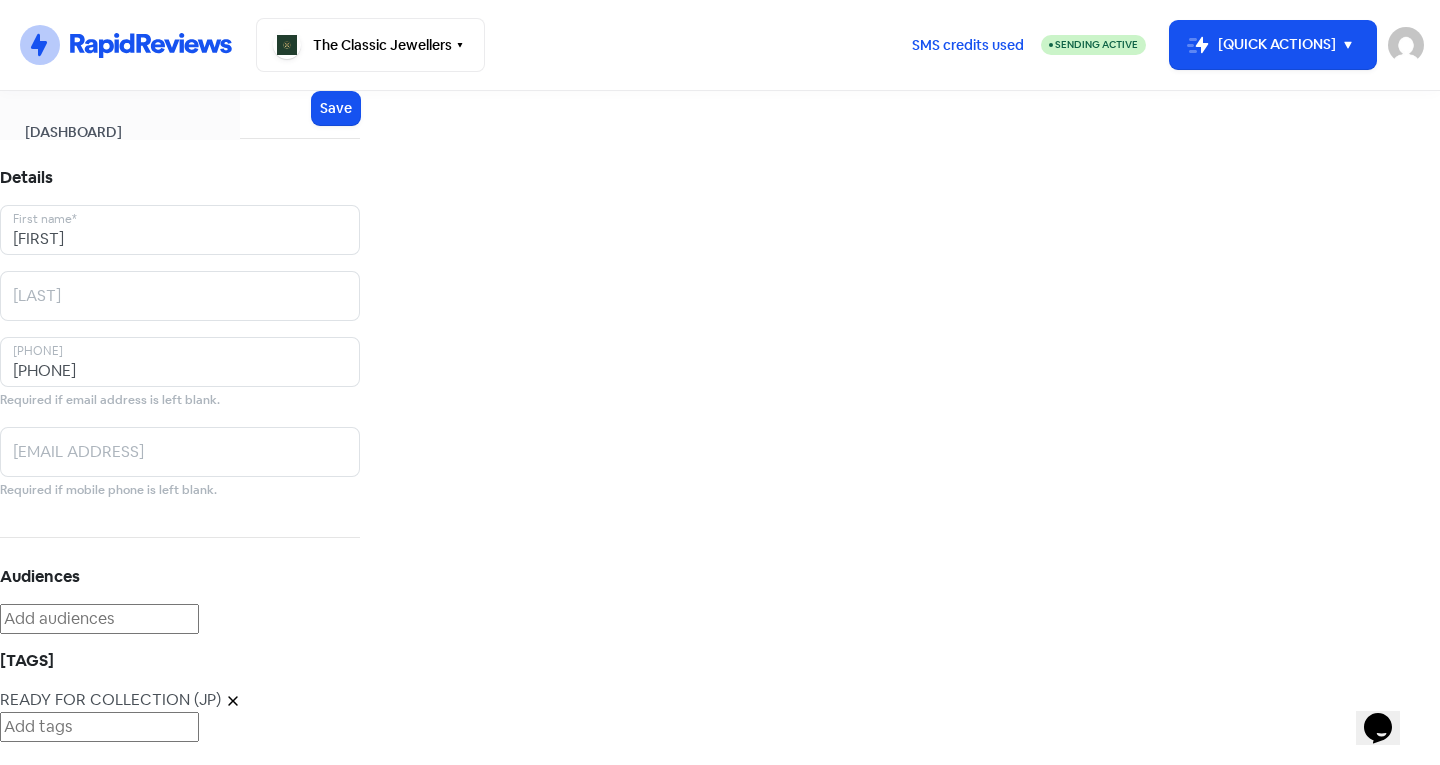 scroll, scrollTop: 0, scrollLeft: 0, axis: both 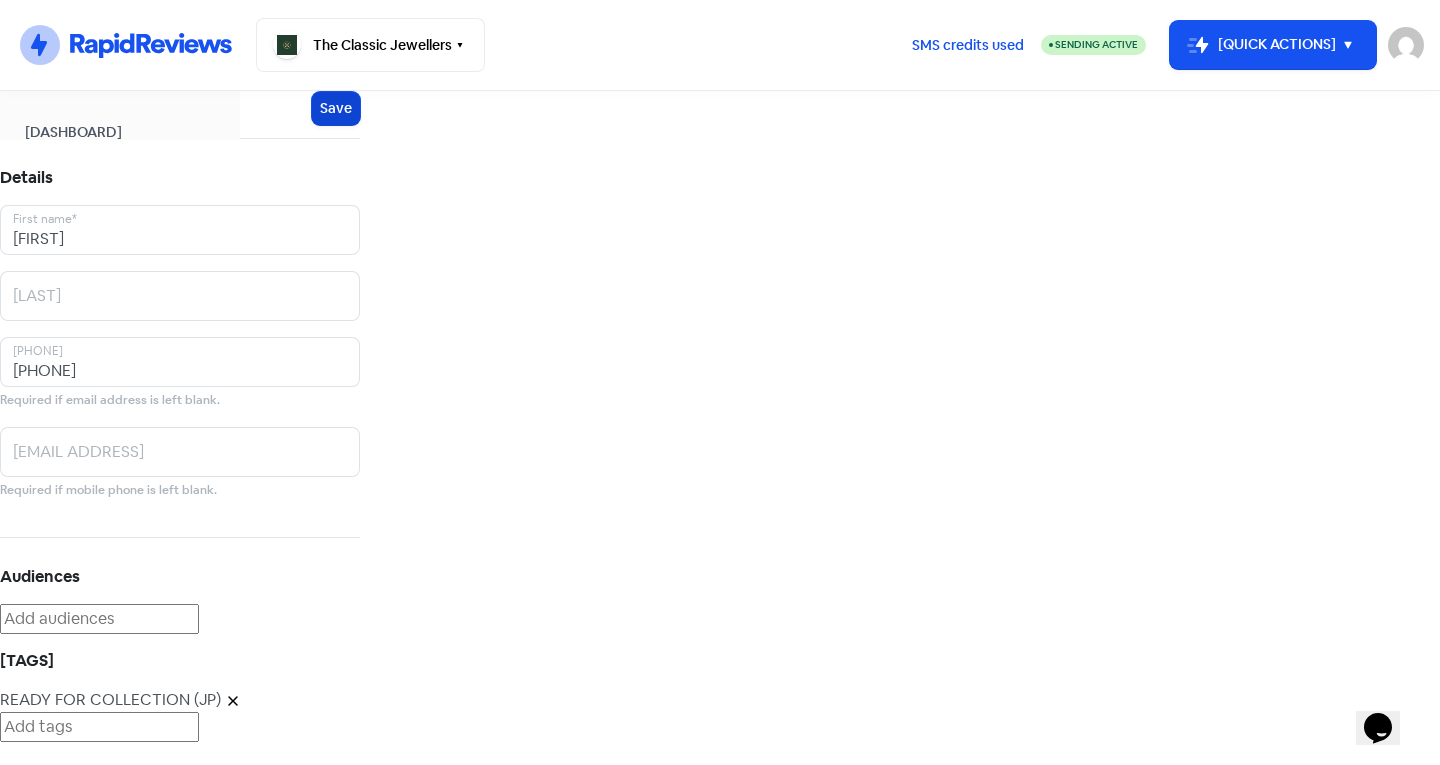 click on "Save" at bounding box center (336, 108) 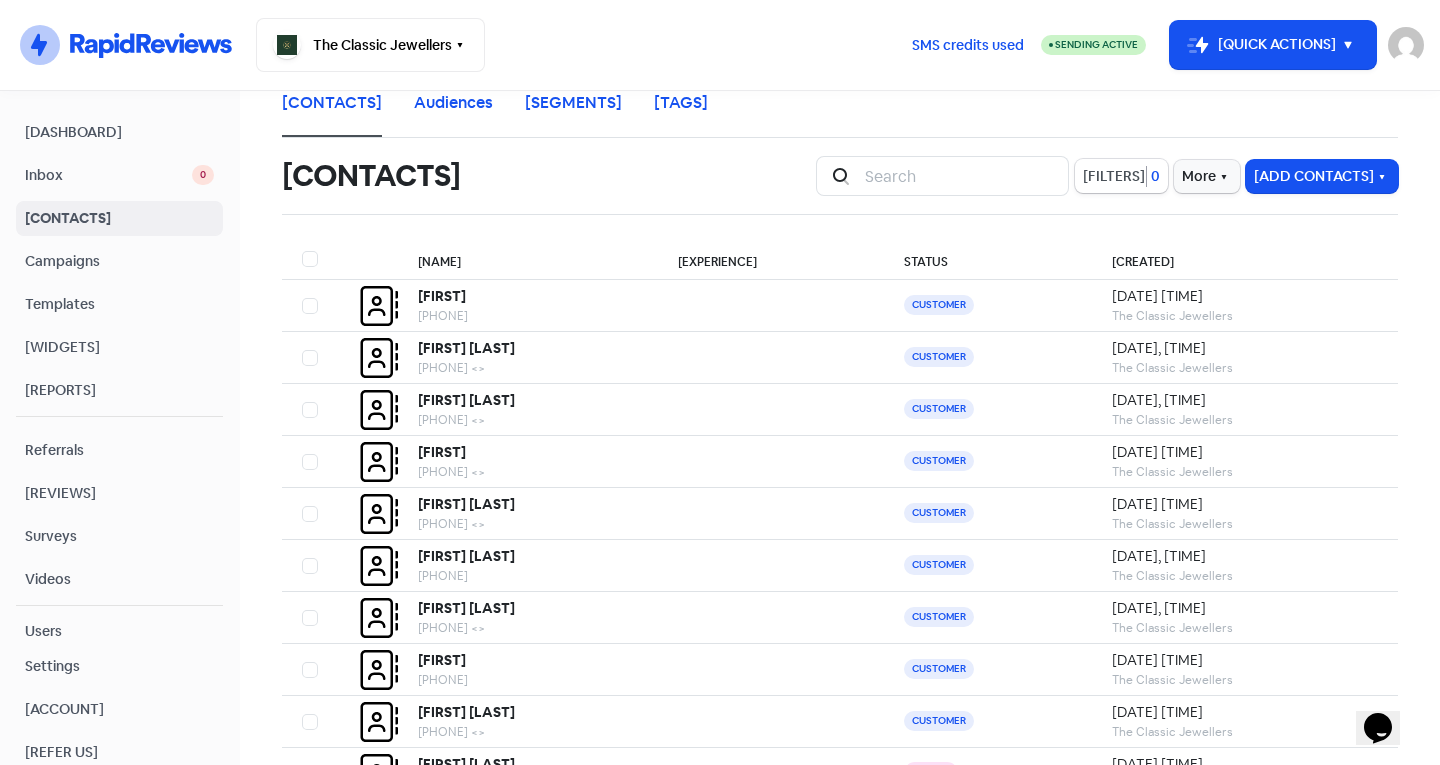 click on "SMS credits used   Sending Active   Icon For Thunder-move  Quick Actions      [FIRST] [LAST]   info@example.com     Sign out" at bounding box center (1159, 45) 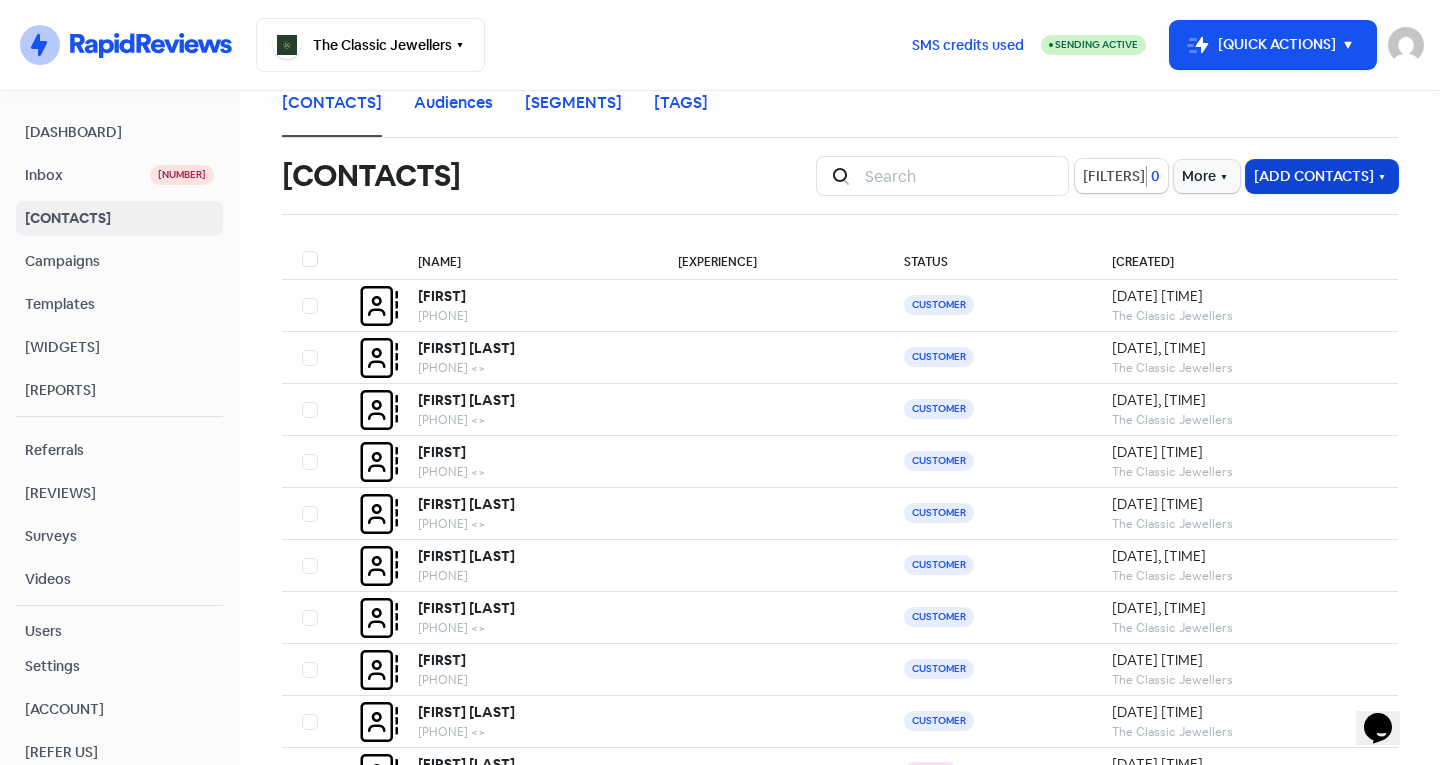 click on "[ADD CONTACTS]" at bounding box center (1322, 176) 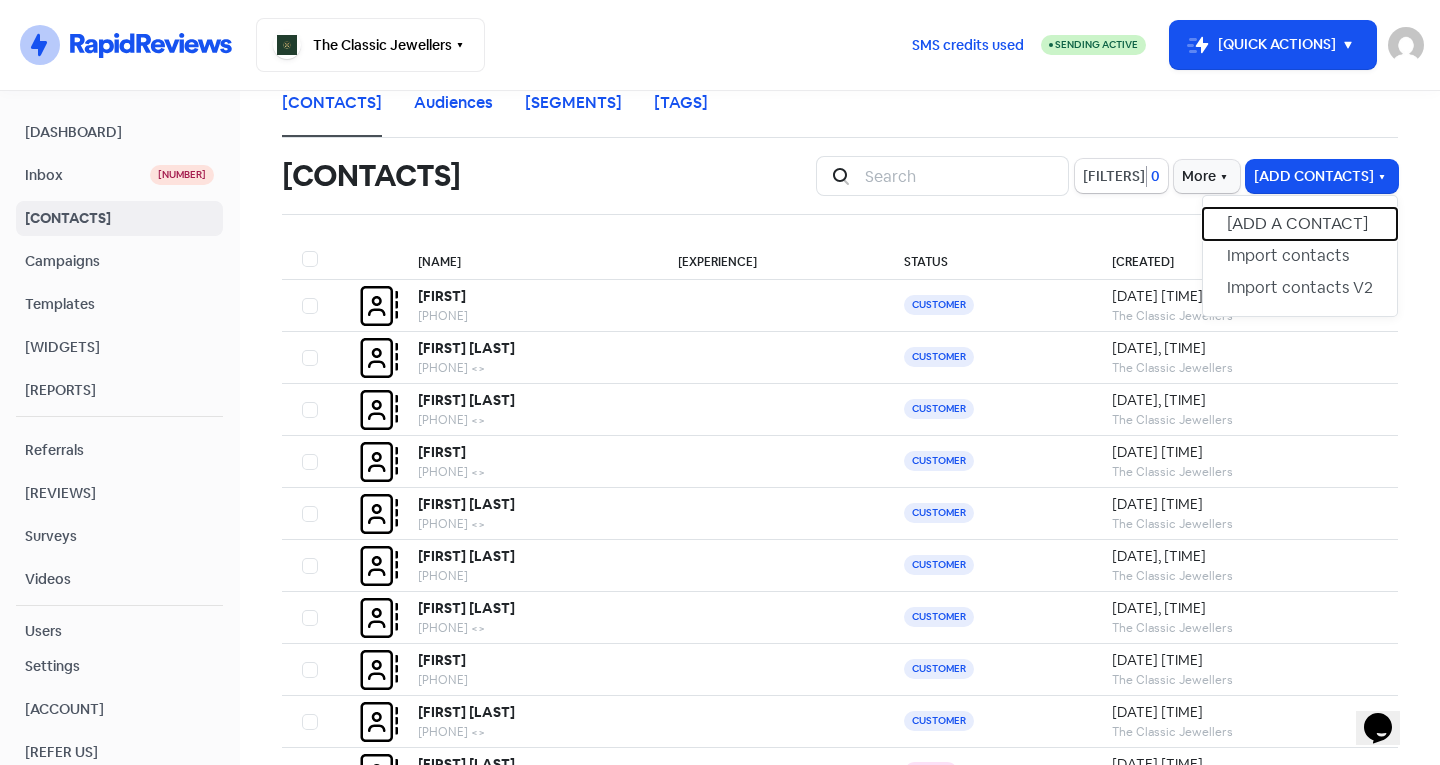 click on "[ADD A CONTACT]" at bounding box center (1300, 224) 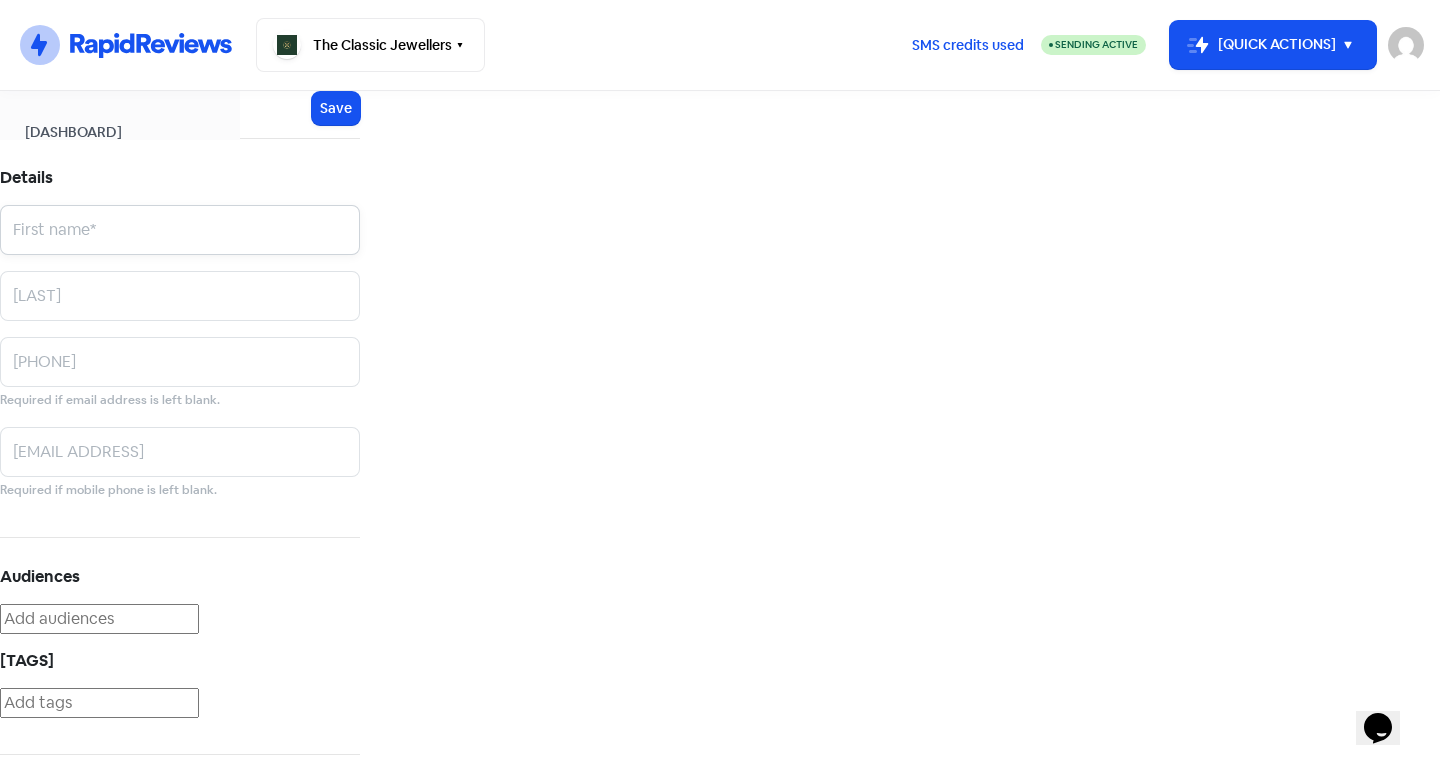 click at bounding box center (180, 230) 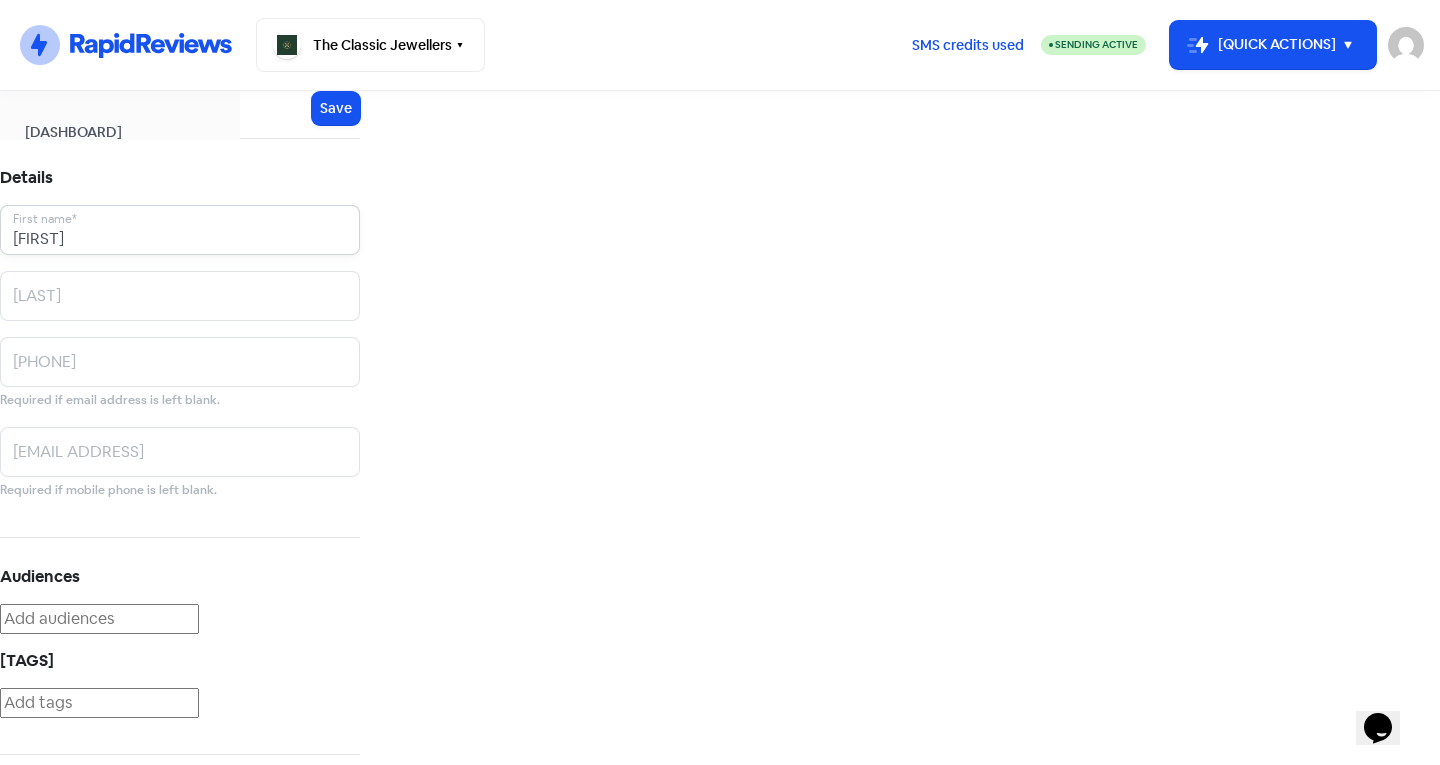 type on "[FIRST]" 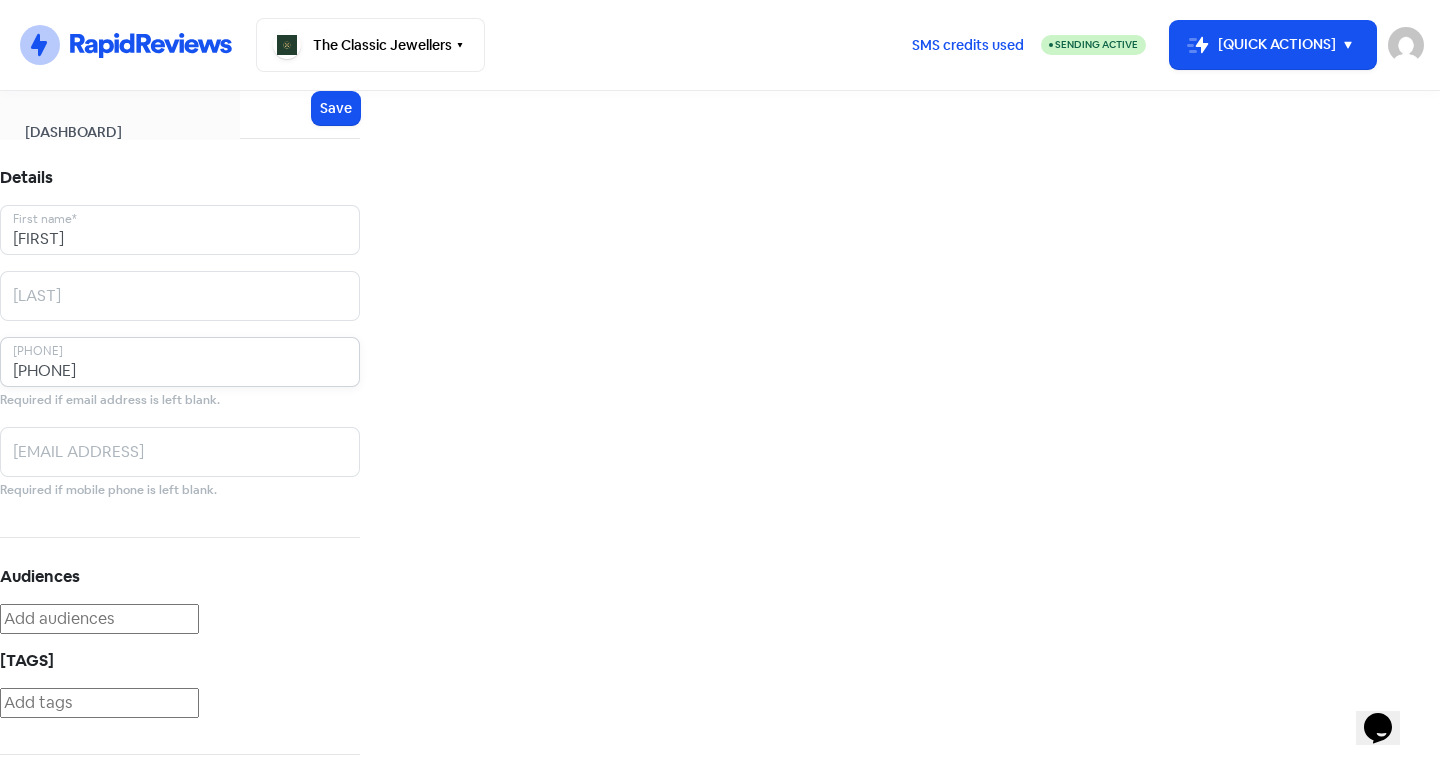 type on "[PHONE]" 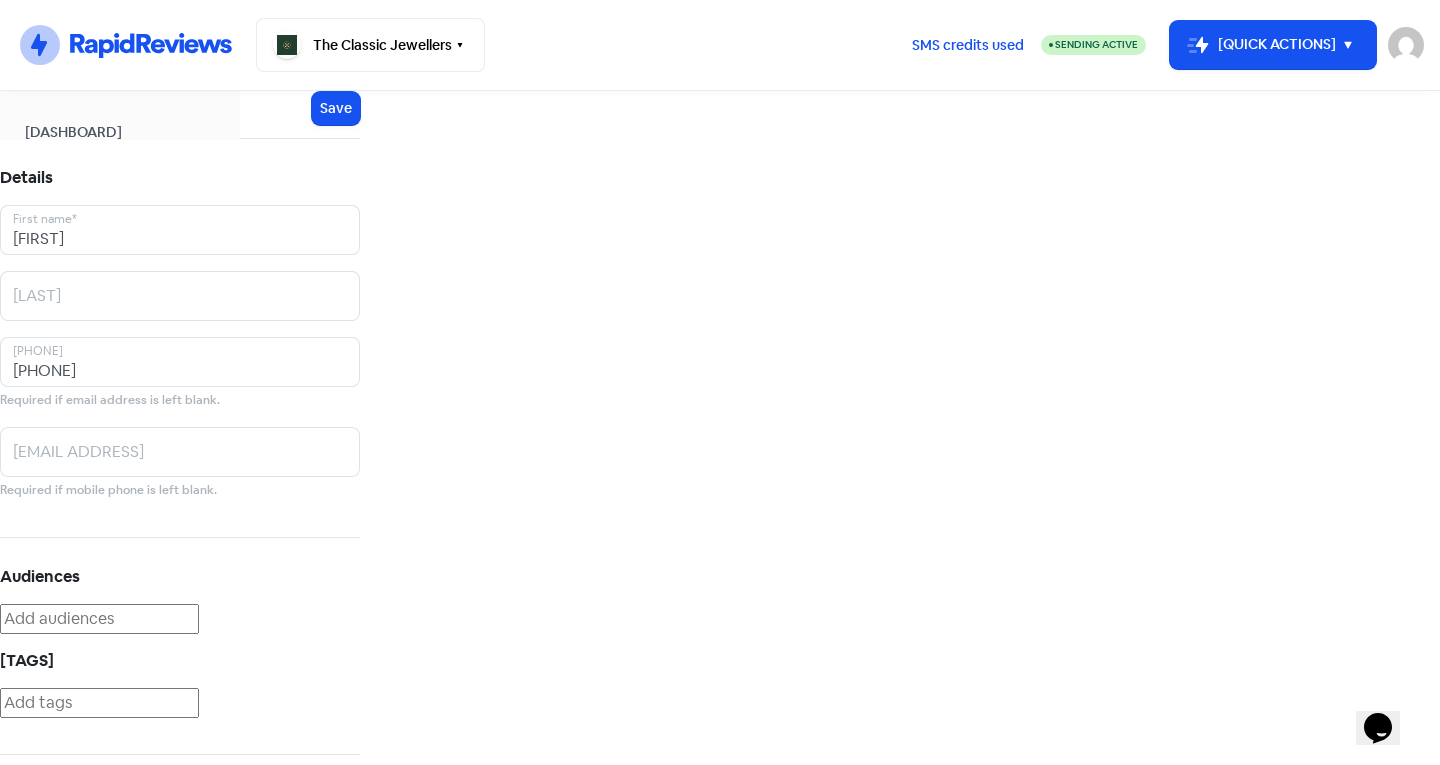 click at bounding box center [99, 703] 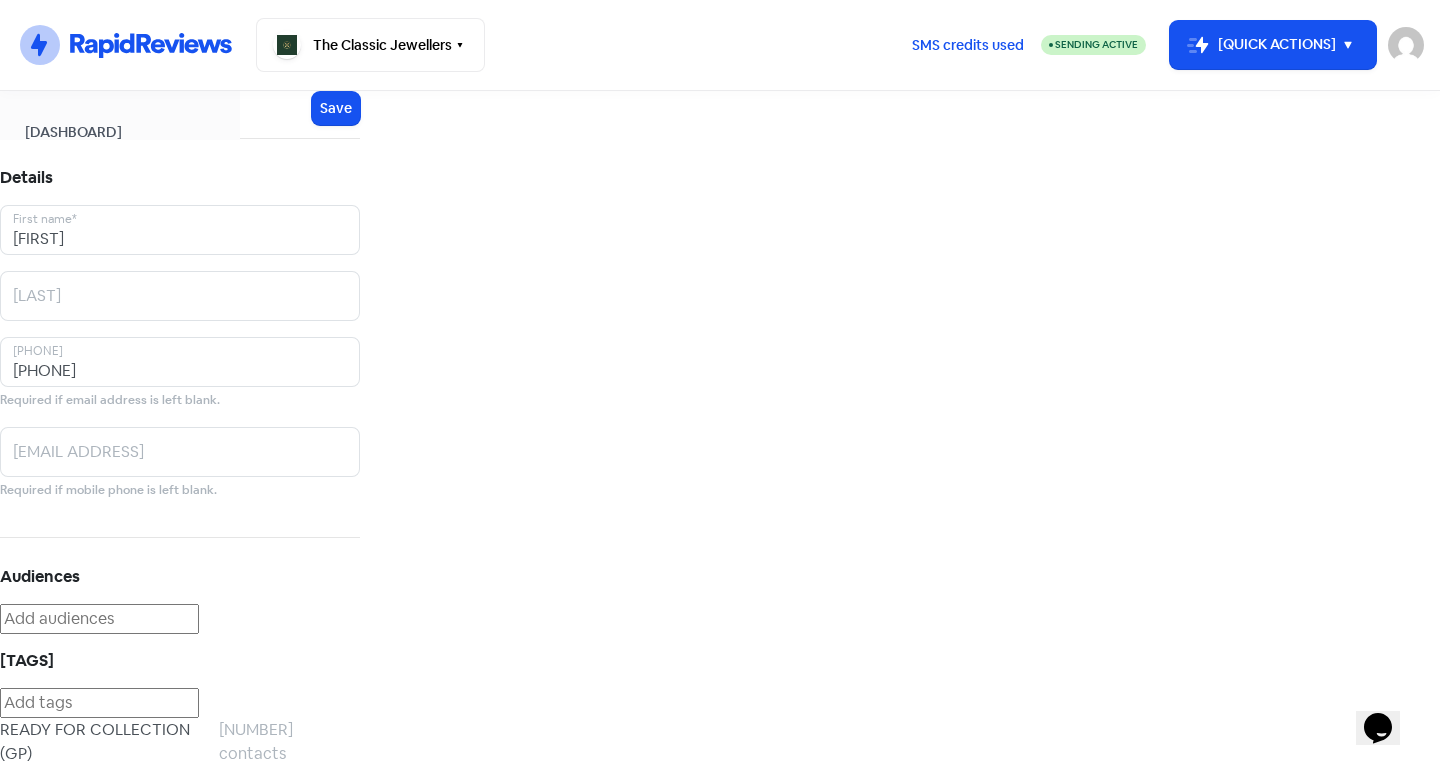 click on "READY FOR COLLECTION (JP)" at bounding box center (109, 742) 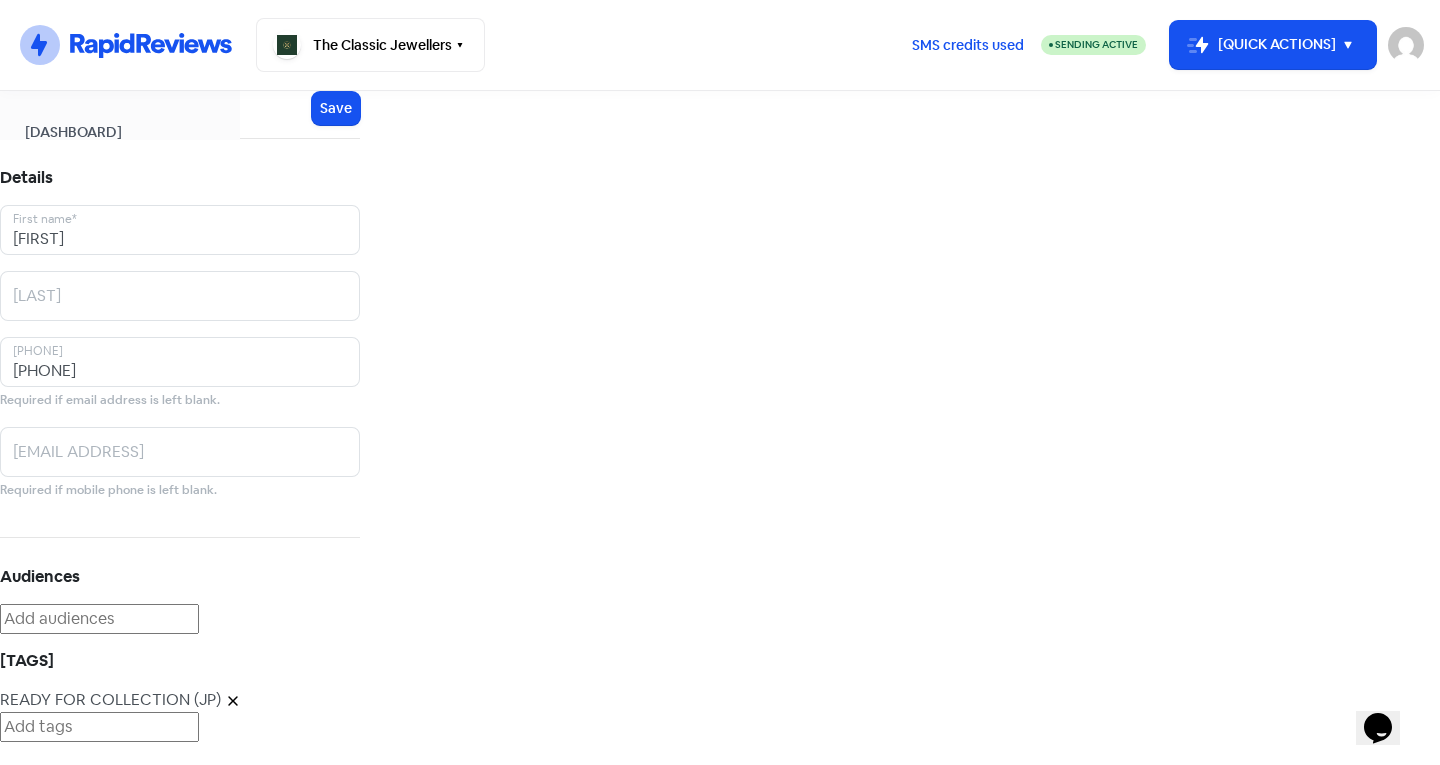 scroll, scrollTop: 0, scrollLeft: 0, axis: both 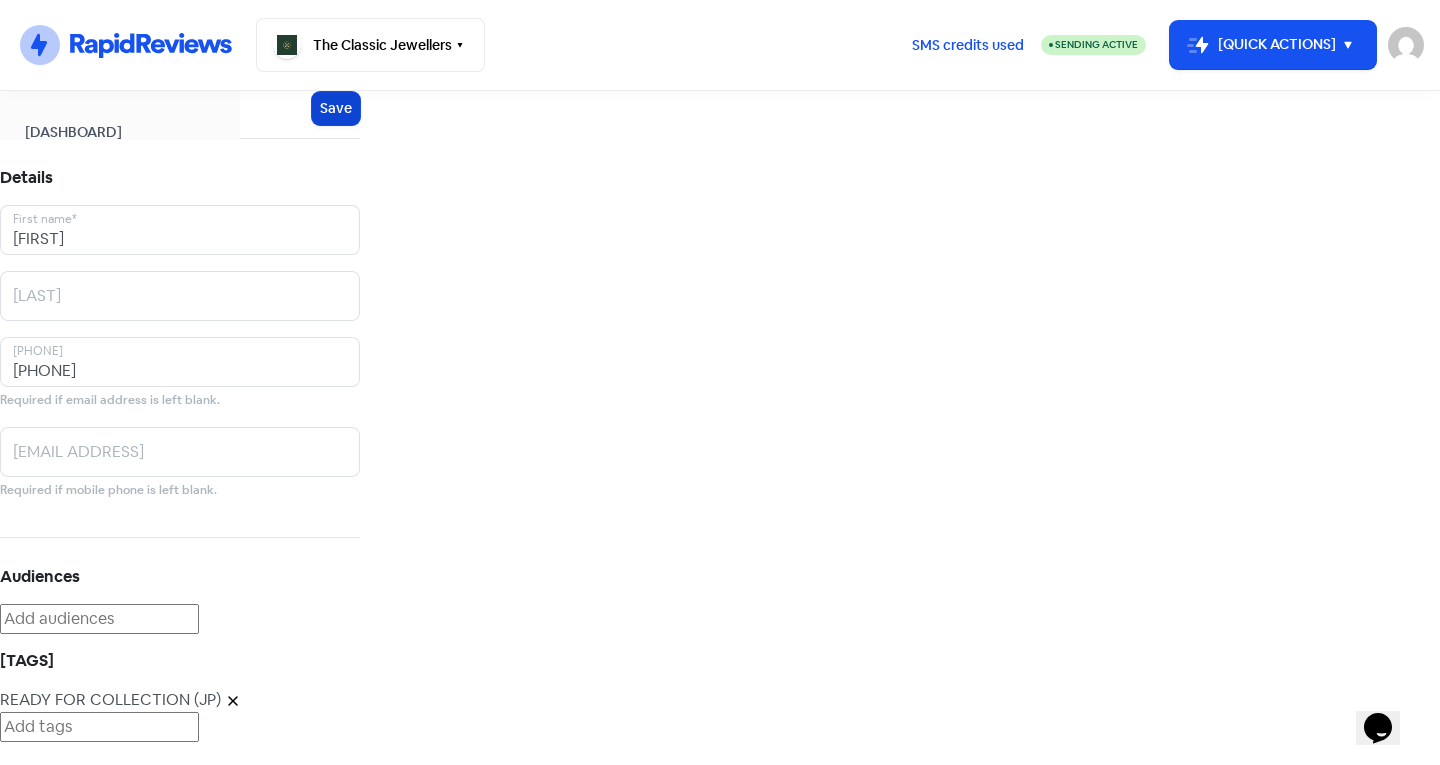 click on "Save" at bounding box center [336, 108] 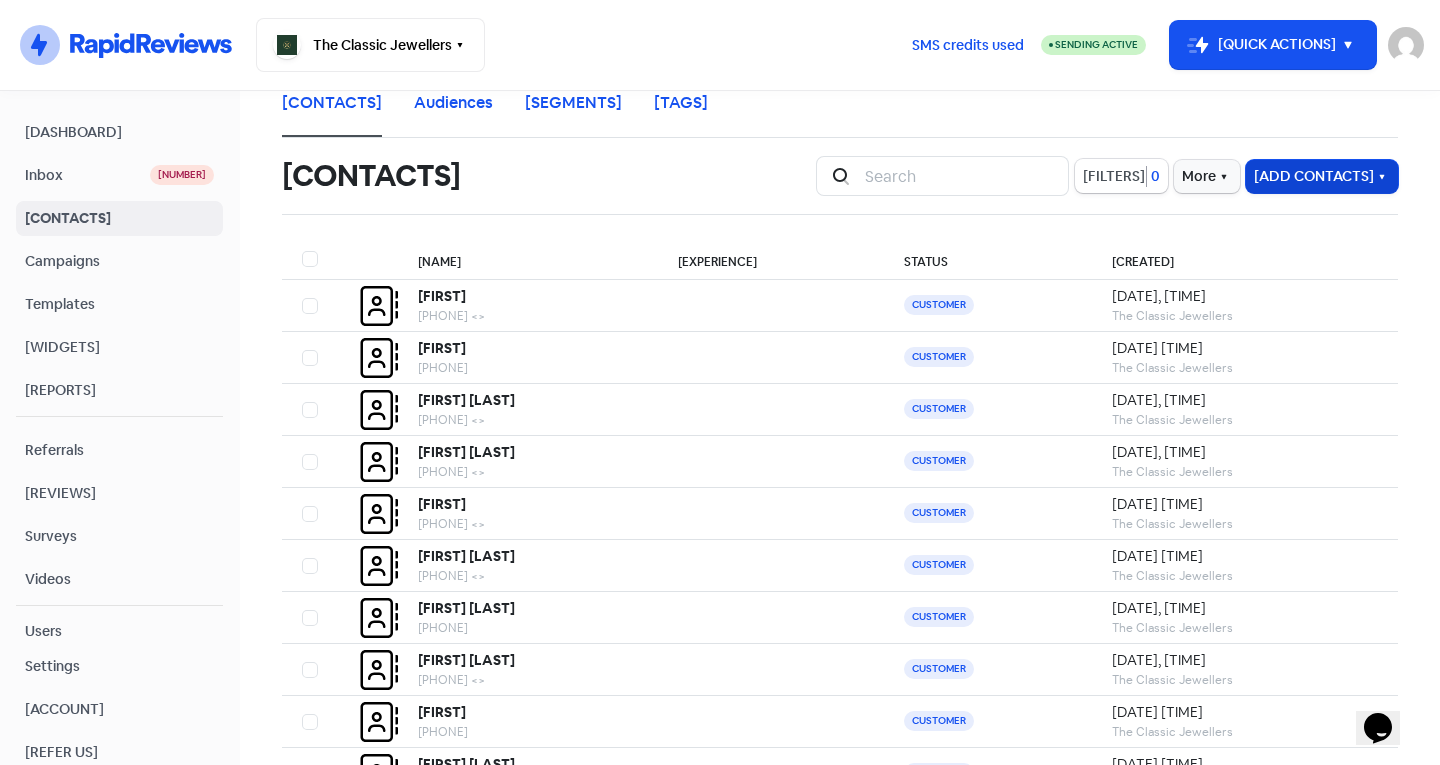 click on "[ADD CONTACTS]" at bounding box center (1322, 176) 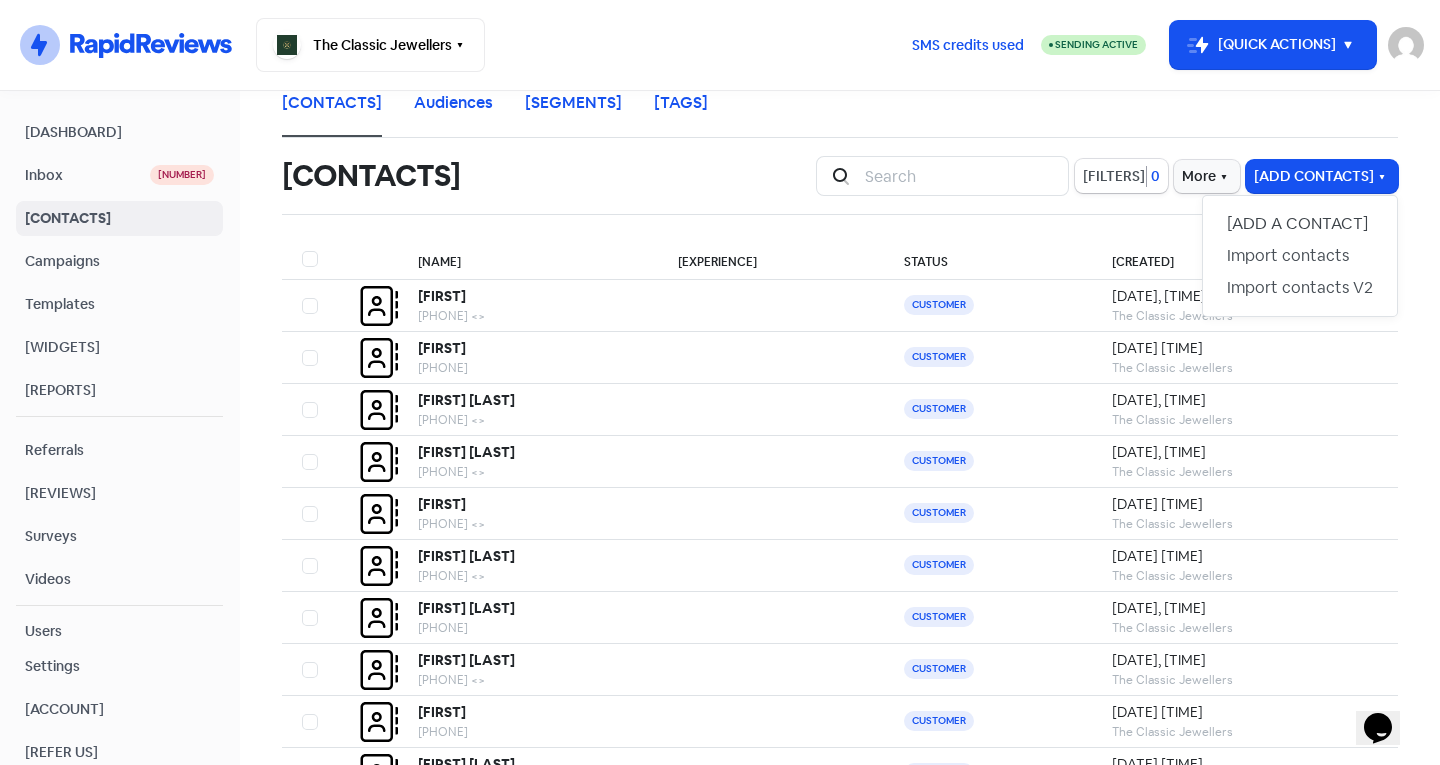 click on "[ADD A CONTACT]" at bounding box center [1300, 224] 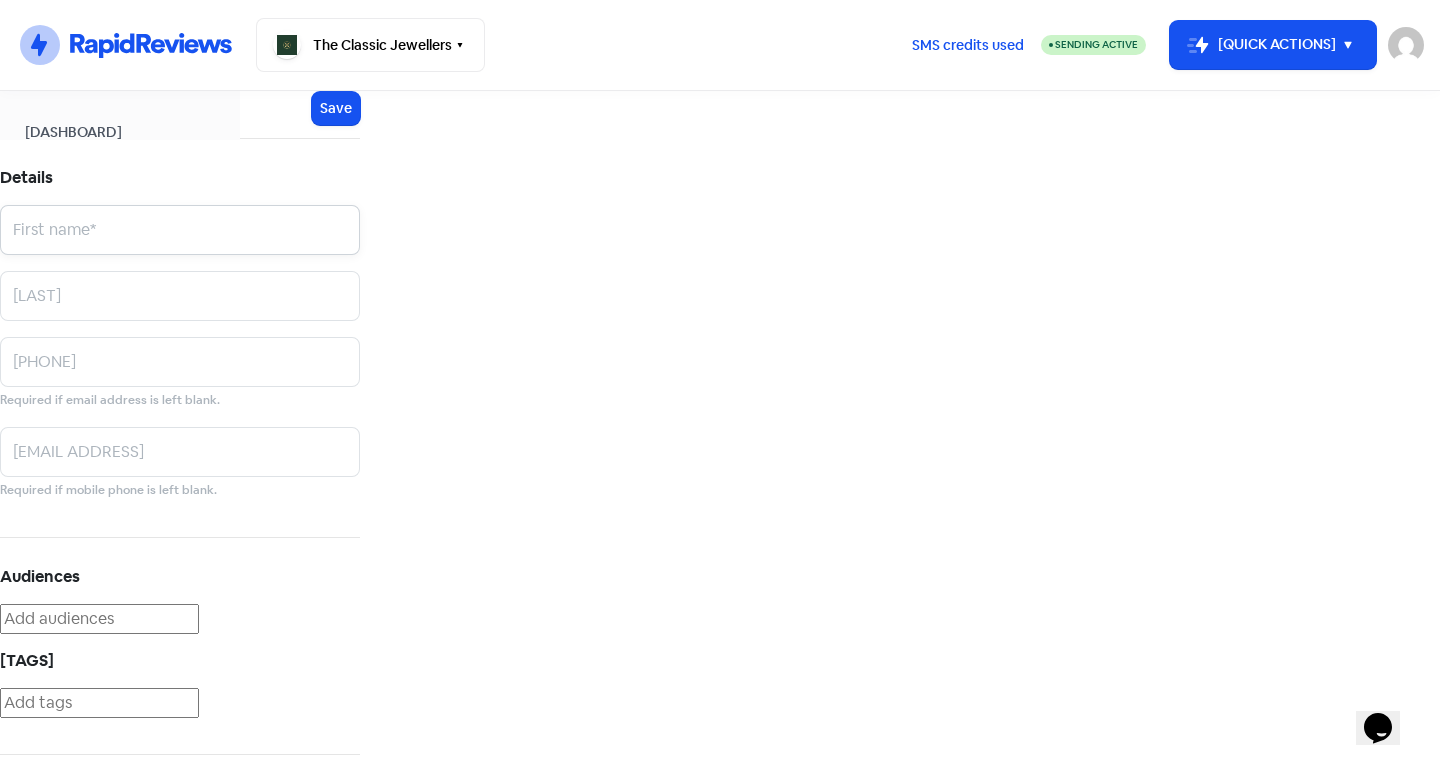 click at bounding box center (180, 230) 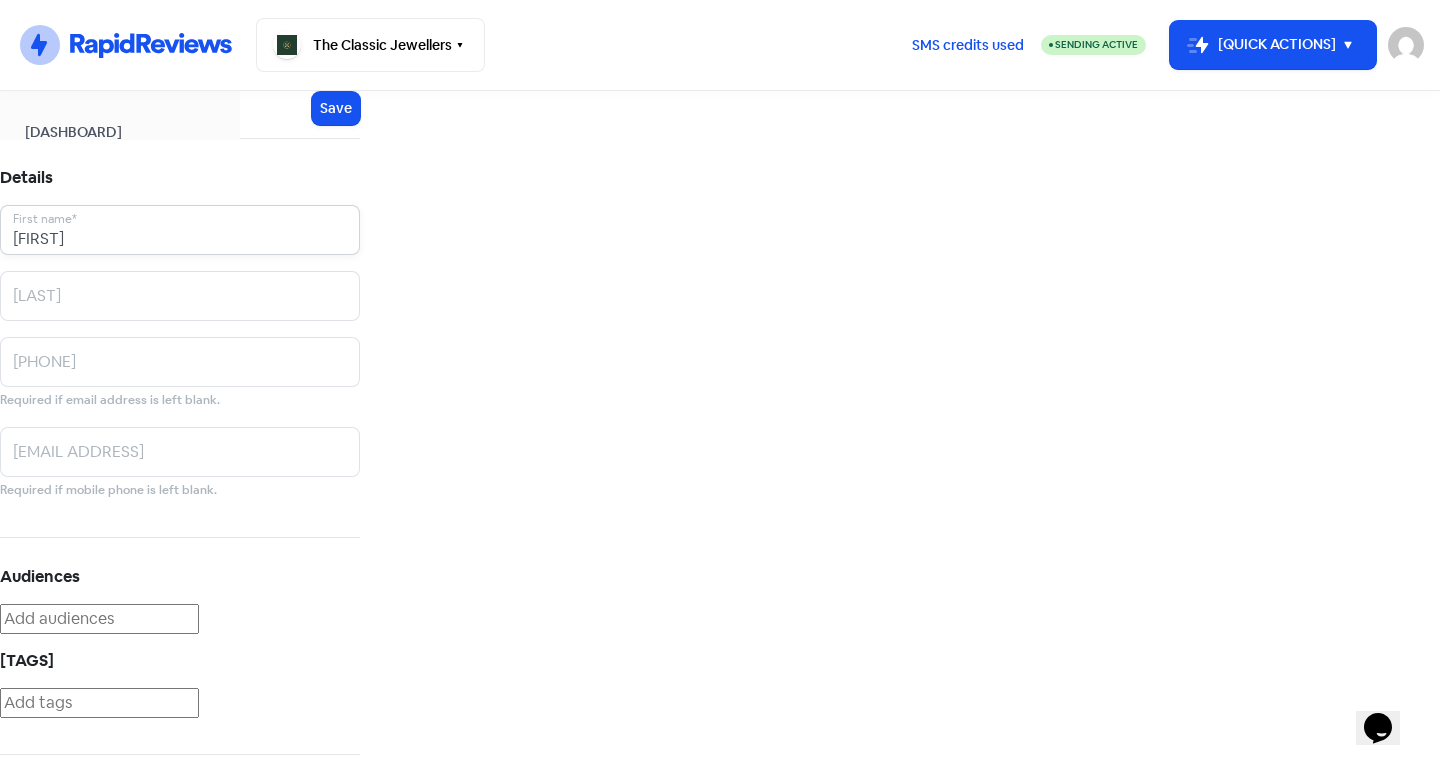 type on "[FIRST]" 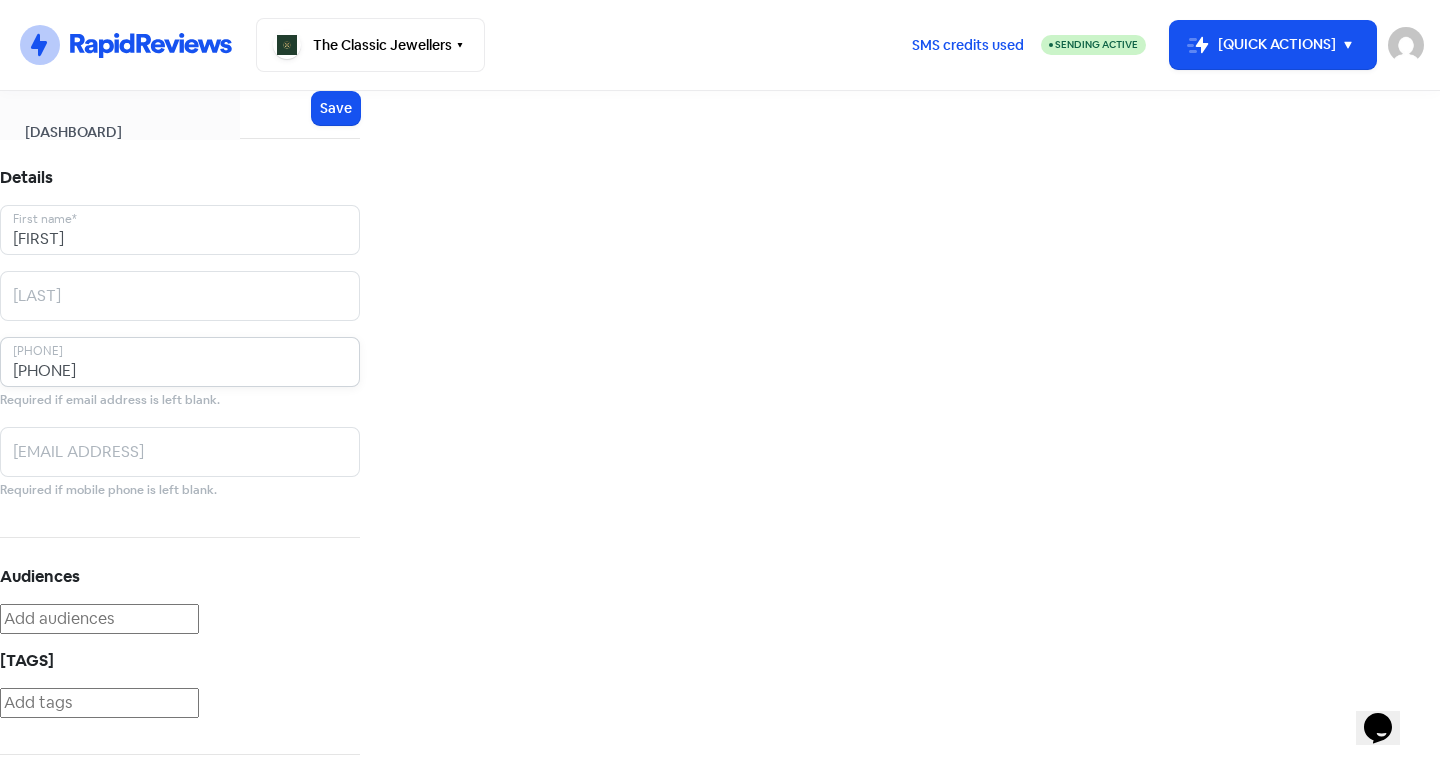 type on "[PHONE]" 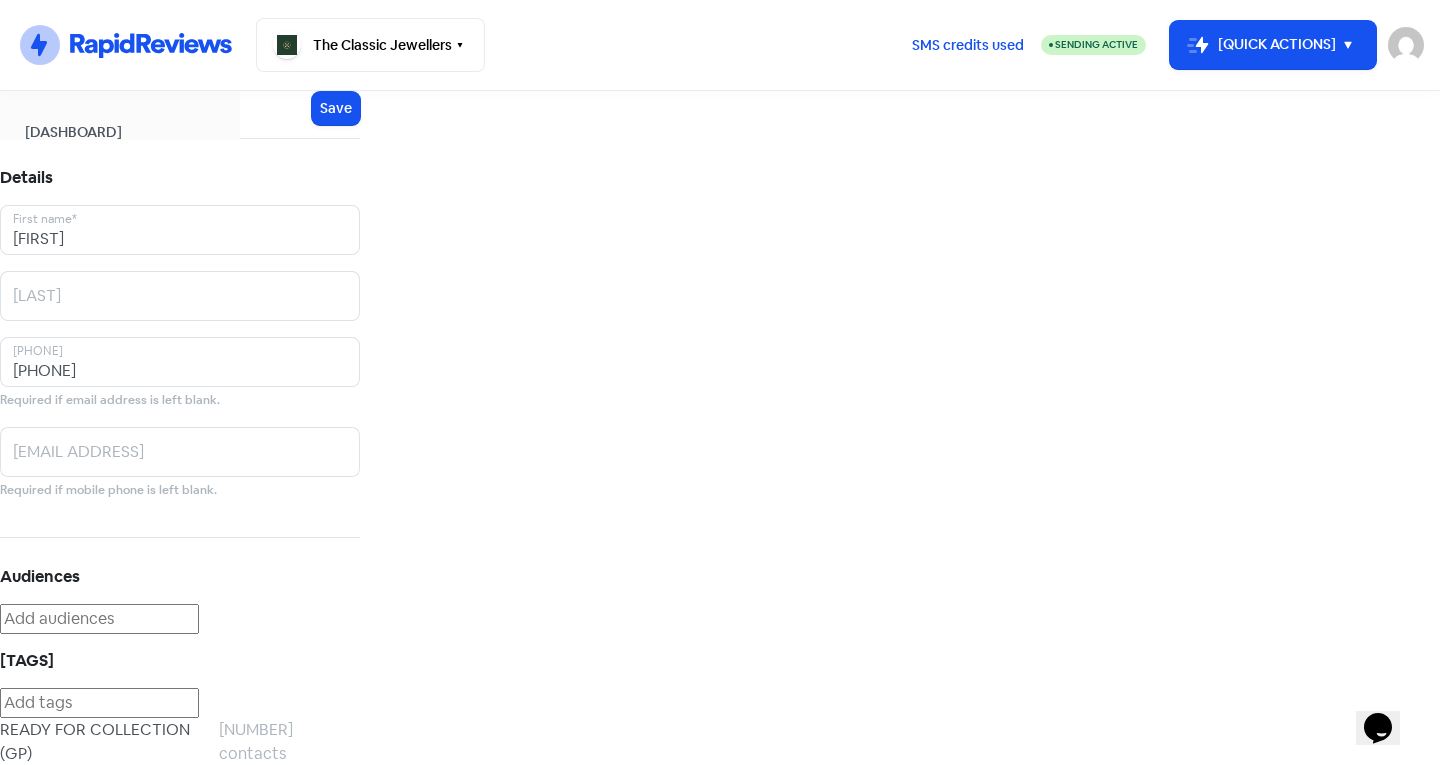 click on "READY FOR COLLECTION (JP) [NUMBER] contacts" at bounding box center (180, 790) 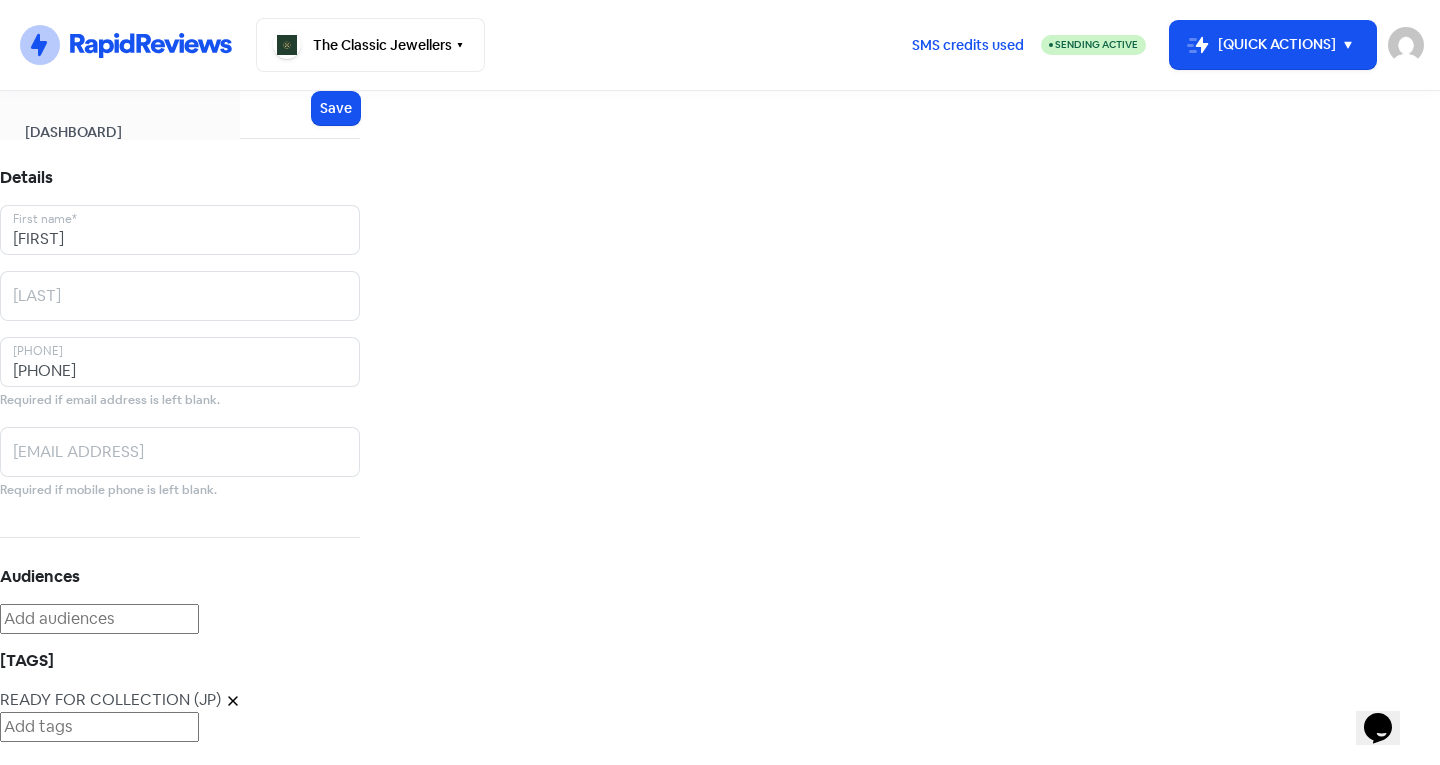scroll, scrollTop: 0, scrollLeft: 0, axis: both 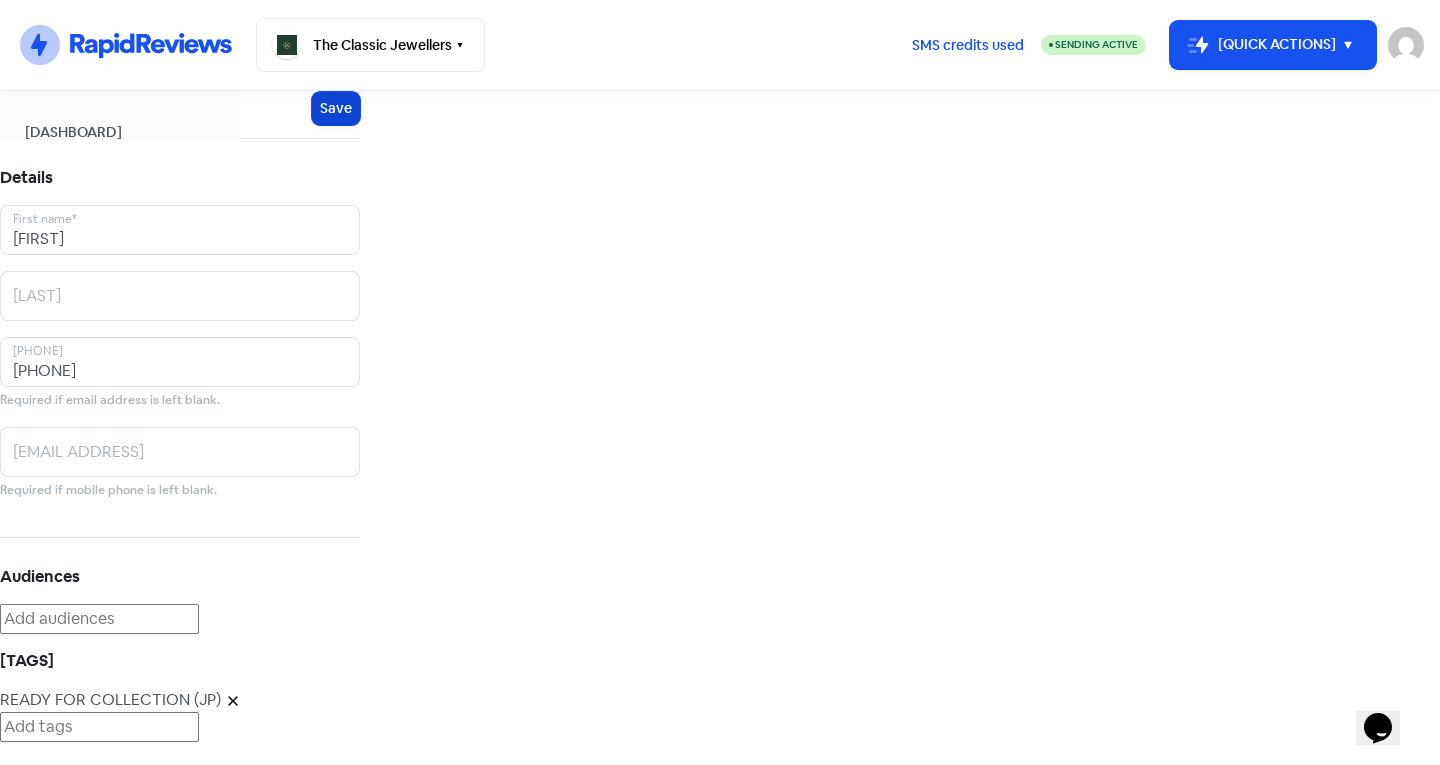 click on "Save" at bounding box center (336, 108) 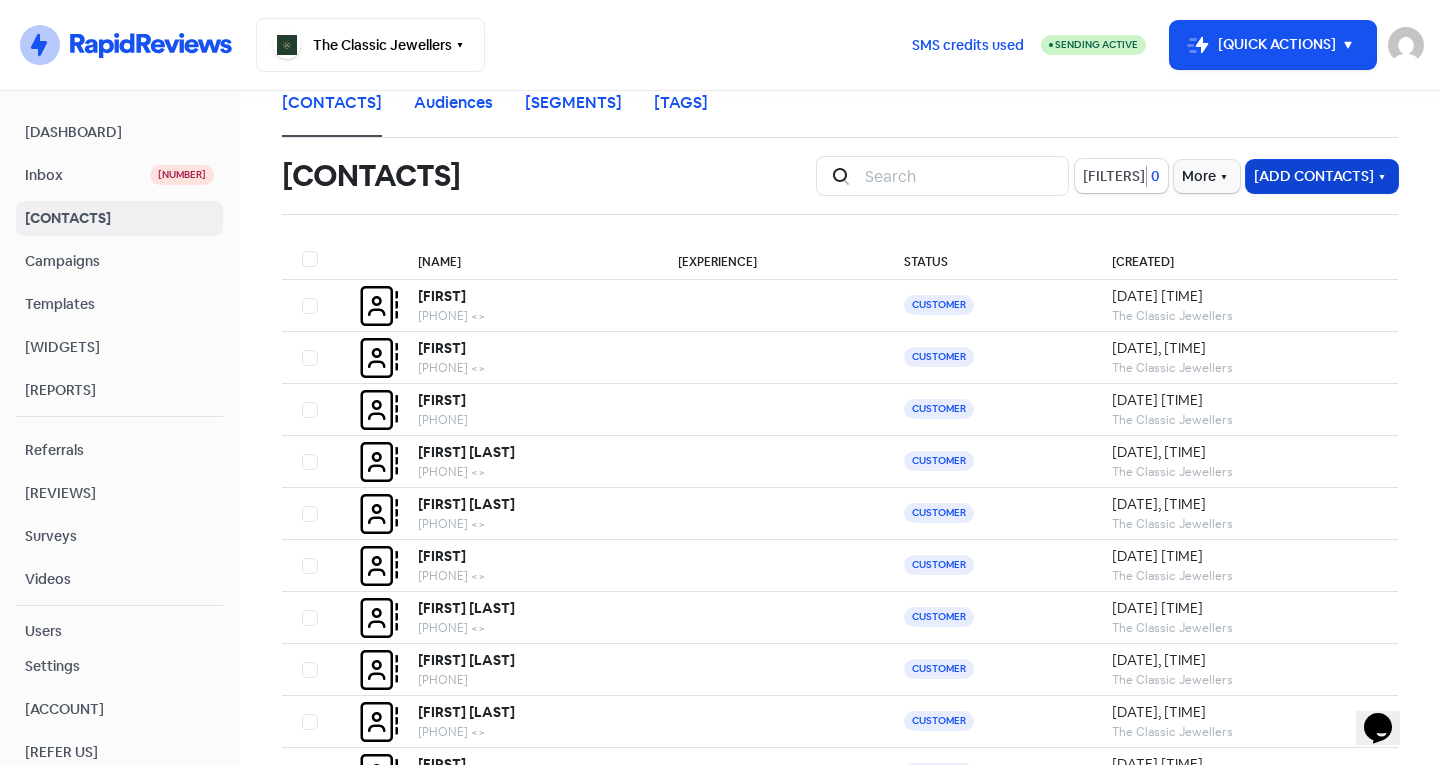 click on "[ADD CONTACTS]" at bounding box center [1322, 176] 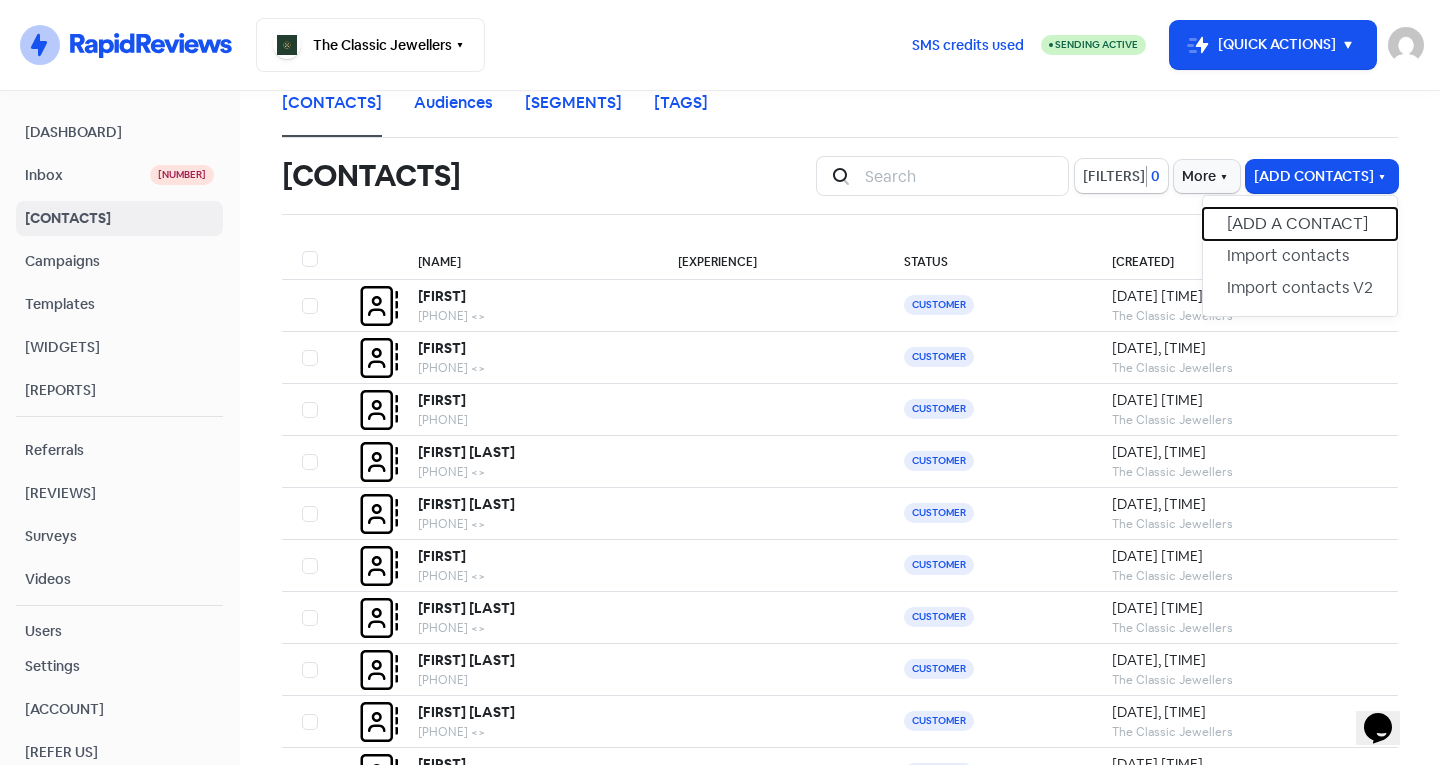 click on "[ADD A CONTACT]" at bounding box center (1300, 224) 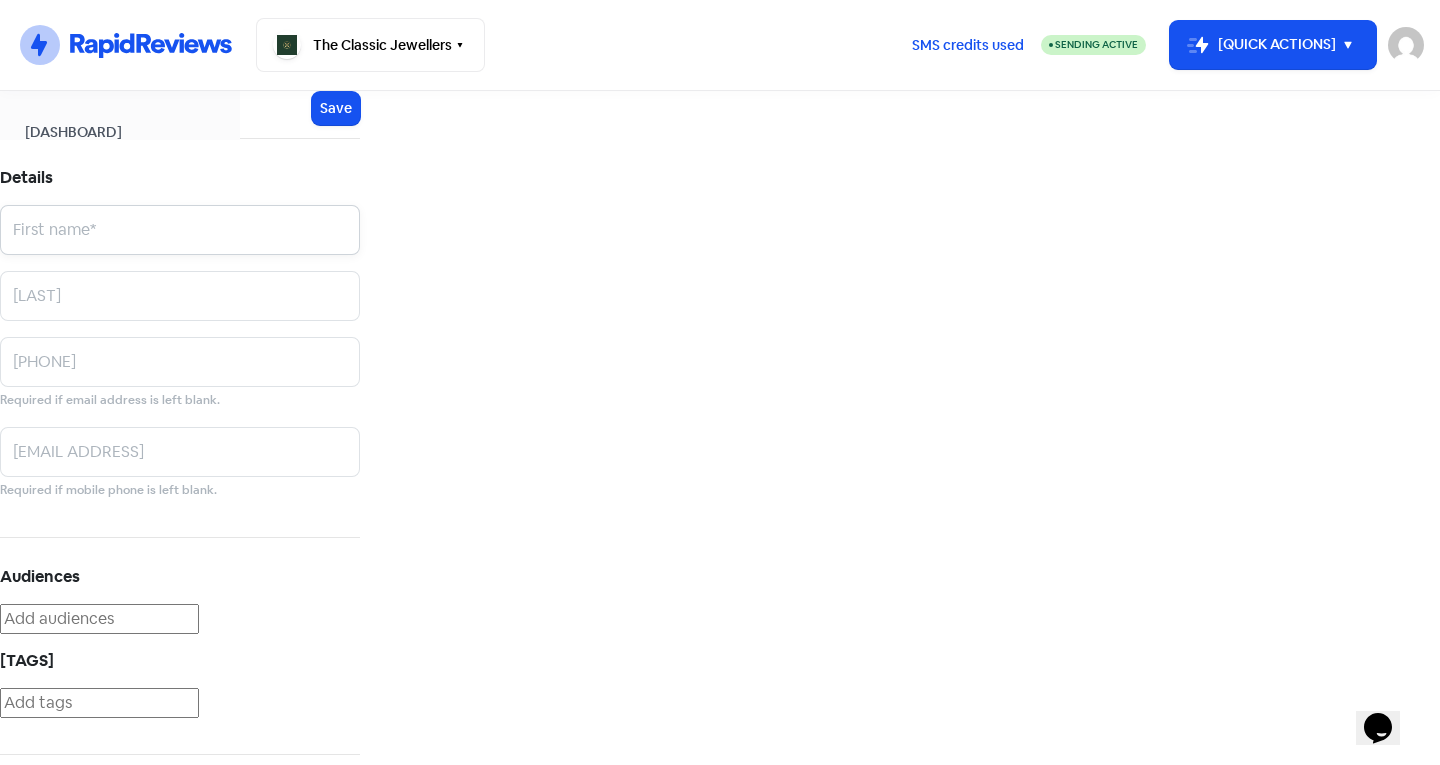 click at bounding box center (180, 230) 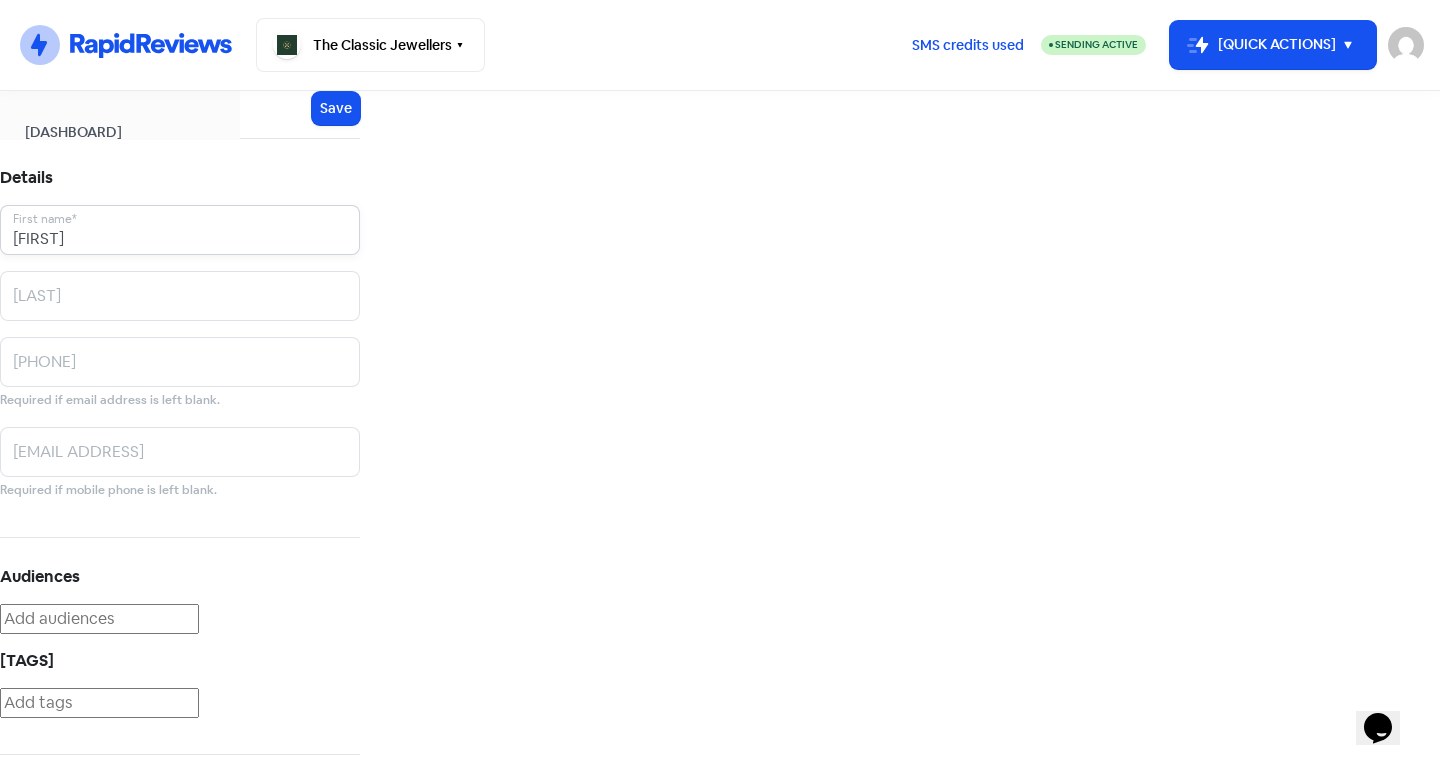 type on "[FIRST]" 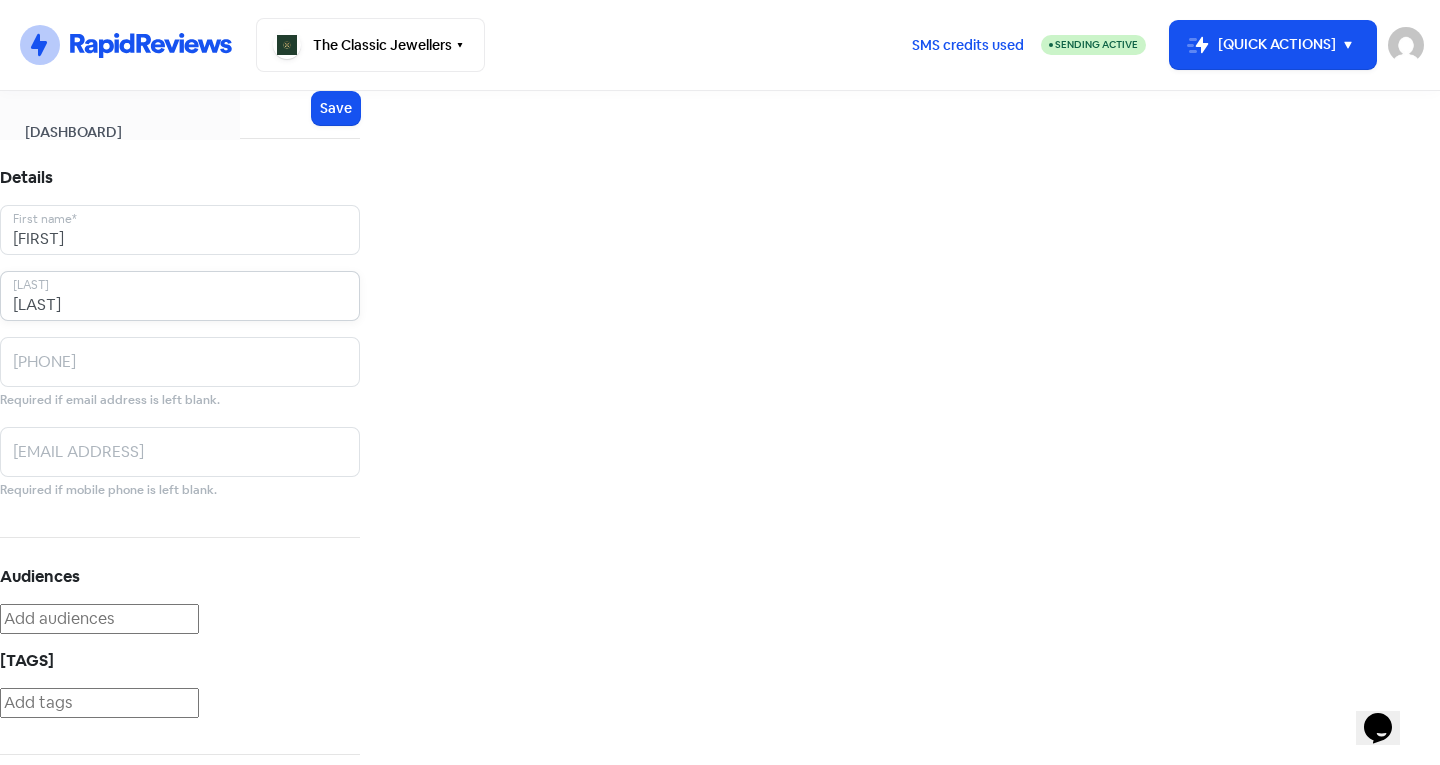 type on "[LAST]" 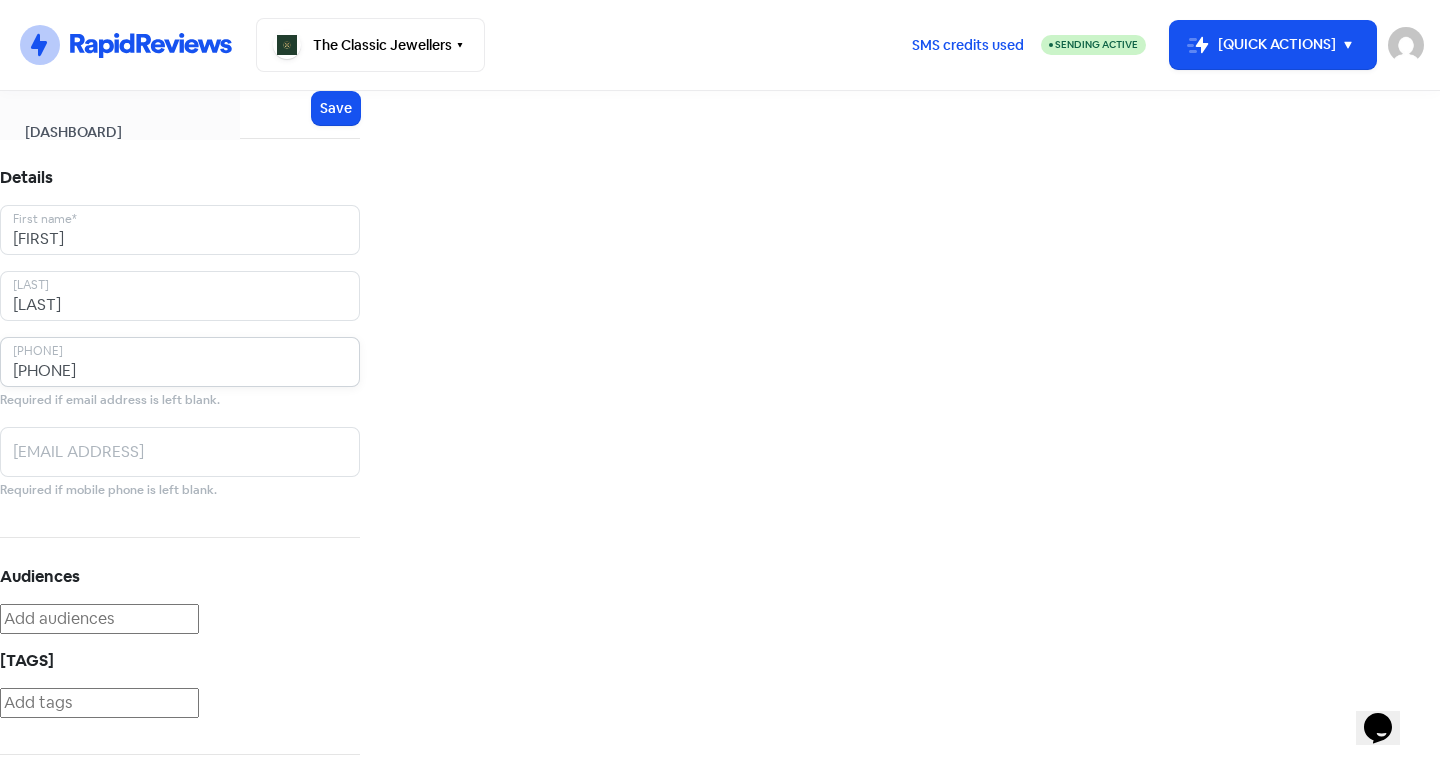 type on "[PHONE]" 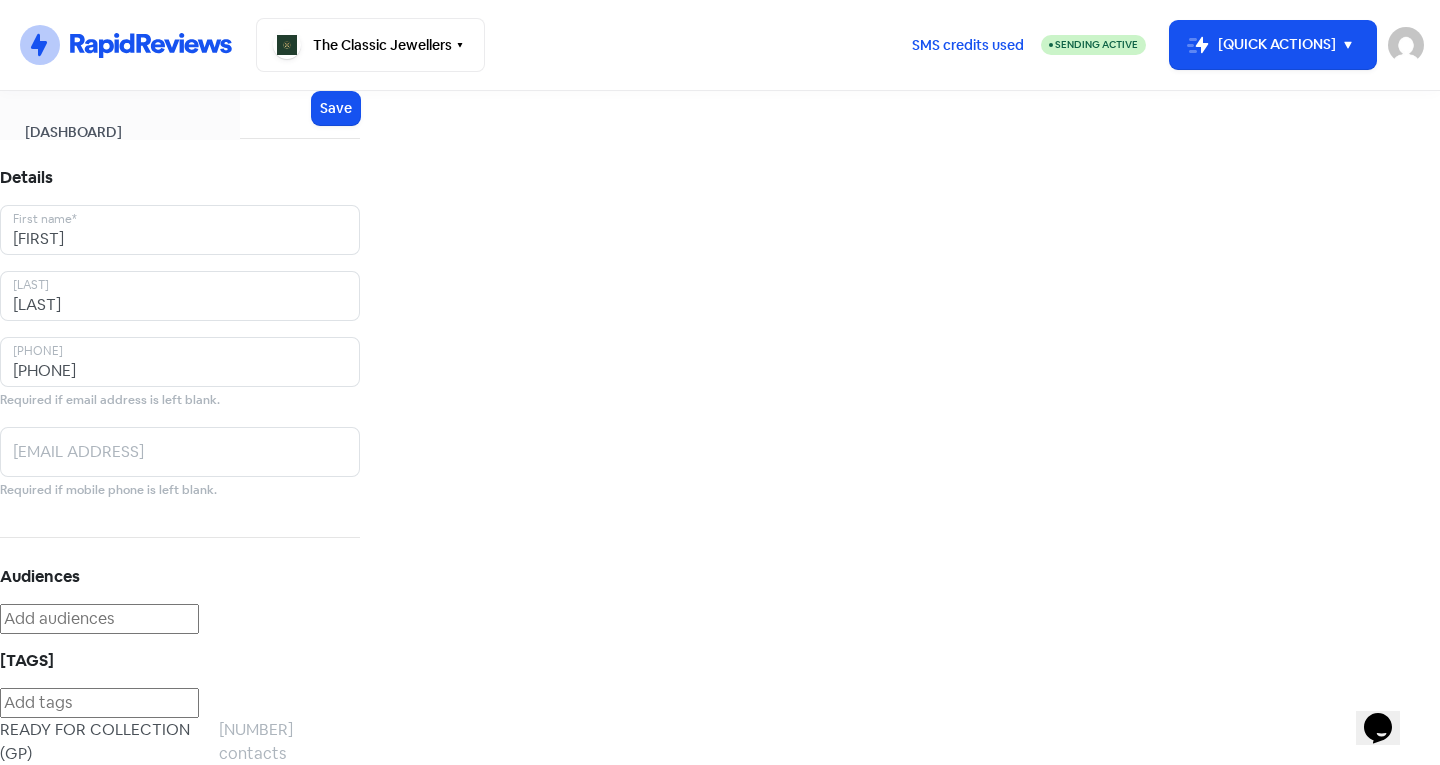 click on "READY FOR COLLECTION (JP)" at bounding box center (109, 742) 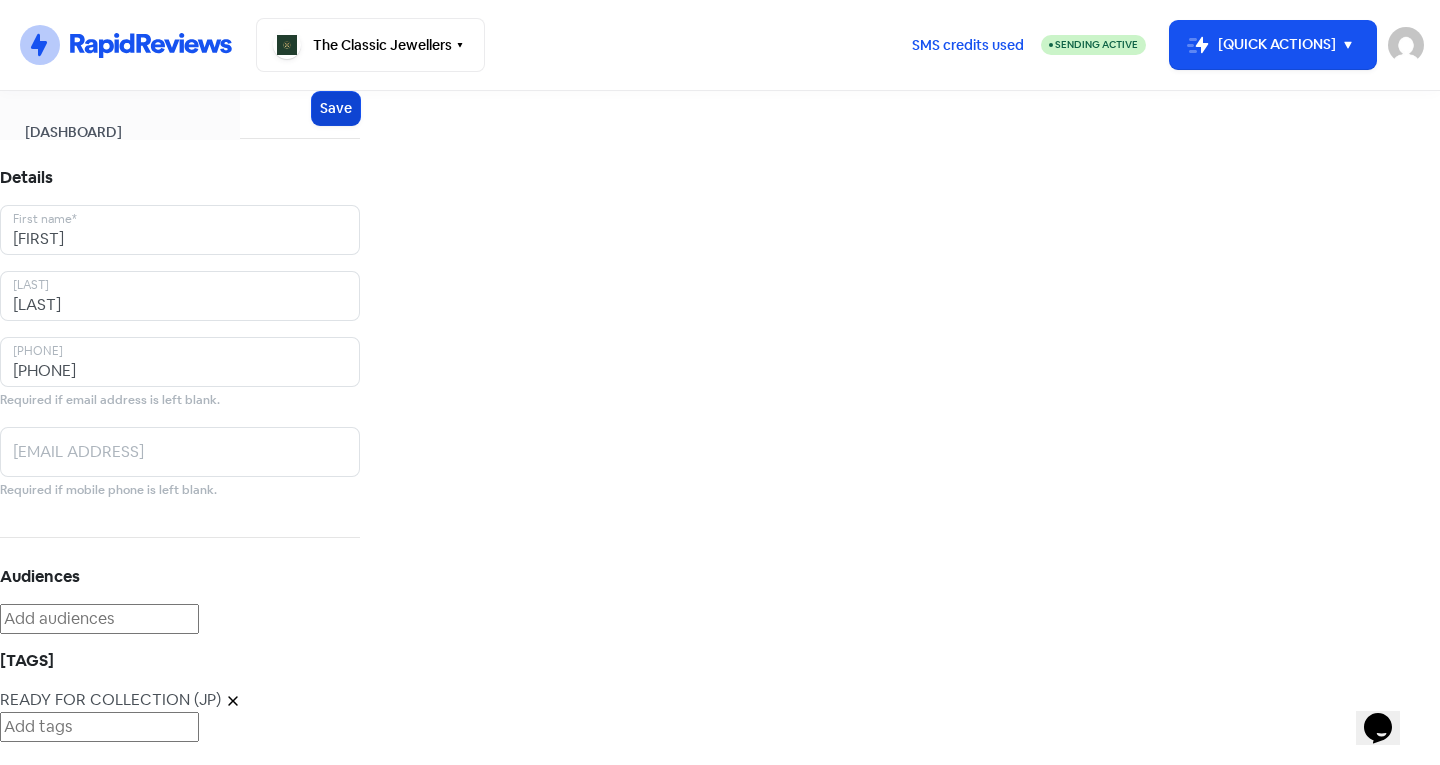 click on "Save" at bounding box center [336, 108] 